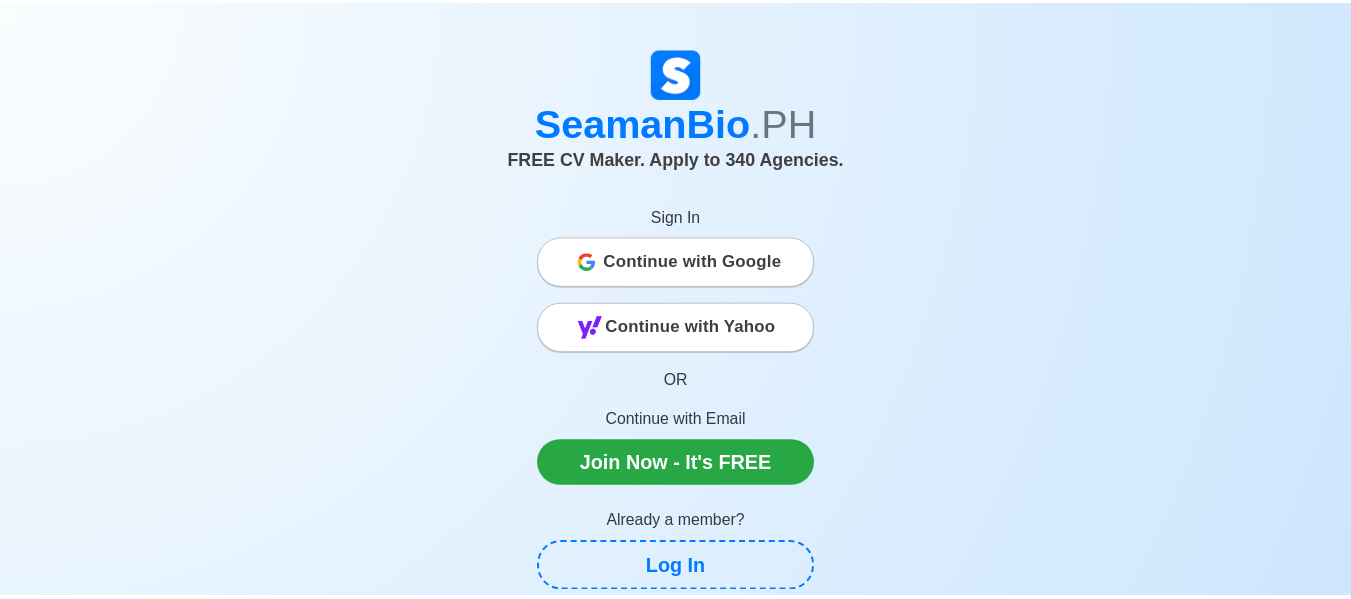 scroll, scrollTop: 0, scrollLeft: 0, axis: both 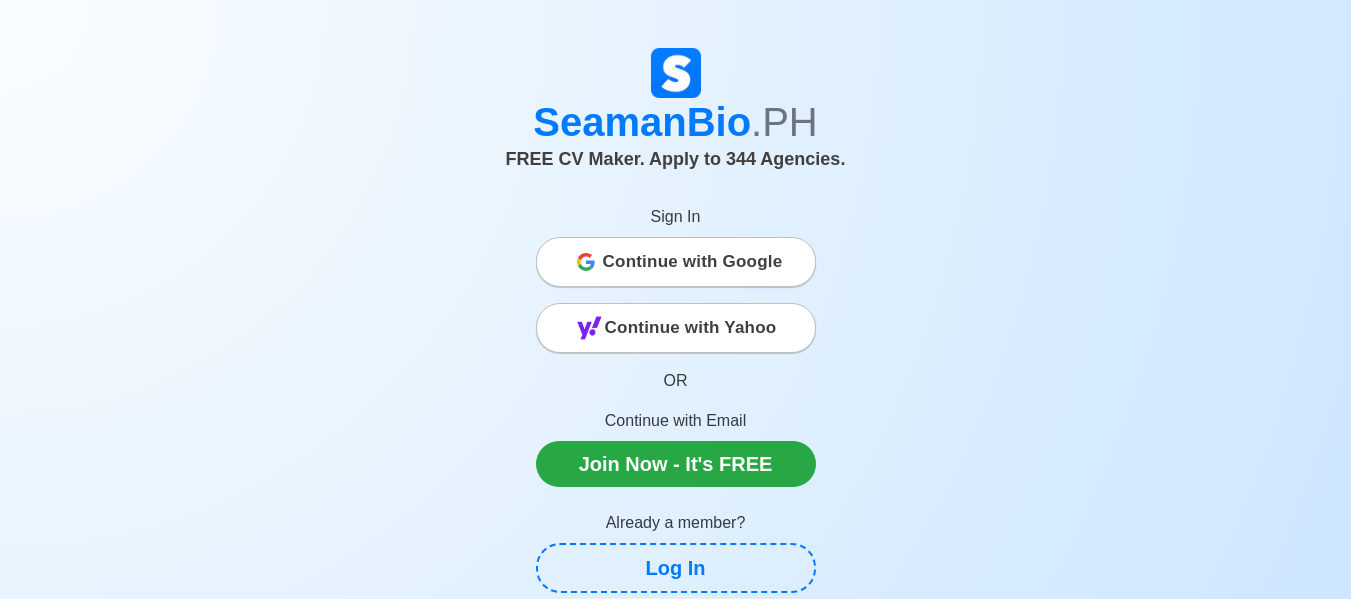 click on "Continue with Google" at bounding box center (693, 262) 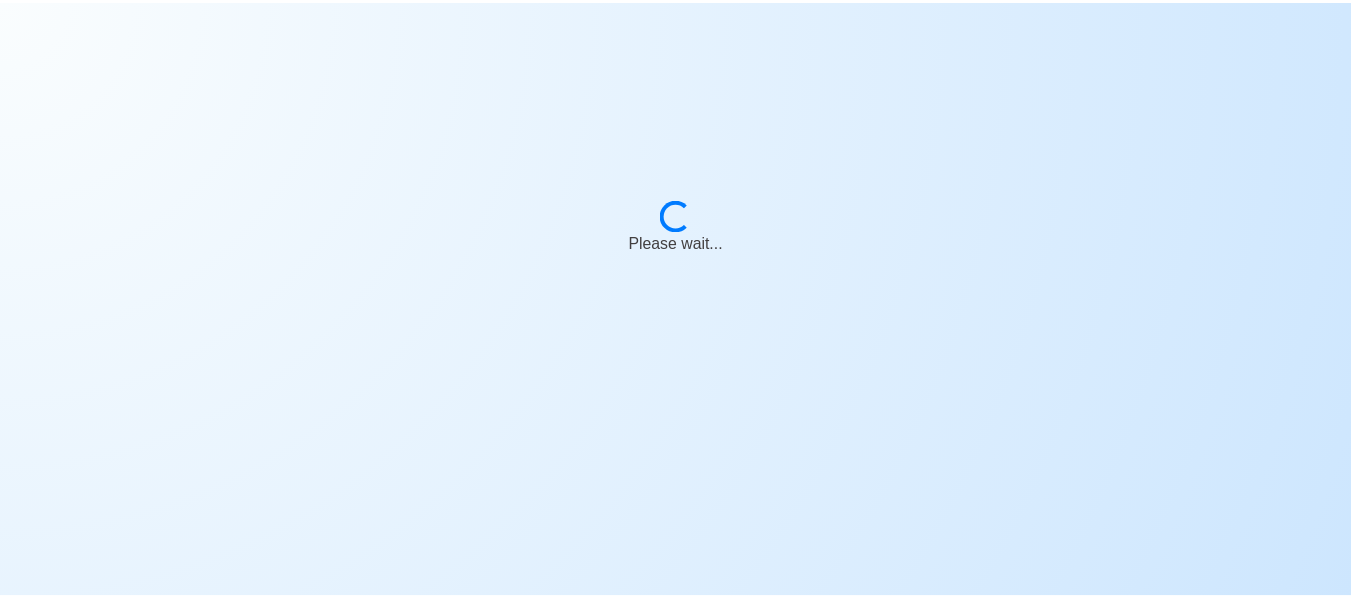 scroll, scrollTop: 0, scrollLeft: 0, axis: both 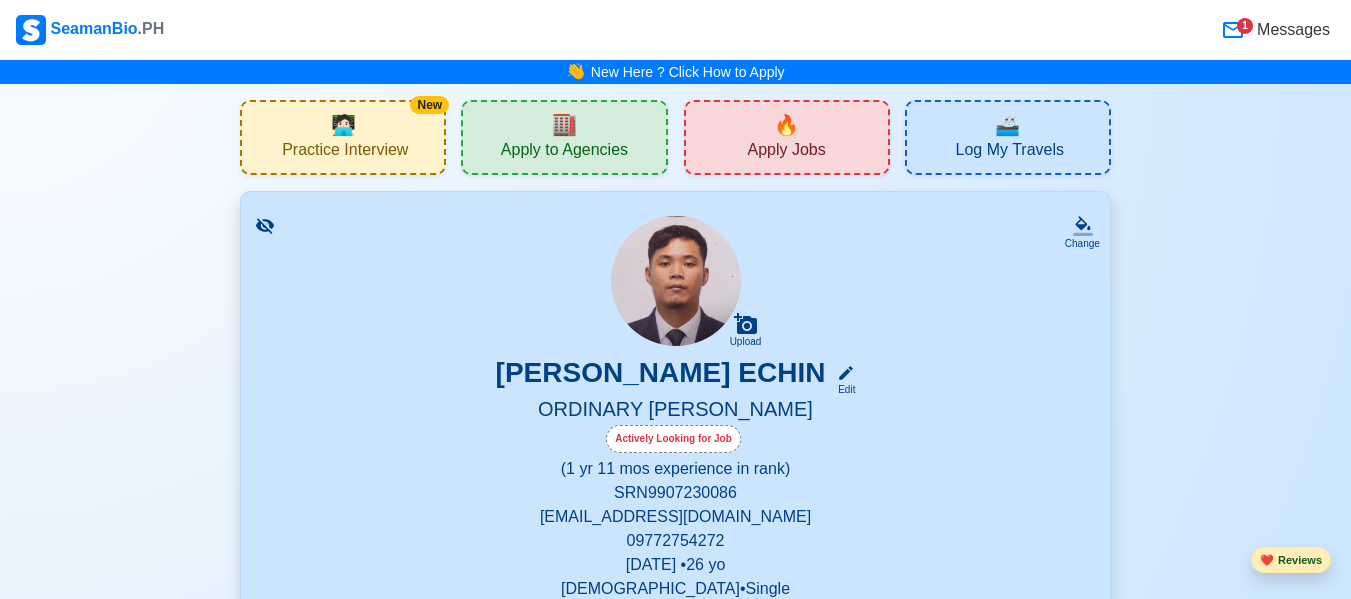 click on "❤️ Reviews" at bounding box center [1291, 560] 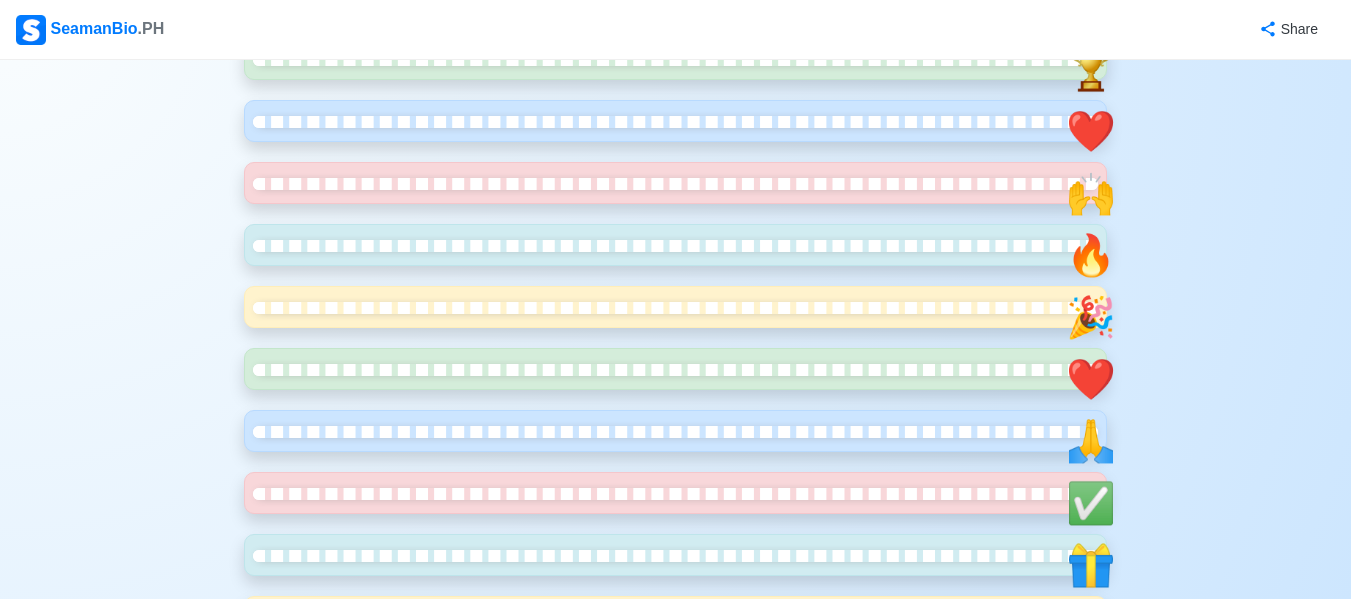 scroll, scrollTop: 1800, scrollLeft: 0, axis: vertical 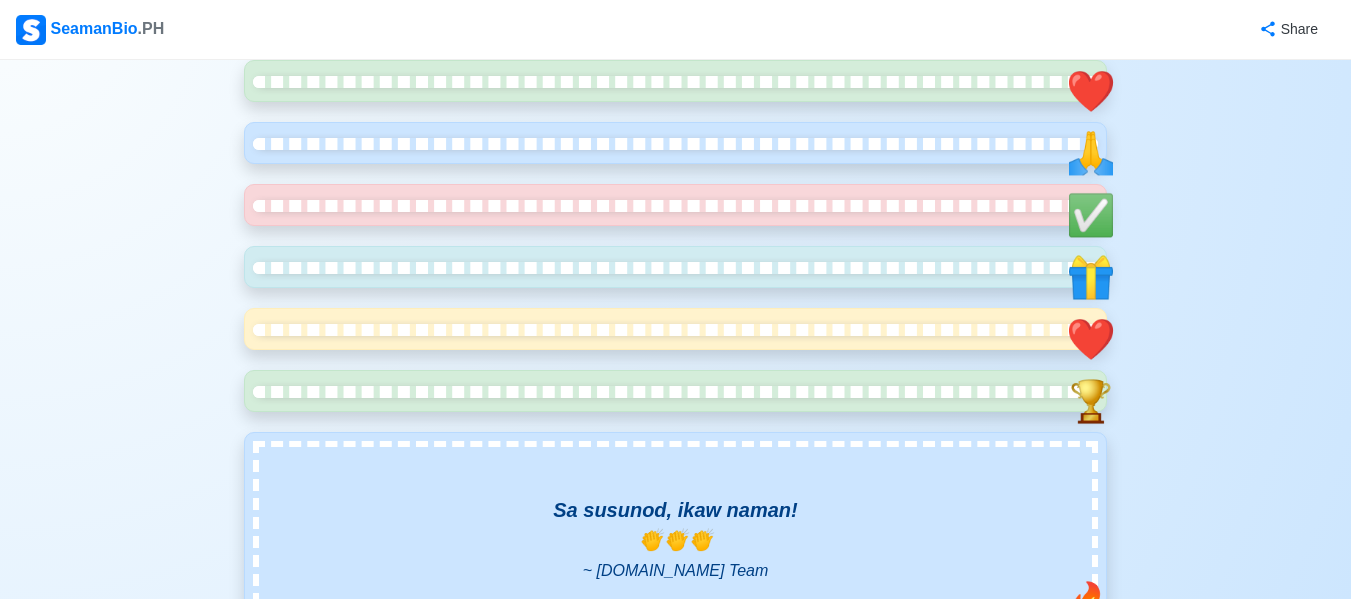 click at bounding box center [31, 30] 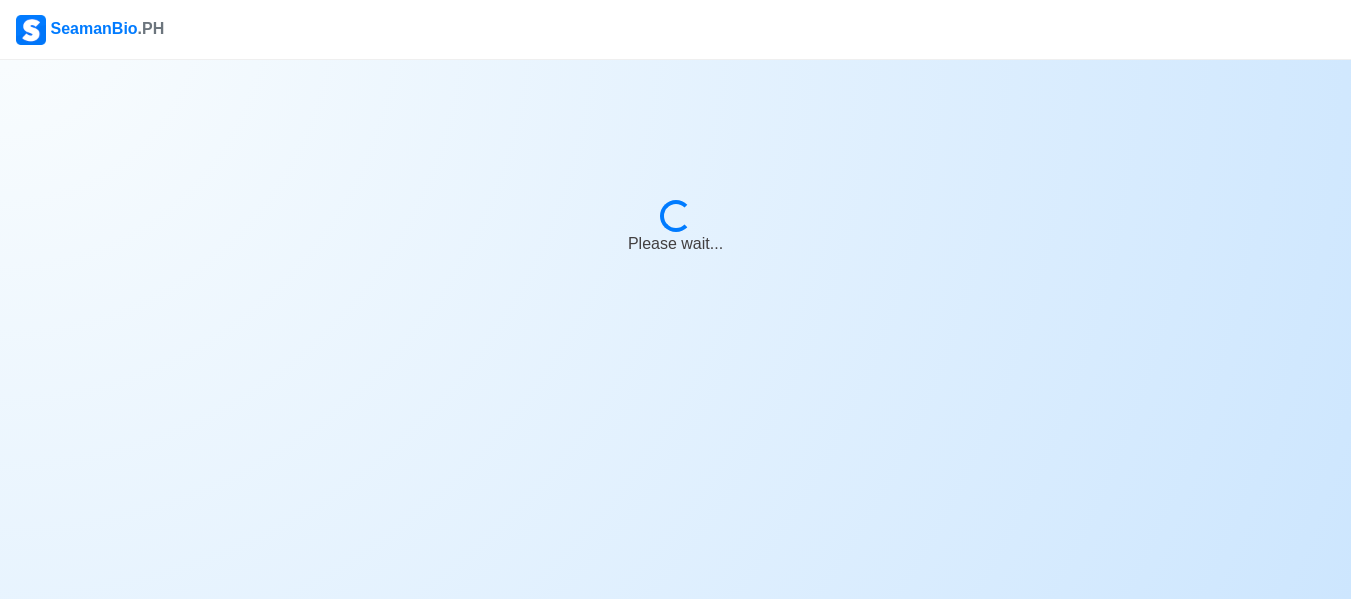 scroll, scrollTop: 0, scrollLeft: 0, axis: both 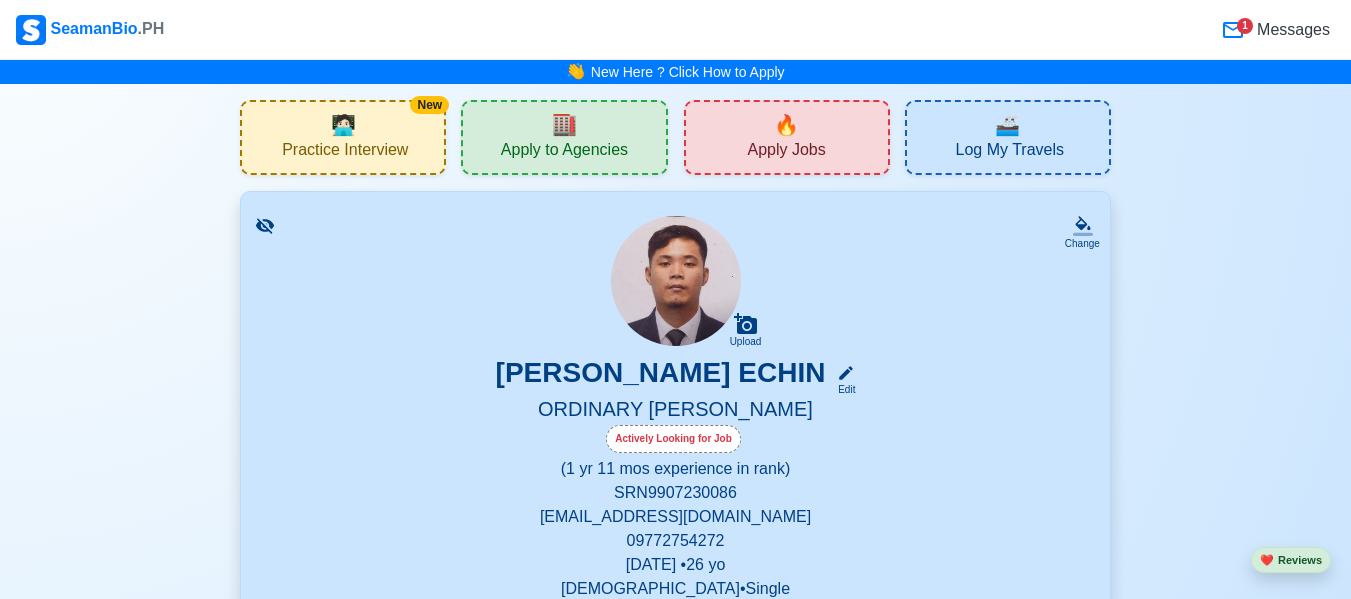 click on "1 Messages" at bounding box center (1273, 30) 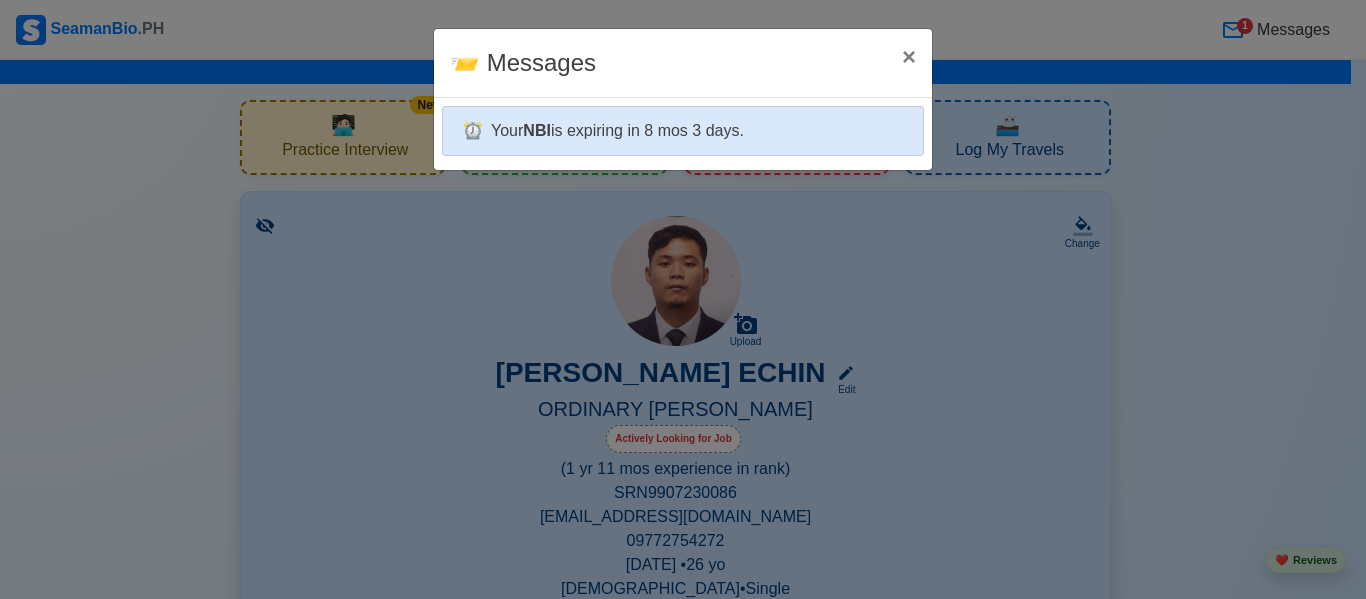 click on "⏰ Your  NBI  is   expiring in 8 mos 3 days." at bounding box center [683, 131] 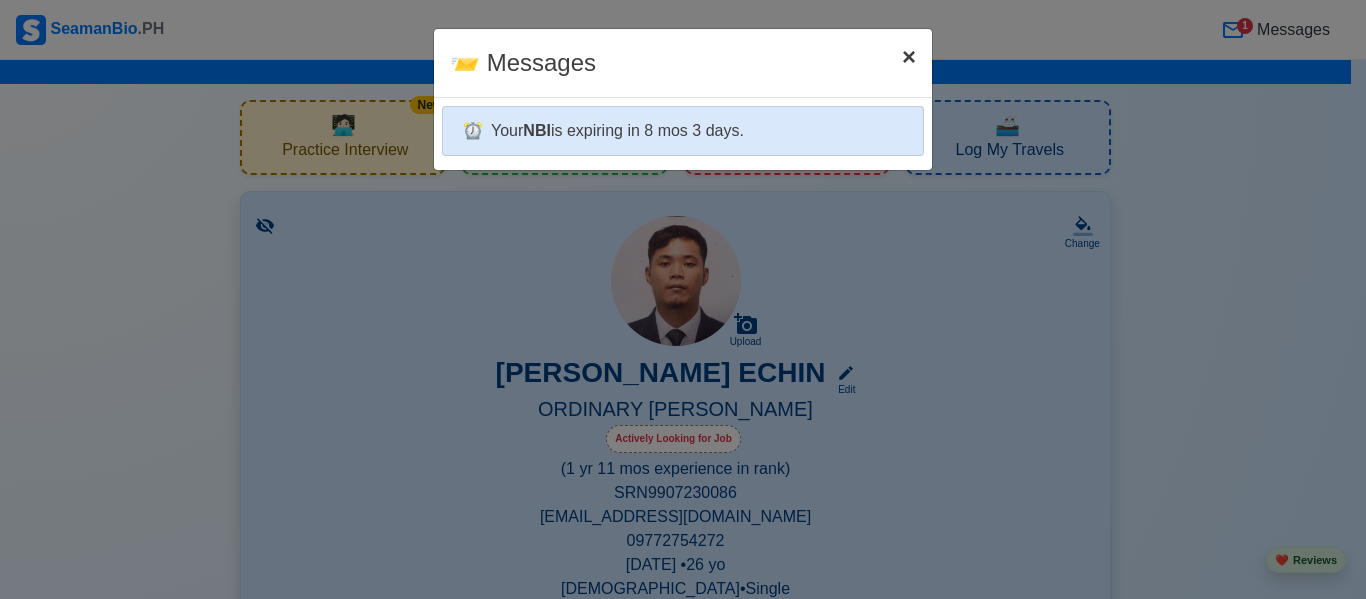 click on "×" at bounding box center [909, 56] 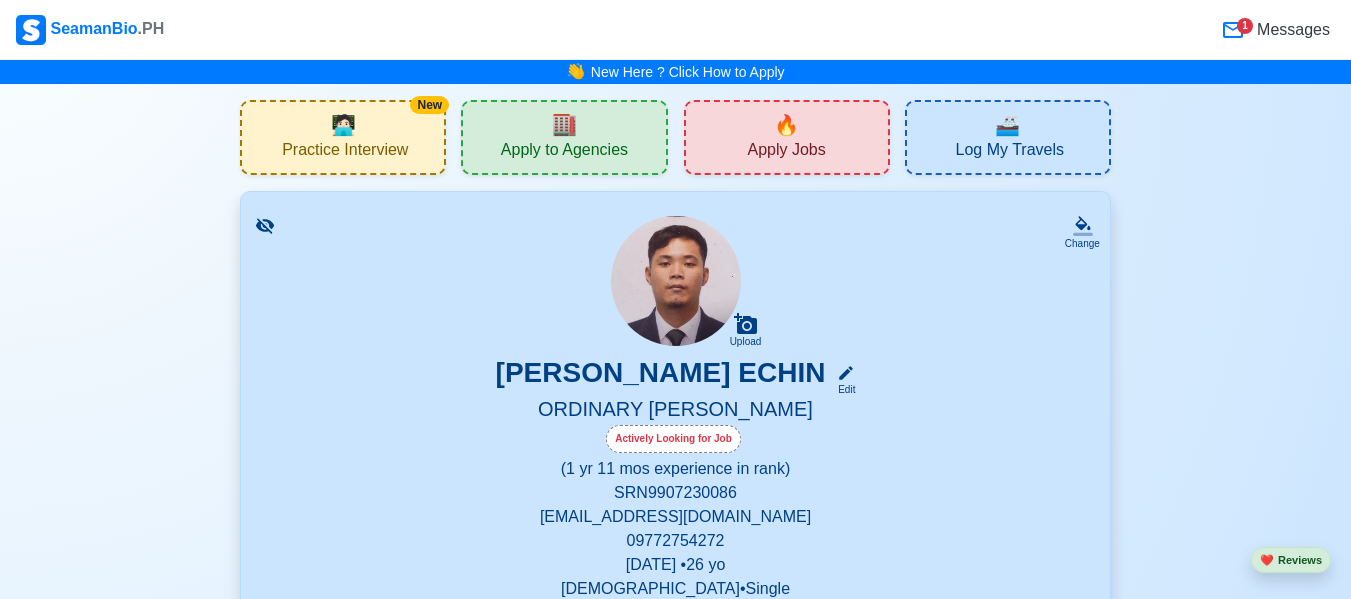click on "Apply to Agencies" at bounding box center [564, 152] 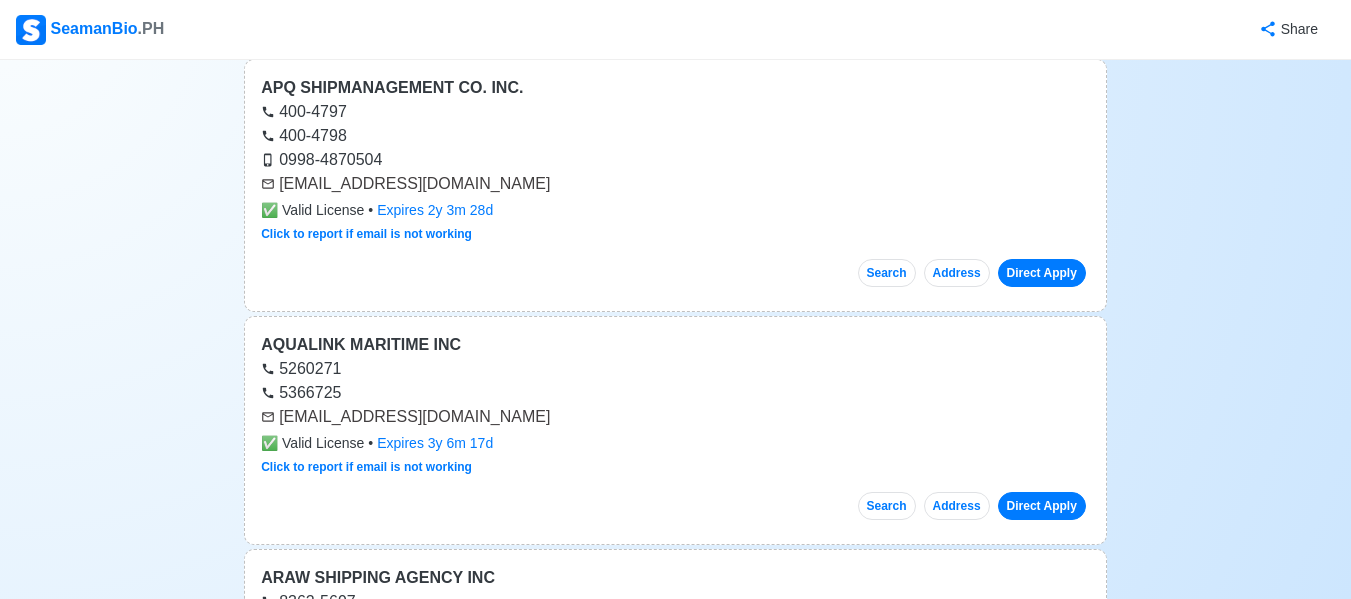 scroll, scrollTop: 3300, scrollLeft: 0, axis: vertical 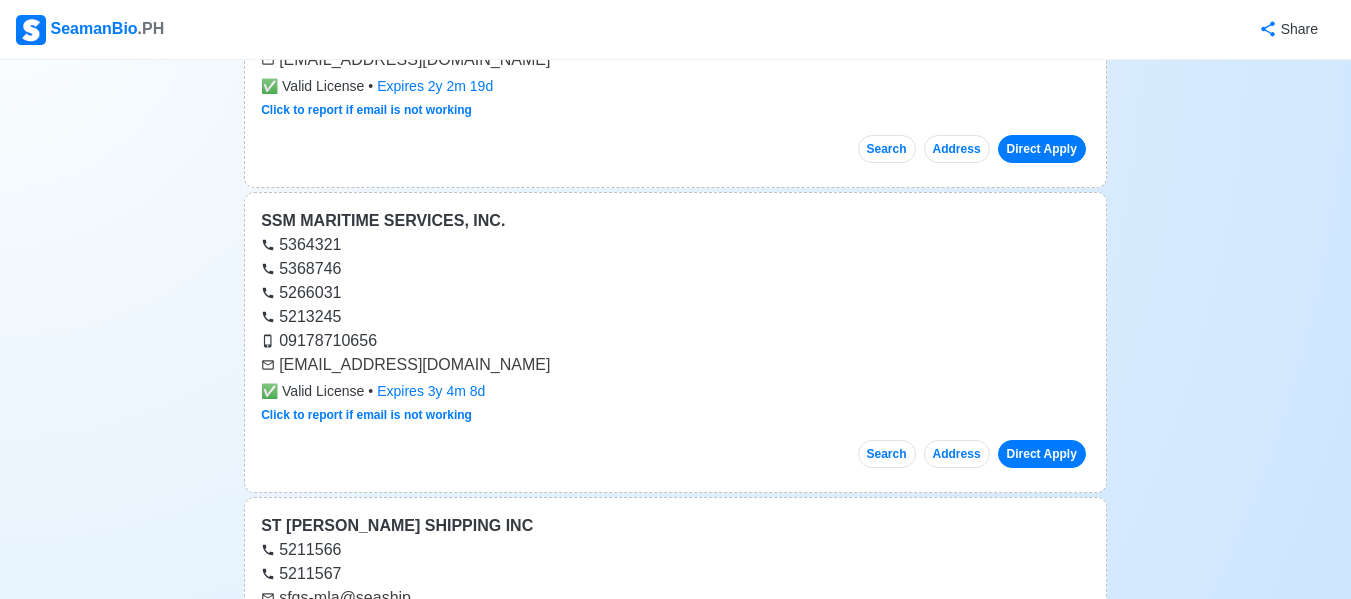 click on "Home Apply Direct to Agencies Ref Department of Migrant Workers Updated   Jul 15, 2025   •  1w ago Found  341   agencies AGILE MARITIME RESOURCES INC (FOR PII MARITIME SVCS INC) 7381608 7381607 8890251 recruitment@agilecrew.com ✅   Valid License •   Expires   3y 3m 15d Click to report if email is not working Search Address Direct Apply ALL OCEANS MARITIME AGENCY INC 02-85237198 02-85256783 admin@alloma.com.ph ✅   Valid License •   Expires   2y 6m 30d Click to report if email is not working Search Address Direct Apply ALPHA PEARL OF THE ORIENT MARITIME, INC. (FORMERLY: YE RISING STAR MARITIME CORP) 5310-4062 recruitment@apomi.net ✅   Valid License •   Expires   1y 4m 8d Click to report if email is not working Search Address Direct Apply ALPHA SHIPMANAGEMENT CORP. 523-5568 5243855 alphaship.recruitment@gmail.com ✅   Valid License •   Expires   2y 18d Click to report if email is not working Search Address Direct Apply ALPHERA MARINE SERVICES INC. (FORMERLY: POS-FIL SHIP MANAGEMENT CORPORATION" at bounding box center [675, -23898] 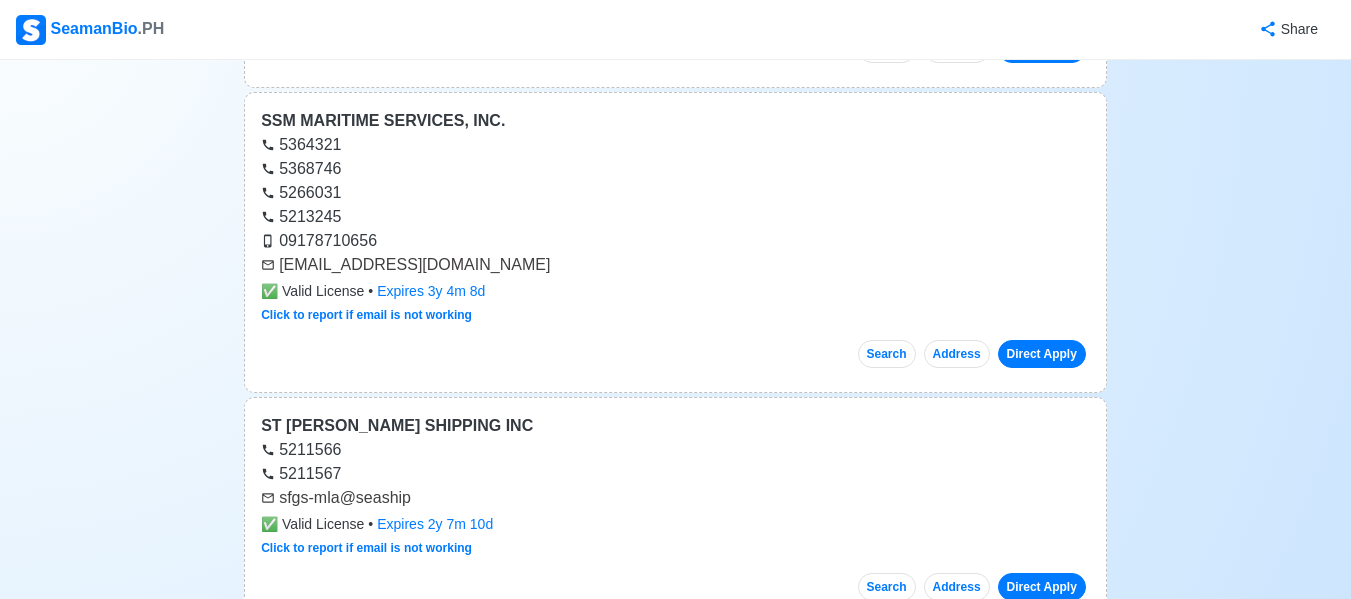 scroll, scrollTop: 65186, scrollLeft: 0, axis: vertical 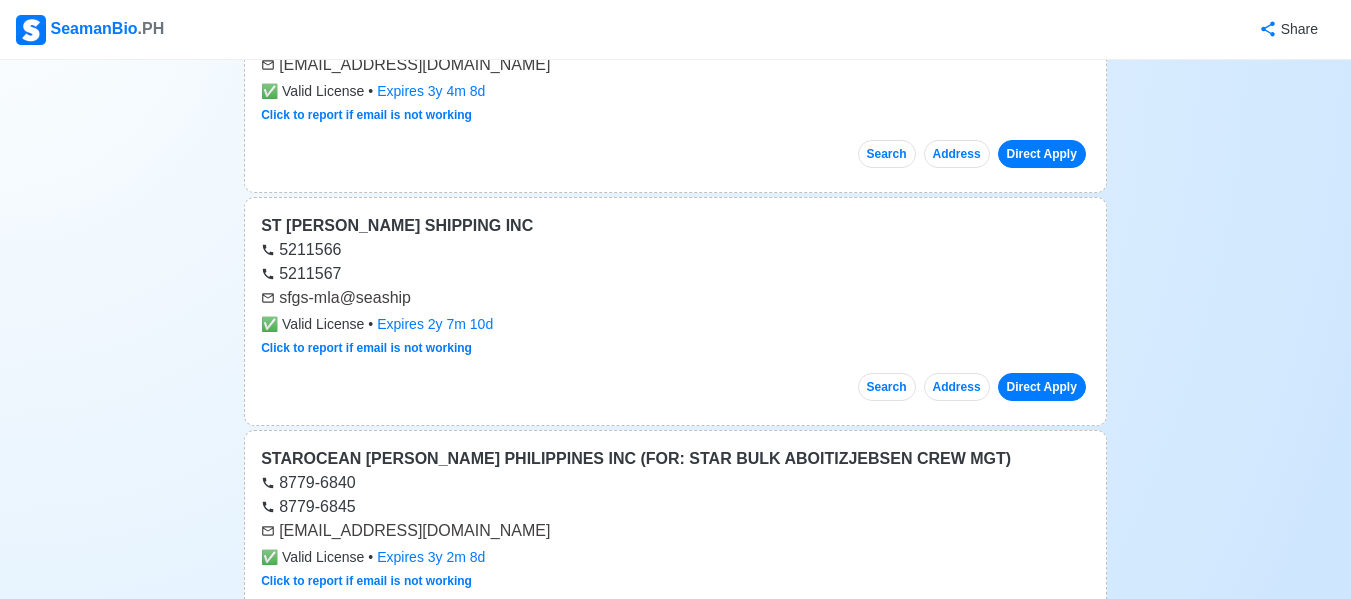 click on "Home Apply Direct to Agencies Ref Department of Migrant Workers Updated   Jul 15, 2025   •  1w ago Found  341   agencies AGILE MARITIME RESOURCES INC (FOR PII MARITIME SVCS INC) 7381608 7381607 8890251 recruitment@agilecrew.com ✅   Valid License •   Expires   3y 3m 15d Click to report if email is not working Search Address Direct Apply ALL OCEANS MARITIME AGENCY INC 02-85237198 02-85256783 admin@alloma.com.ph ✅   Valid License •   Expires   2y 6m 30d Click to report if email is not working Search Address Direct Apply ALPHA PEARL OF THE ORIENT MARITIME, INC. (FORMERLY: YE RISING STAR MARITIME CORP) 5310-4062 recruitment@apomi.net ✅   Valid License •   Expires   1y 4m 8d Click to report if email is not working Search Address Direct Apply ALPHA SHIPMANAGEMENT CORP. 523-5568 5243855 alphaship.recruitment@gmail.com ✅   Valid License •   Expires   2y 18d Click to report if email is not working Search Address Direct Apply ALPHERA MARINE SERVICES INC. (FORMERLY: POS-FIL SHIP MANAGEMENT CORPORATION" at bounding box center [675, -24198] 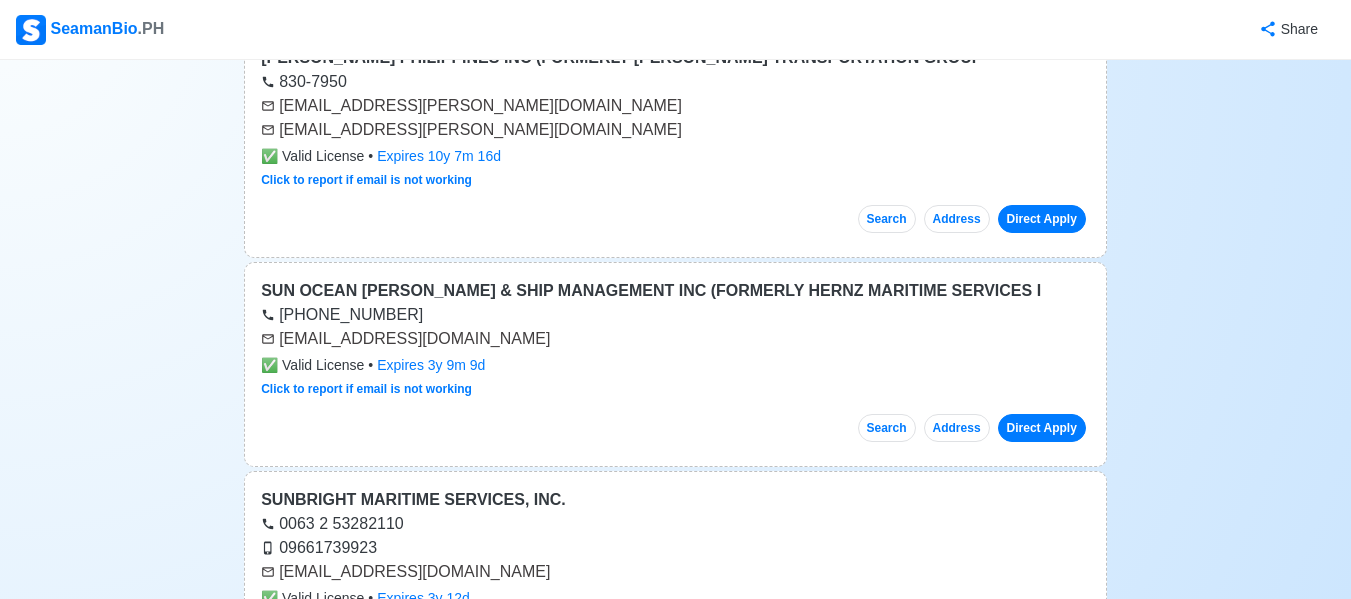 scroll, scrollTop: 66486, scrollLeft: 0, axis: vertical 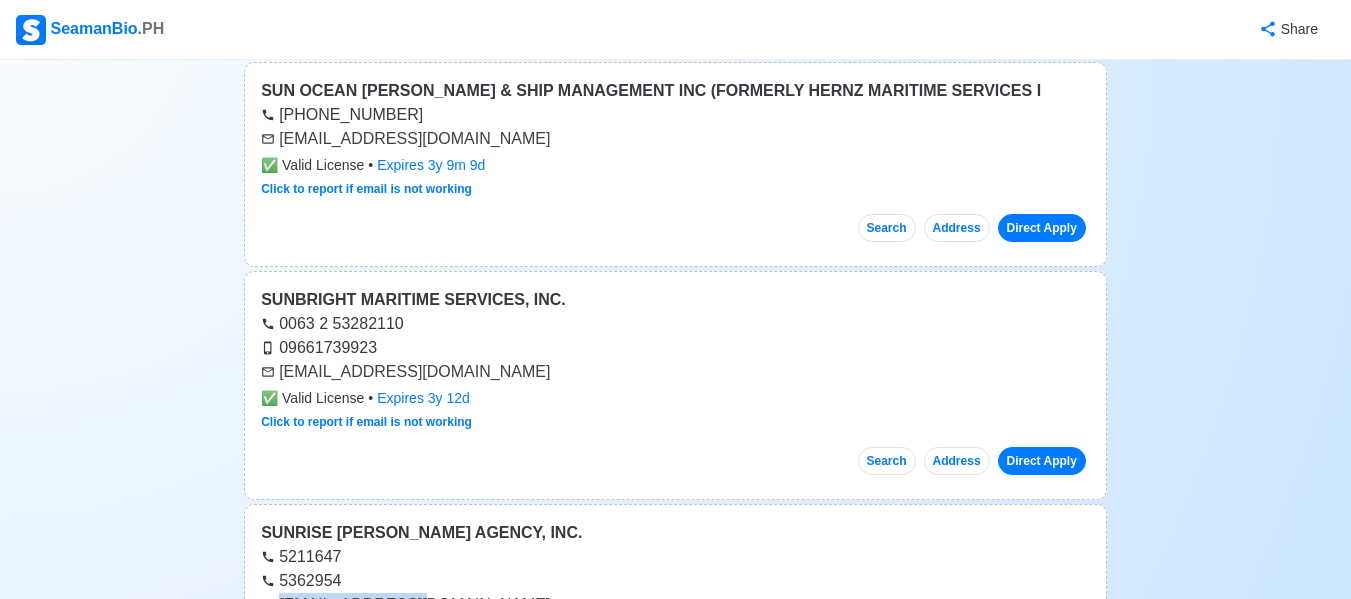 drag, startPoint x: 279, startPoint y: 510, endPoint x: 433, endPoint y: 511, distance: 154.00325 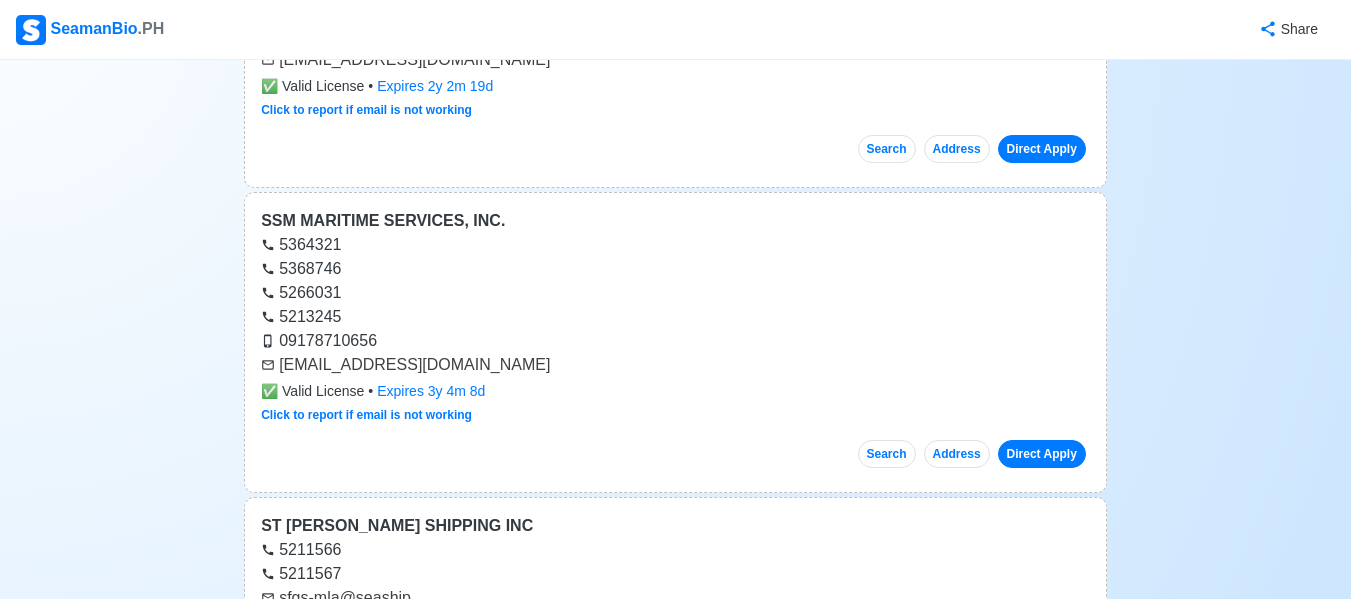 scroll, scrollTop: 64386, scrollLeft: 0, axis: vertical 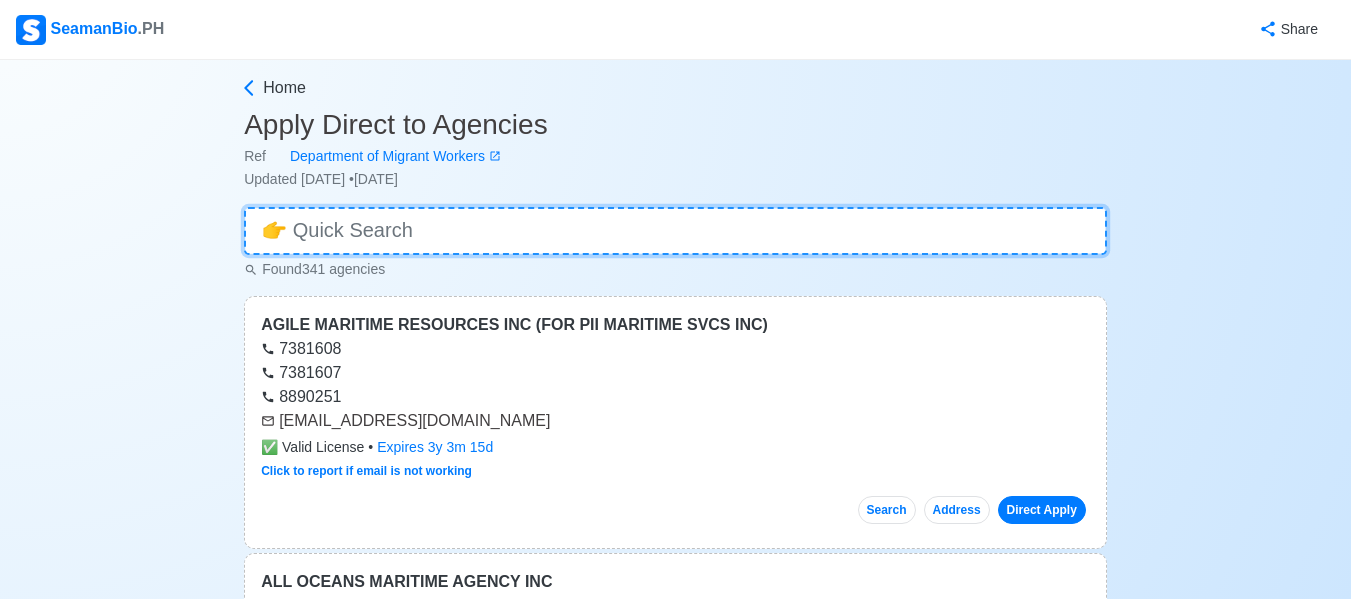 click at bounding box center [675, 231] 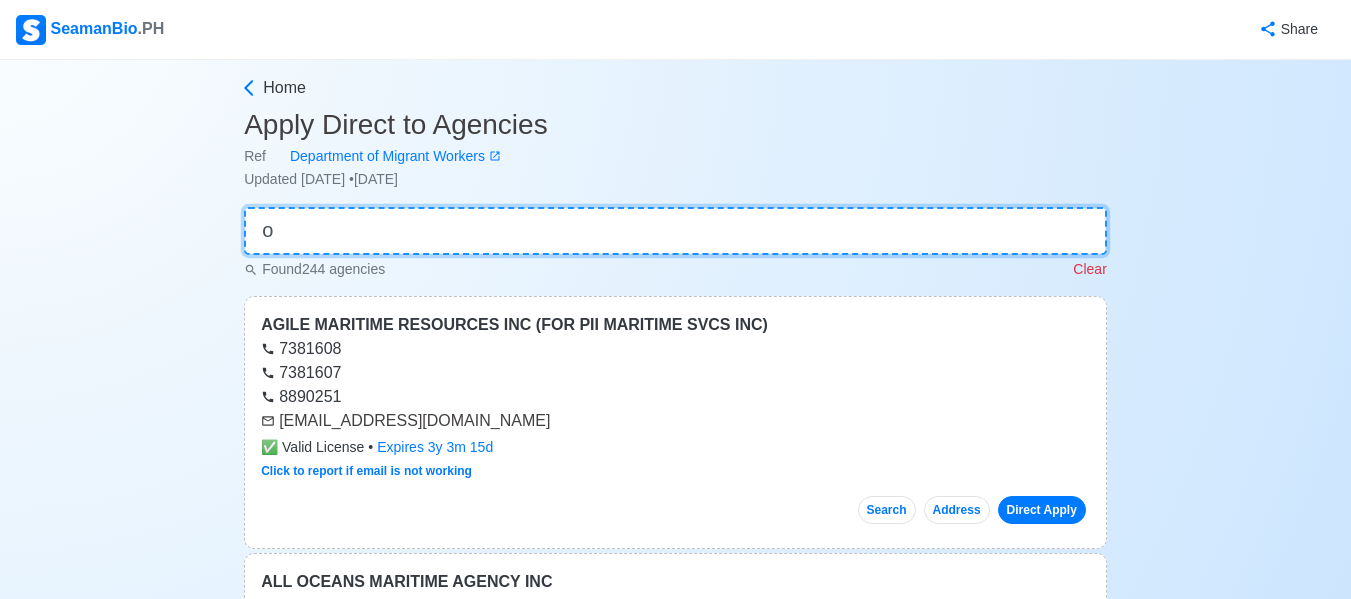 type 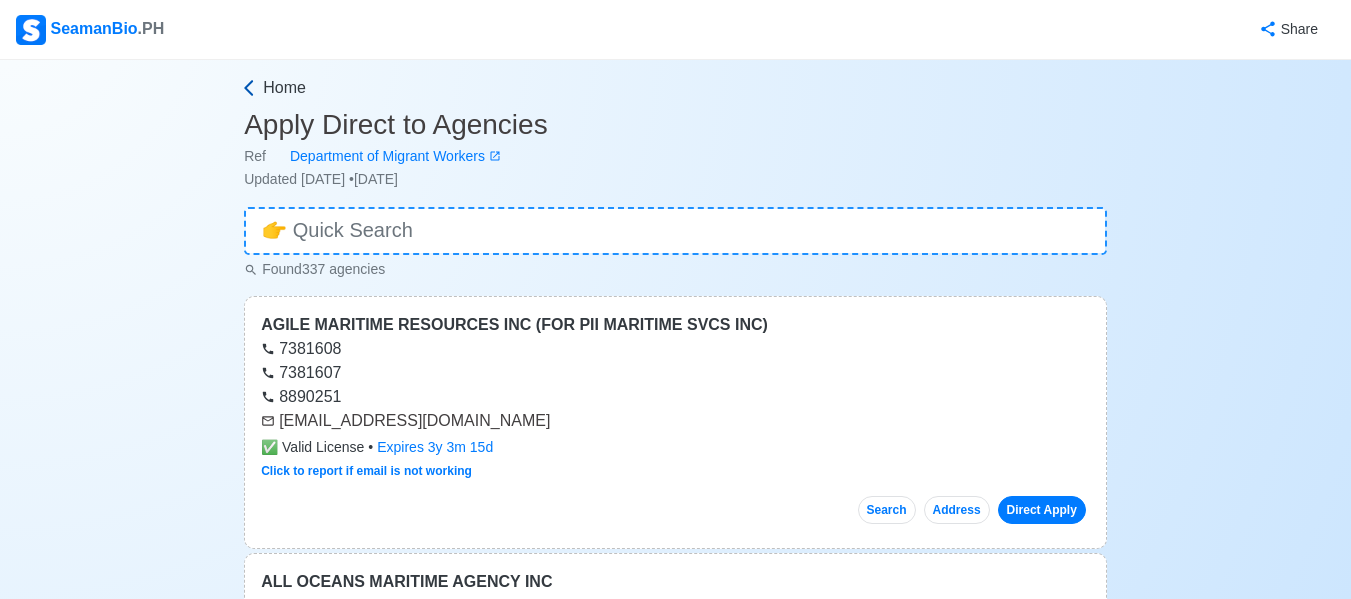 click on "Home" at bounding box center [284, 88] 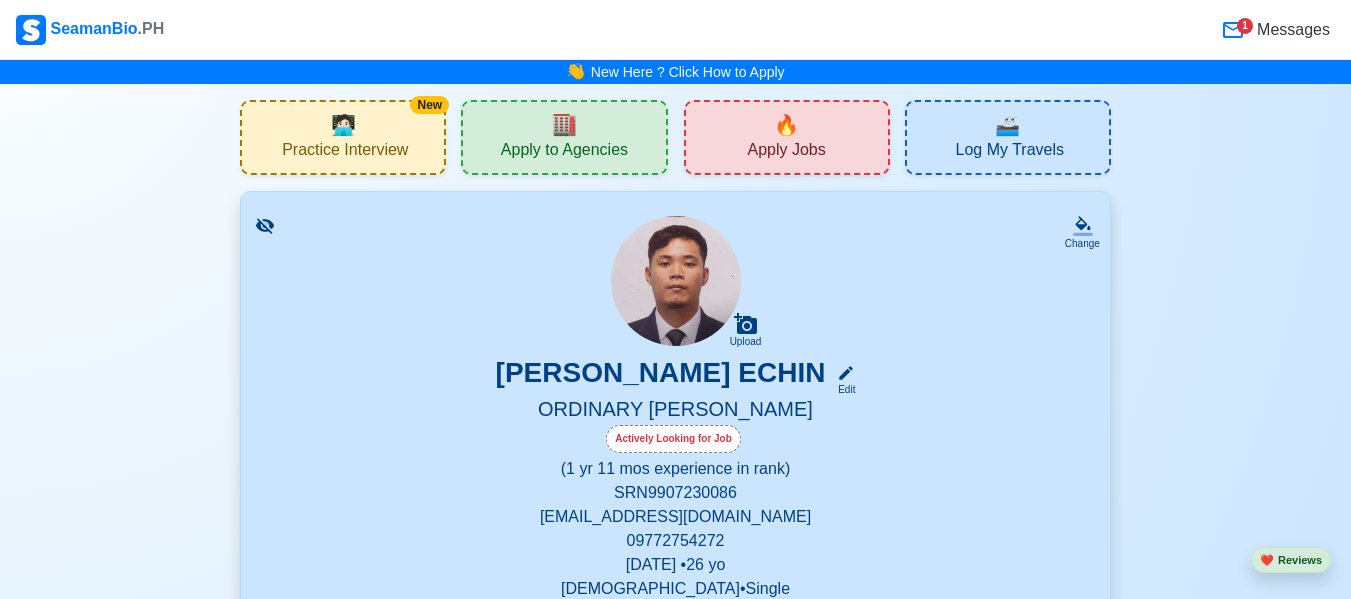 click on "Apply Jobs" at bounding box center [786, 152] 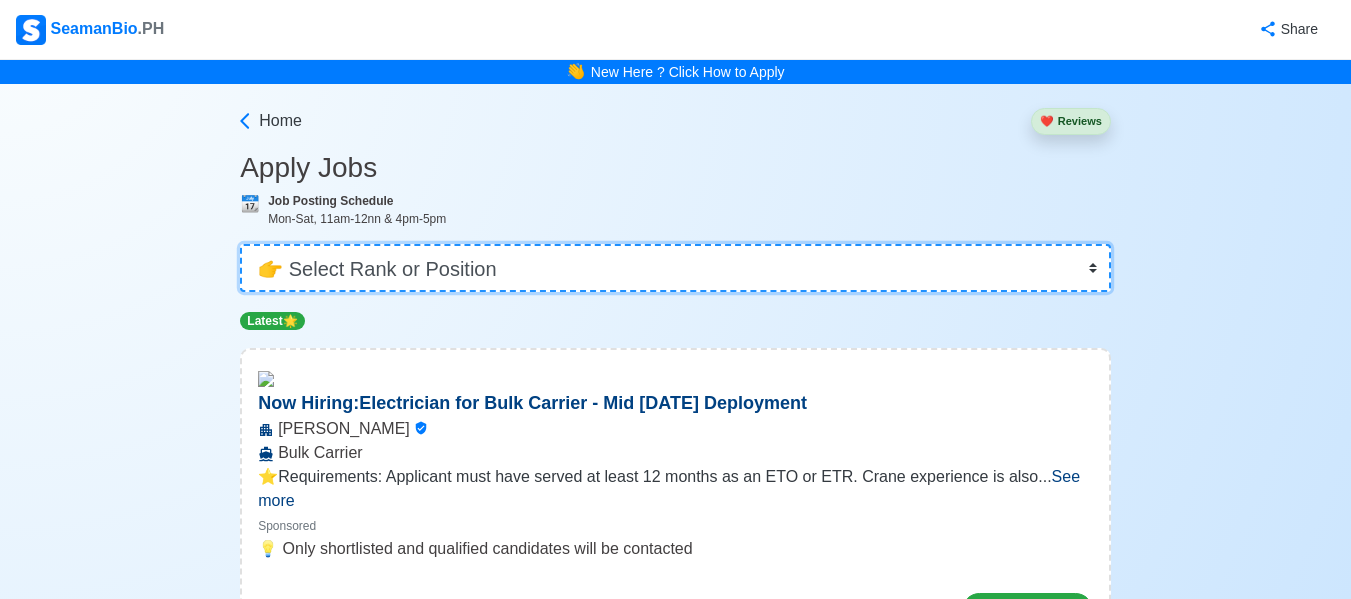 click on "👉 Select Rank or Position Master Chief Officer 2nd Officer 3rd Officer Junior Officer Chief Engineer 2nd Engineer 3rd Engineer 4th Engineer Gas Engineer Junior Engineer 1st Assistant Engineer 2nd Assistant Engineer 3rd Assistant Engineer ETO/ETR Electrician Electrical Engineer Oiler Fitter Welder Chief Cook Chef Cook Messman Wiper Rigger Ordinary Seaman Able Seaman Motorman Pumpman Bosun Cadet Reefer Mechanic Operator Repairman Painter Steward Waiter Others" at bounding box center [675, 268] 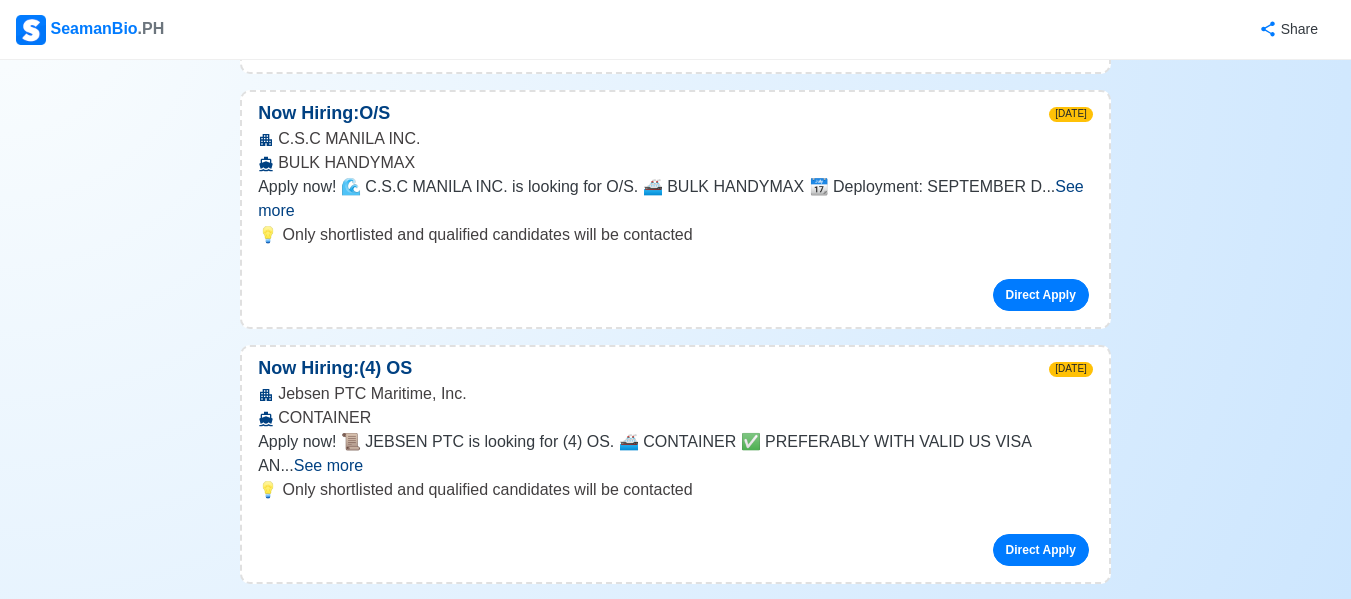 scroll, scrollTop: 1700, scrollLeft: 0, axis: vertical 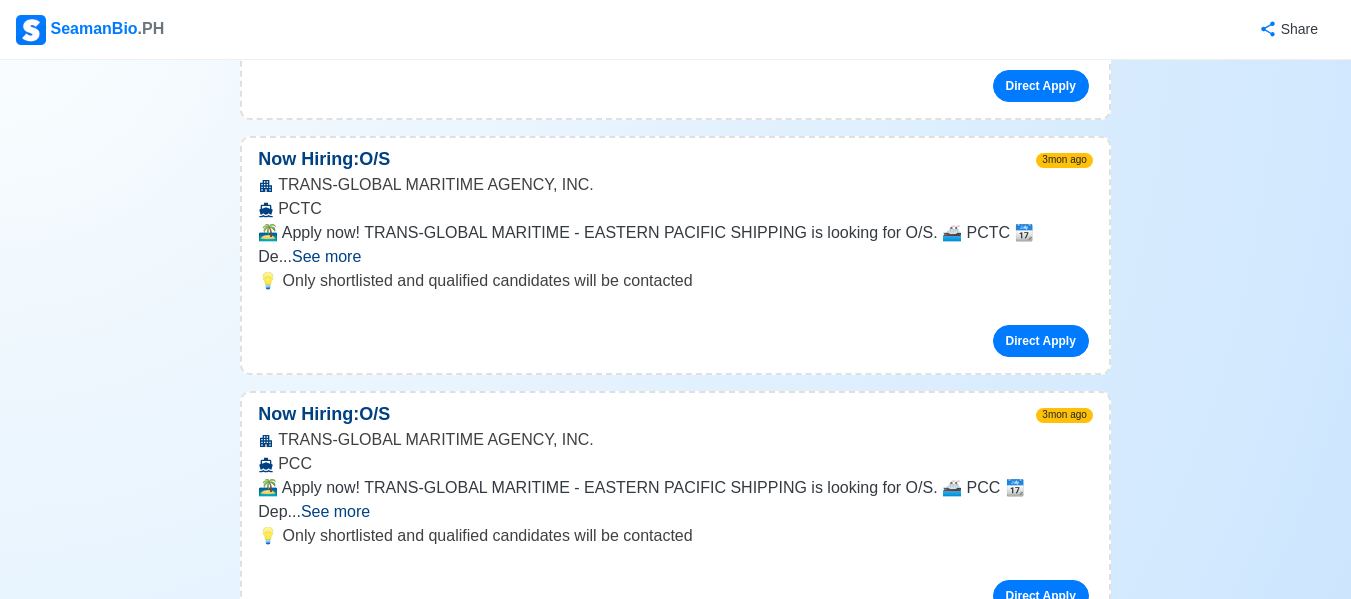 click on "See more" at bounding box center [400, 5077] 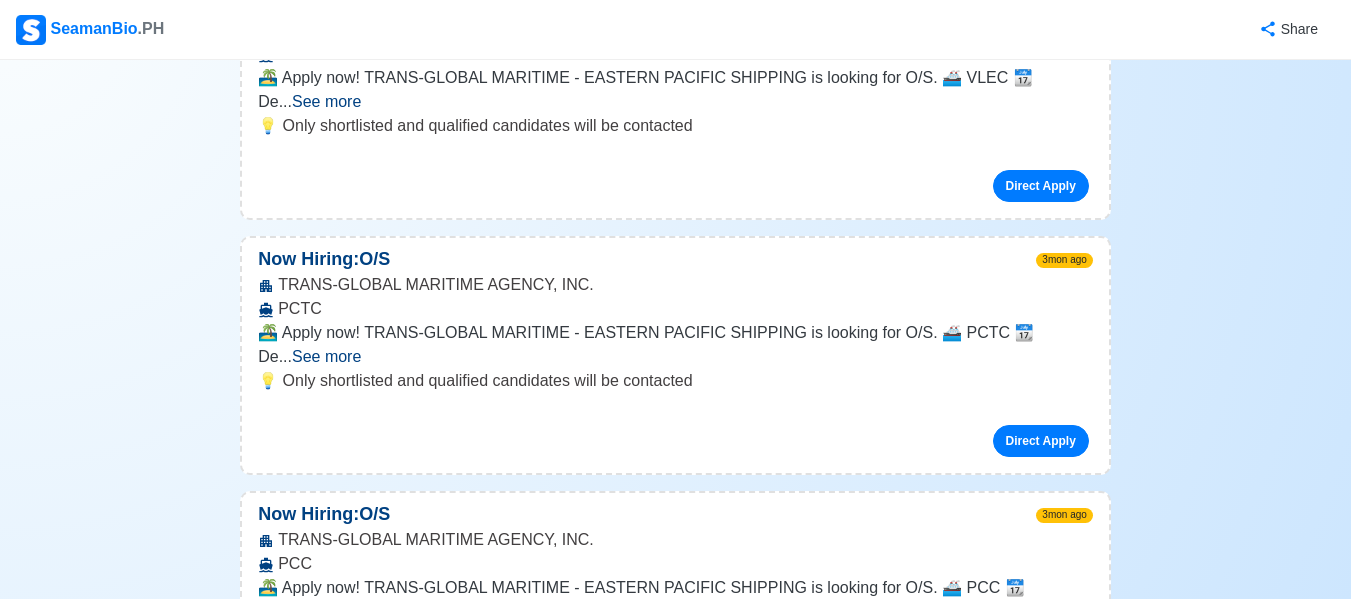 click on "See more" at bounding box center (359, 4922) 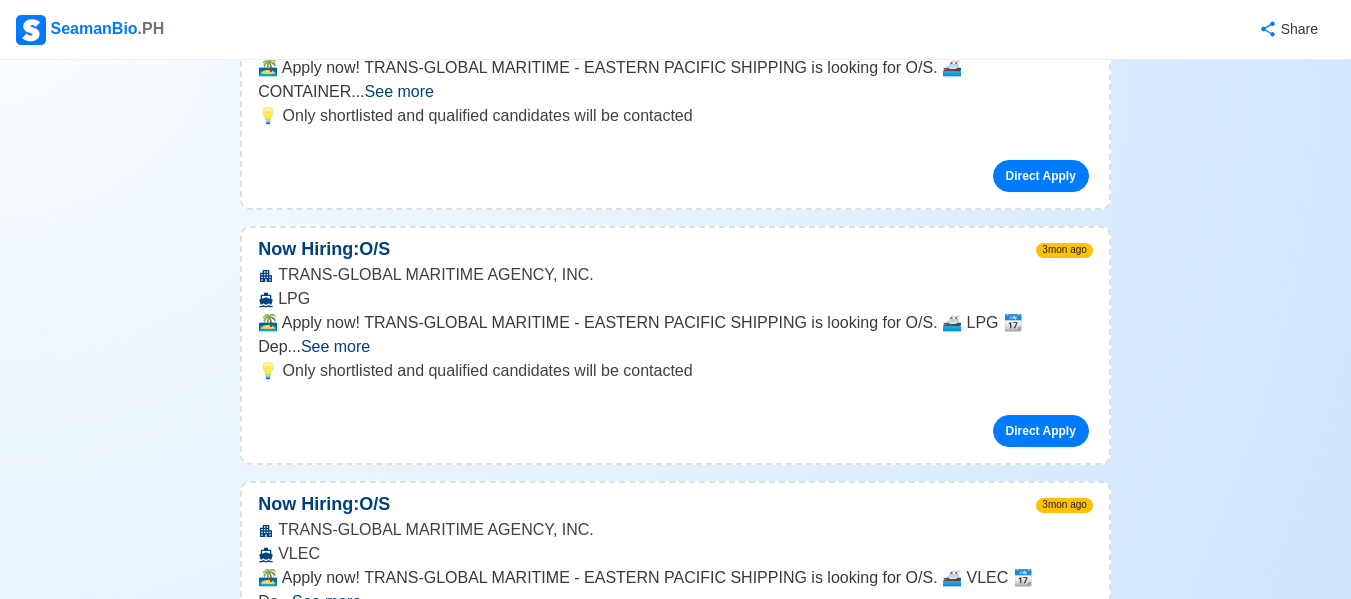 scroll, scrollTop: 45914, scrollLeft: 0, axis: vertical 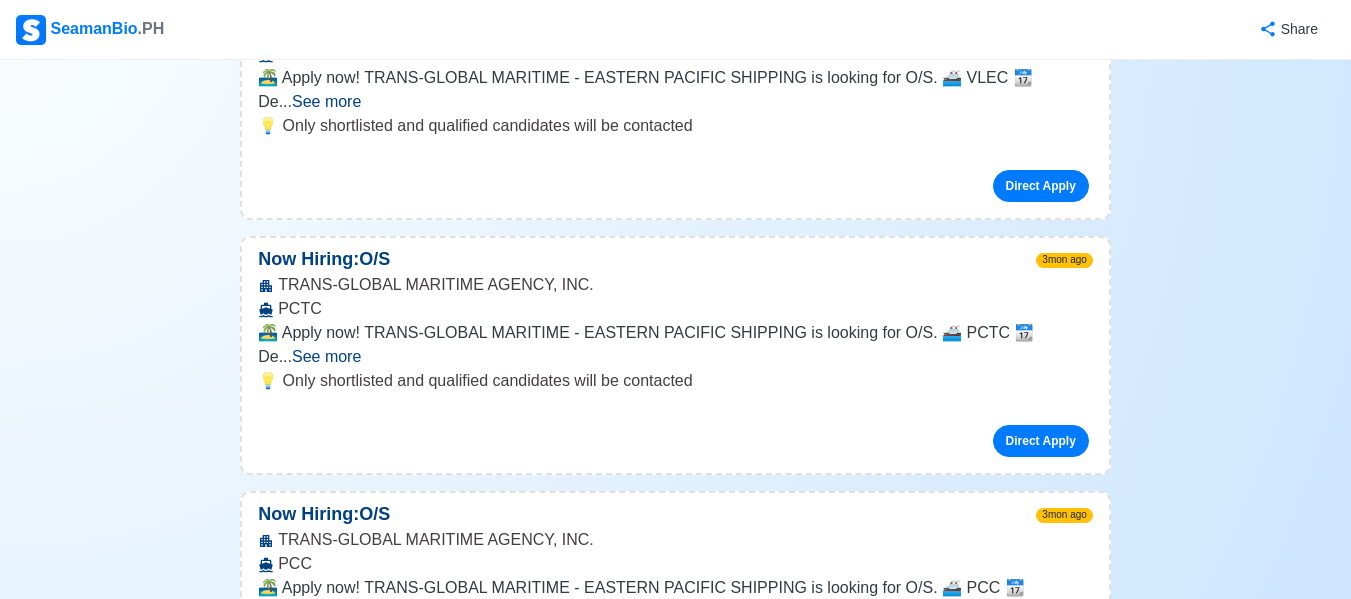 drag, startPoint x: 279, startPoint y: 246, endPoint x: 465, endPoint y: 248, distance: 186.01076 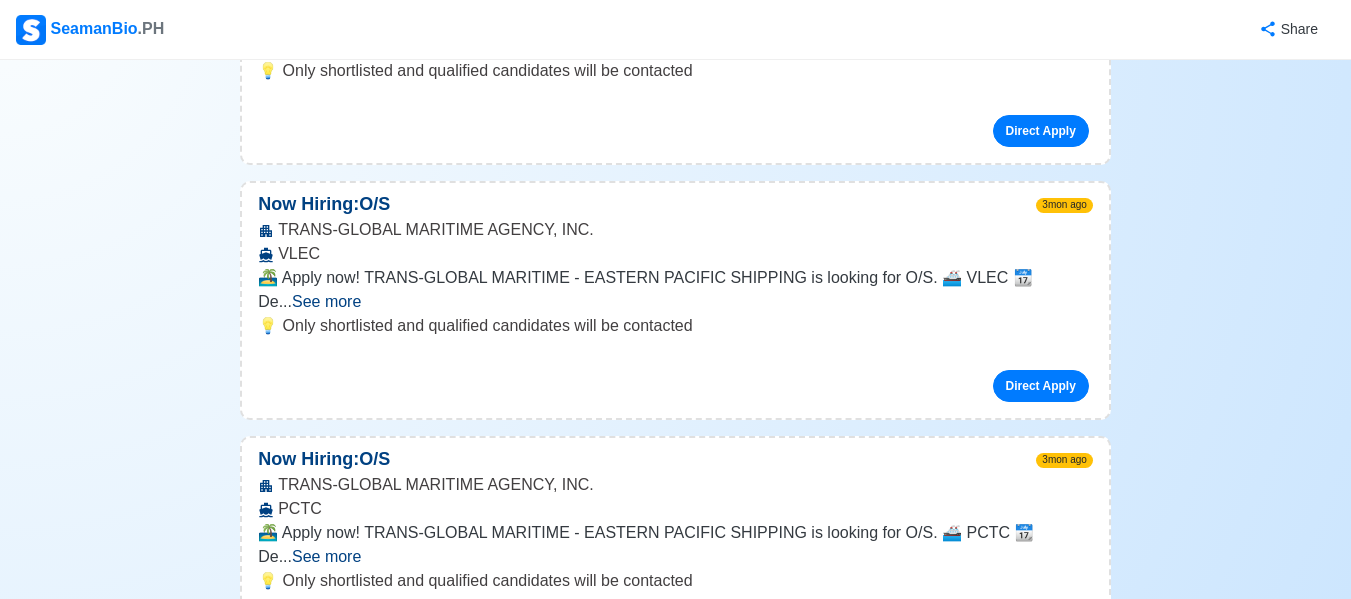 drag, startPoint x: 280, startPoint y: 210, endPoint x: 351, endPoint y: 216, distance: 71.25307 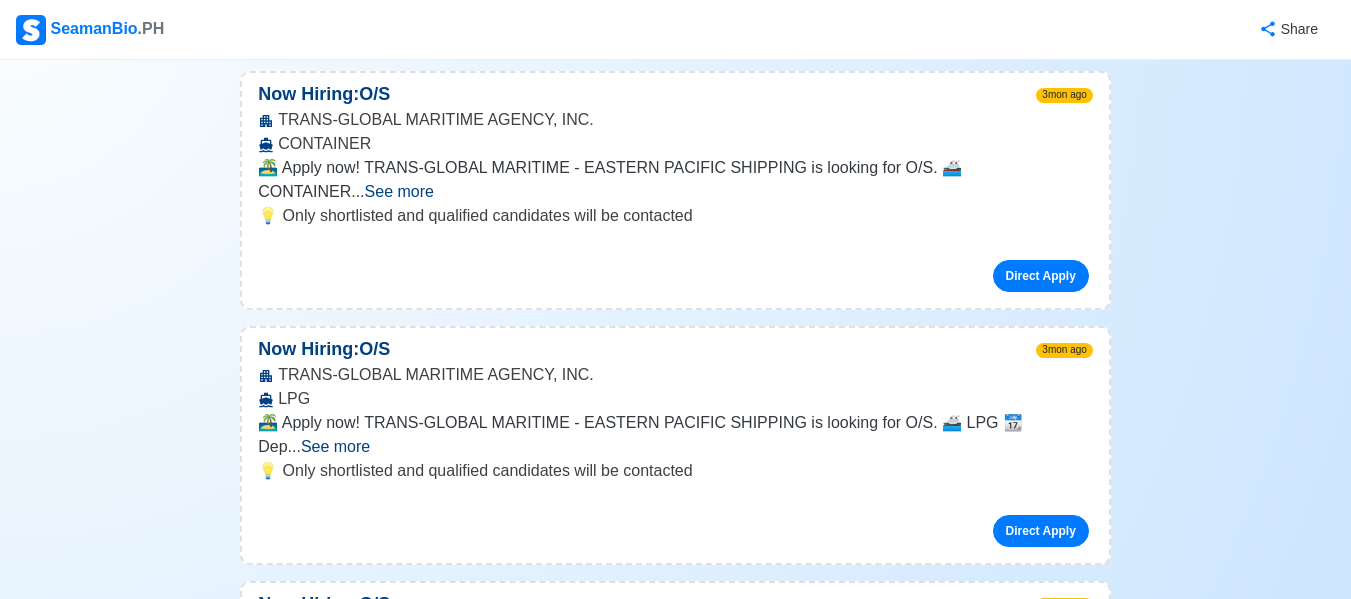 scroll, scrollTop: 45214, scrollLeft: 0, axis: vertical 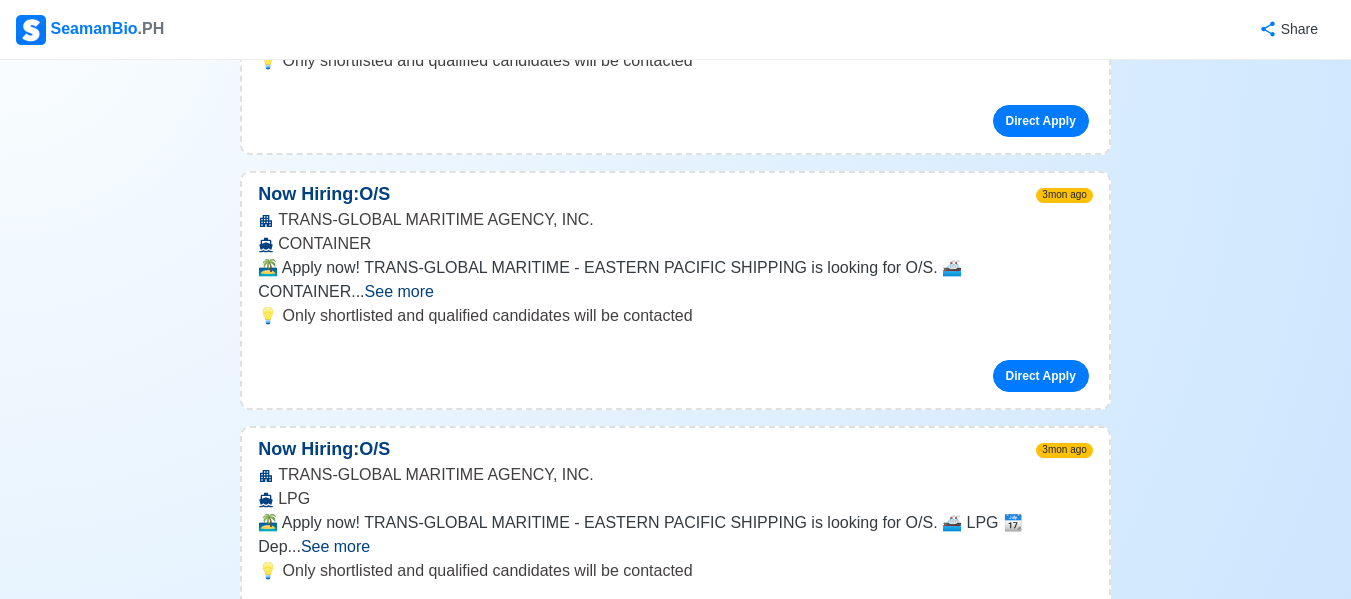 drag, startPoint x: 279, startPoint y: 252, endPoint x: 560, endPoint y: 253, distance: 281.00177 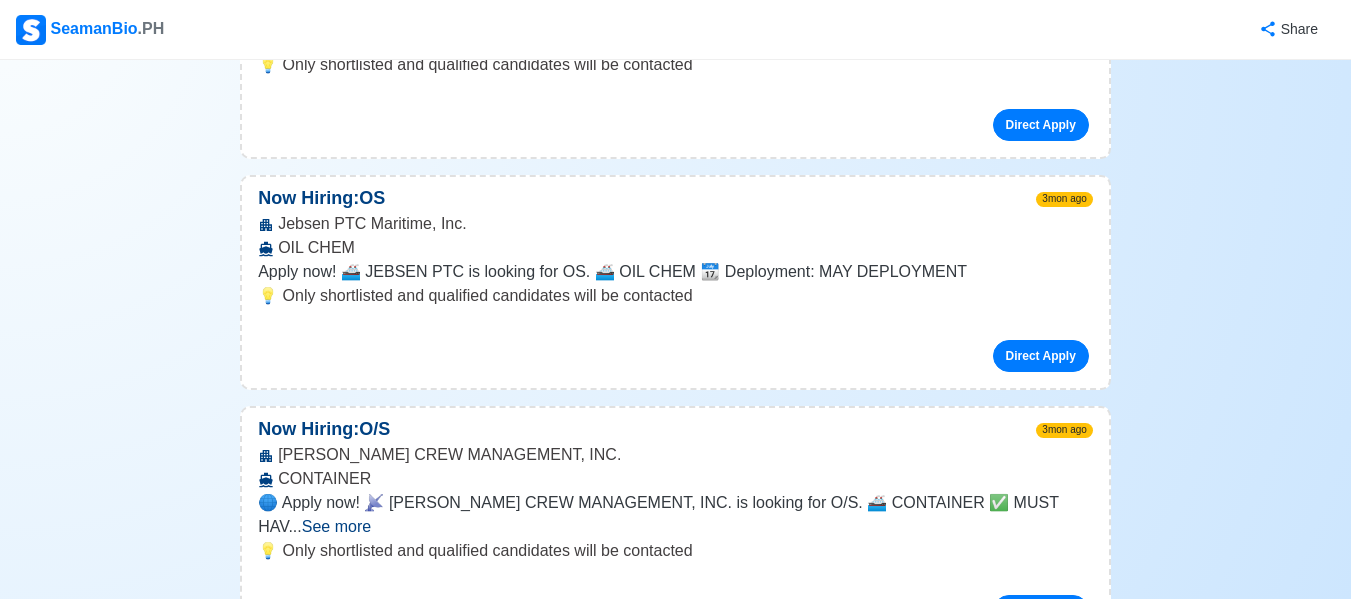 scroll, scrollTop: 44114, scrollLeft: 0, axis: vertical 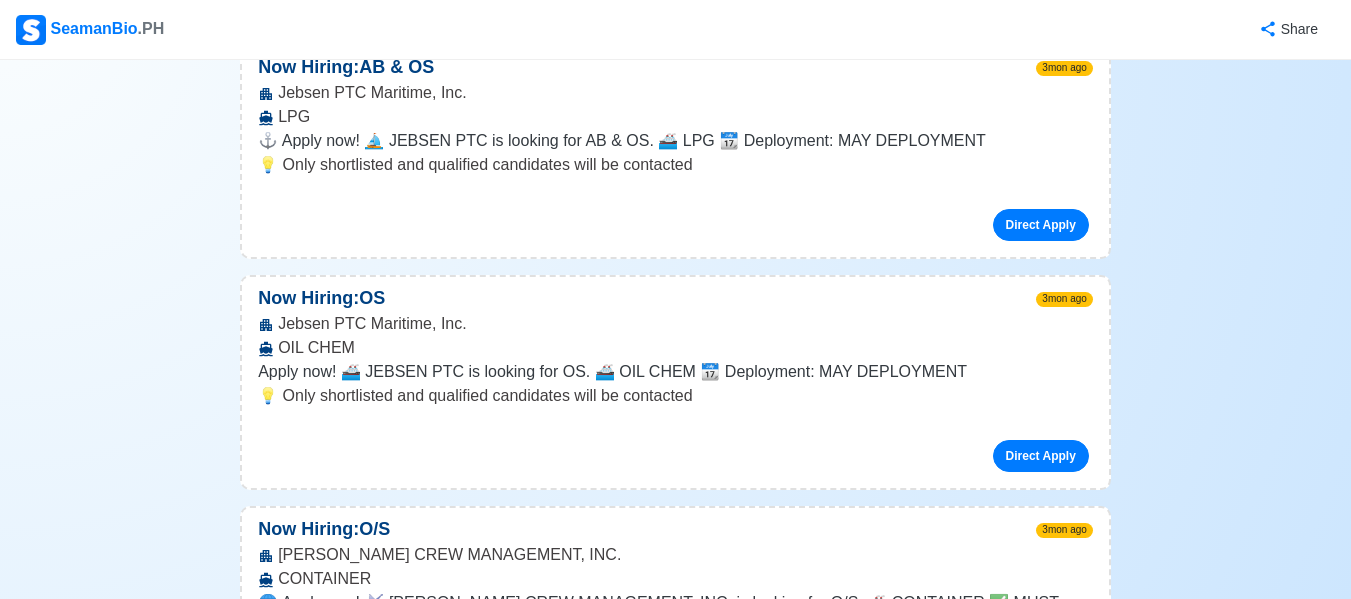drag, startPoint x: 281, startPoint y: 195, endPoint x: 540, endPoint y: 204, distance: 259.1563 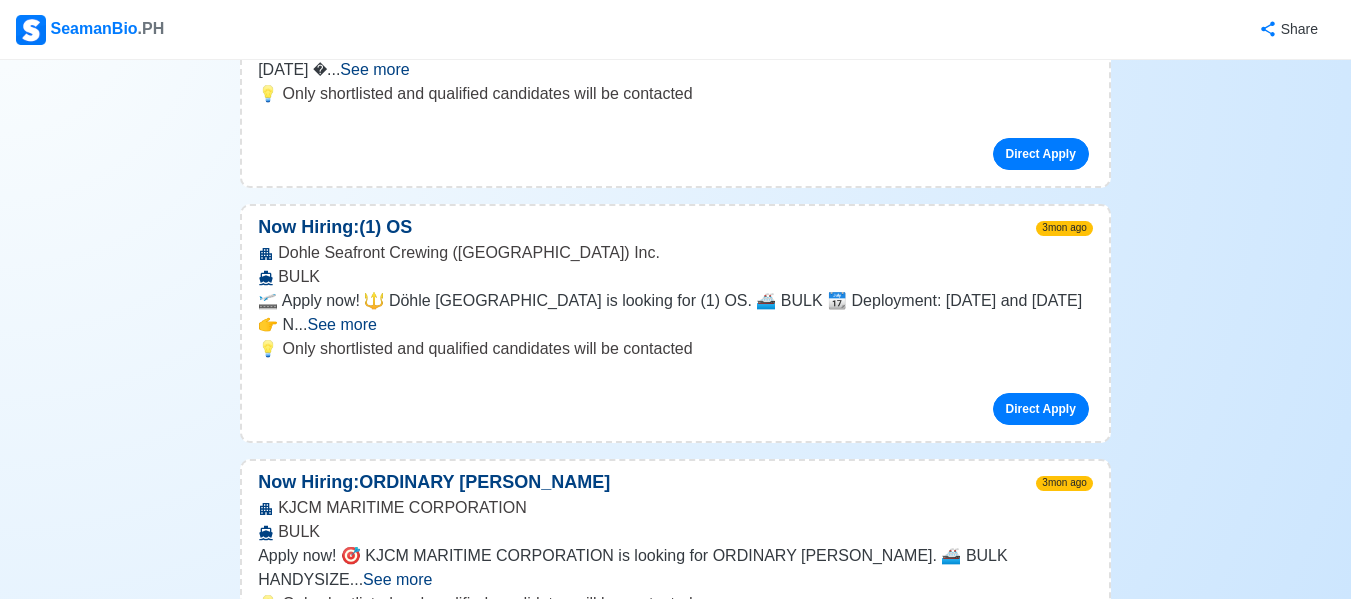 scroll, scrollTop: 42014, scrollLeft: 0, axis: vertical 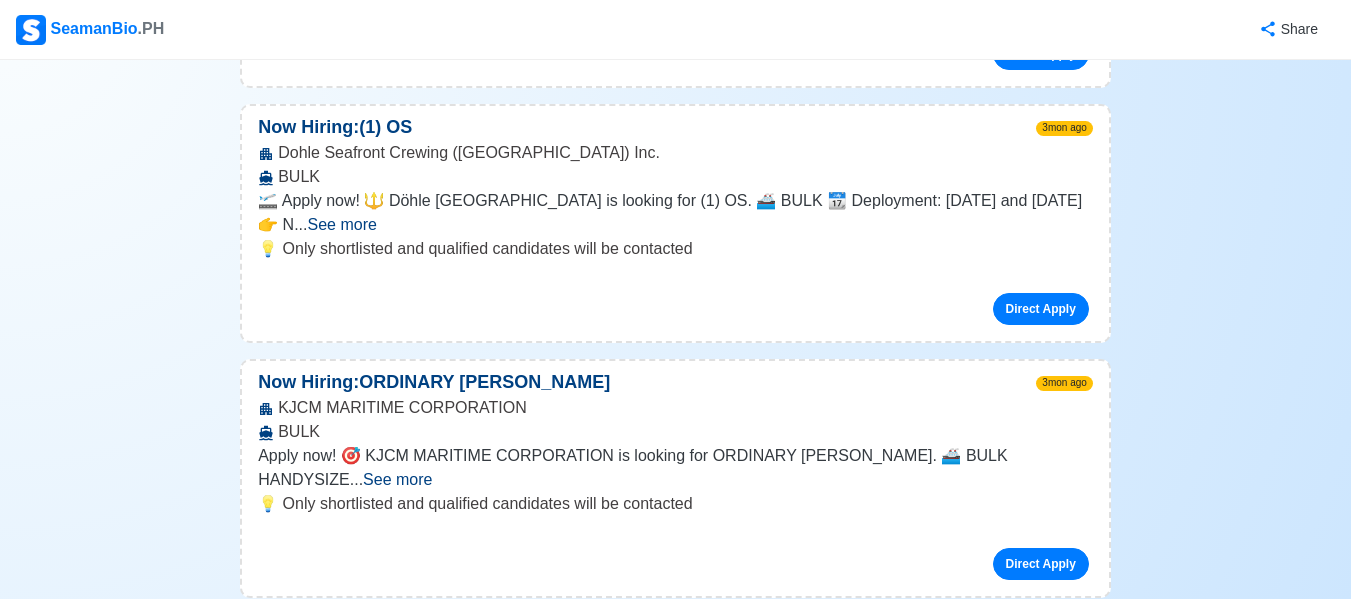 drag, startPoint x: 279, startPoint y: 446, endPoint x: 481, endPoint y: 444, distance: 202.0099 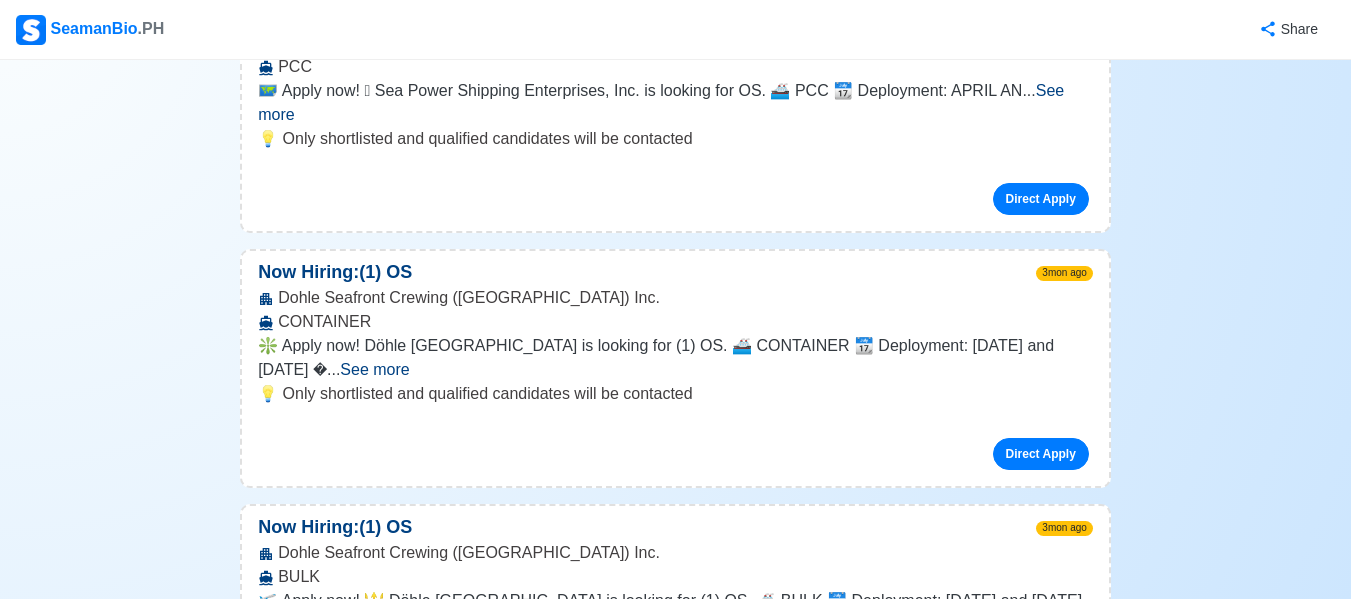 scroll, scrollTop: 41514, scrollLeft: 0, axis: vertical 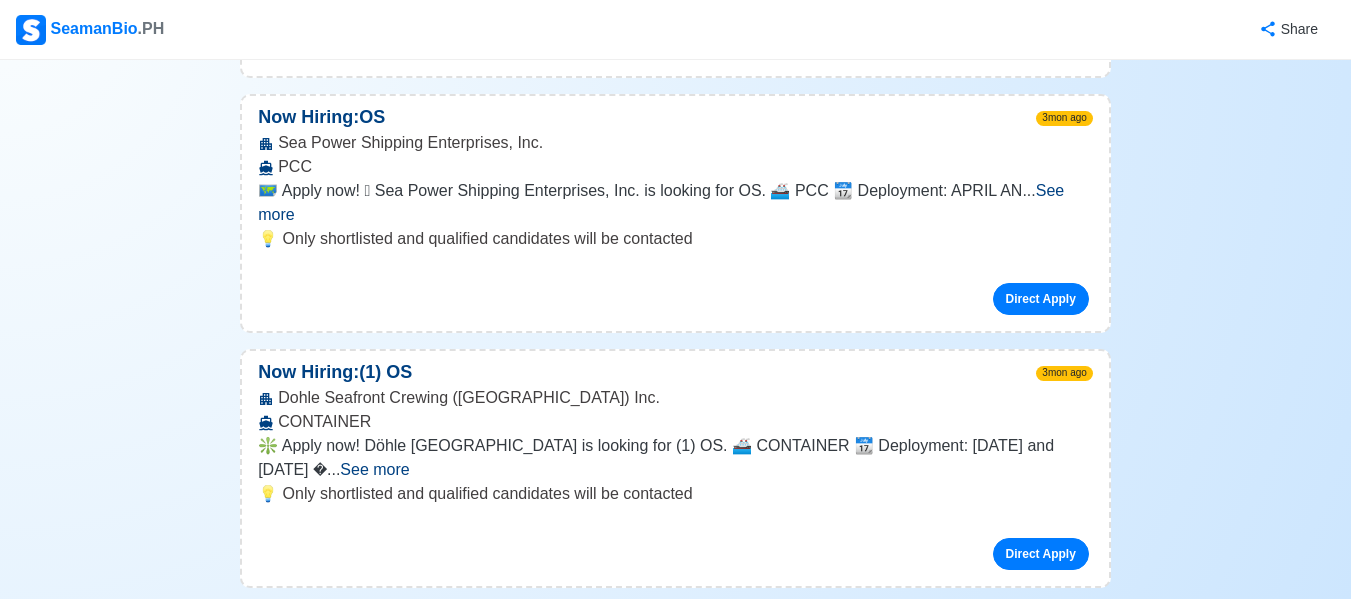 click on "TRANS-GLOBAL MARITIME AGENCY, INC.   VLEC" at bounding box center (675, 4442) 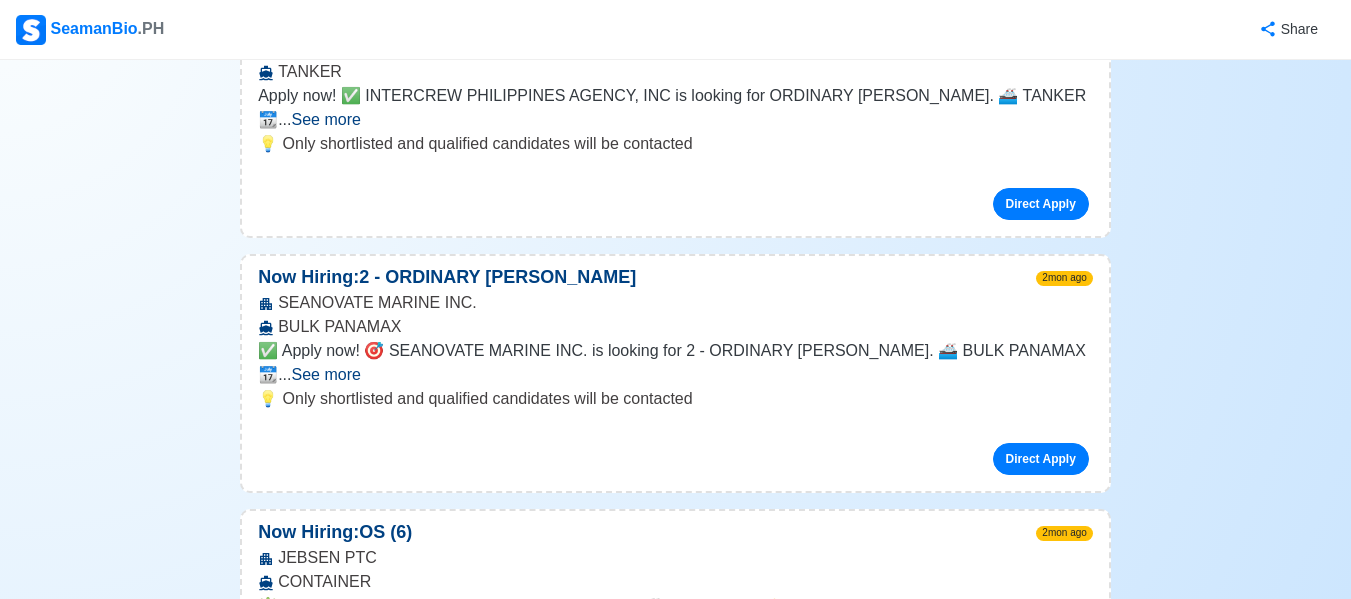 scroll, scrollTop: 39214, scrollLeft: 0, axis: vertical 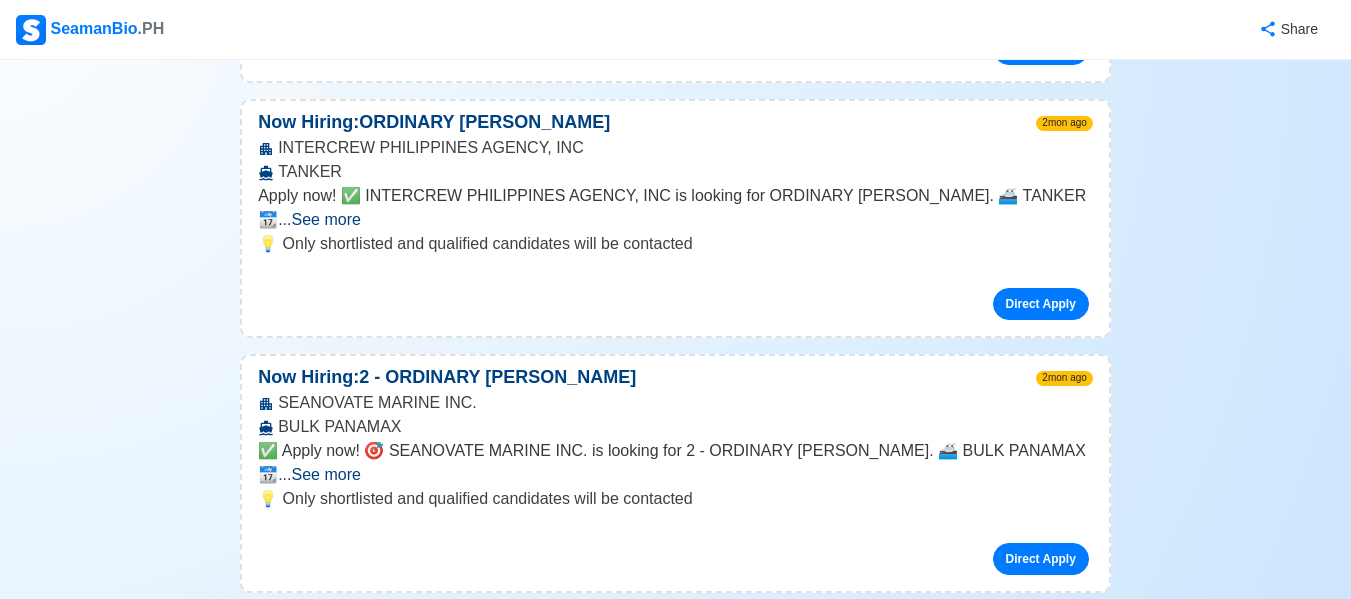 drag, startPoint x: 281, startPoint y: 244, endPoint x: 485, endPoint y: 245, distance: 204.00246 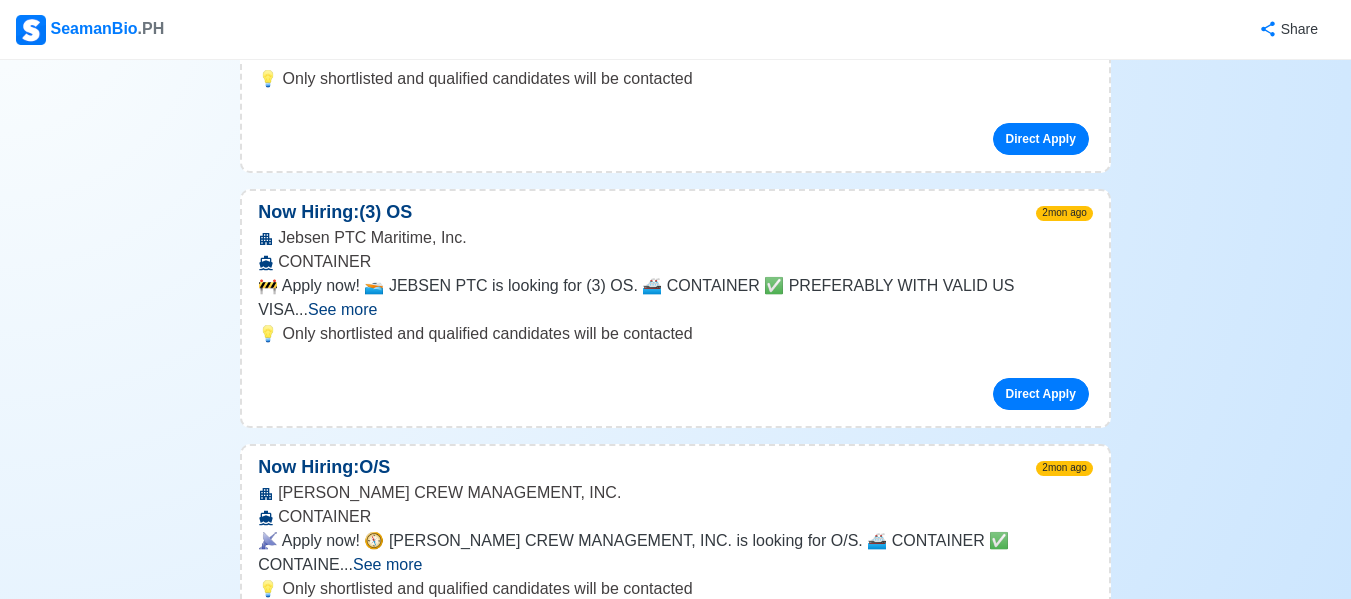 scroll, scrollTop: 38514, scrollLeft: 0, axis: vertical 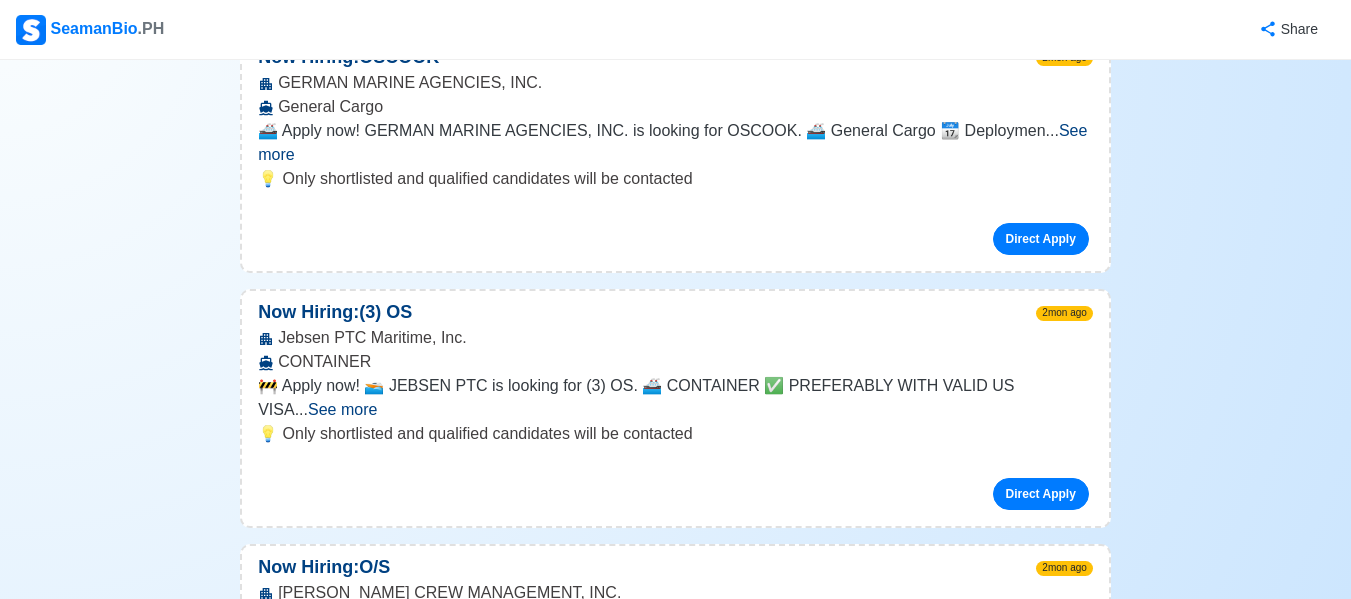 drag, startPoint x: 280, startPoint y: 247, endPoint x: 507, endPoint y: 259, distance: 227.31696 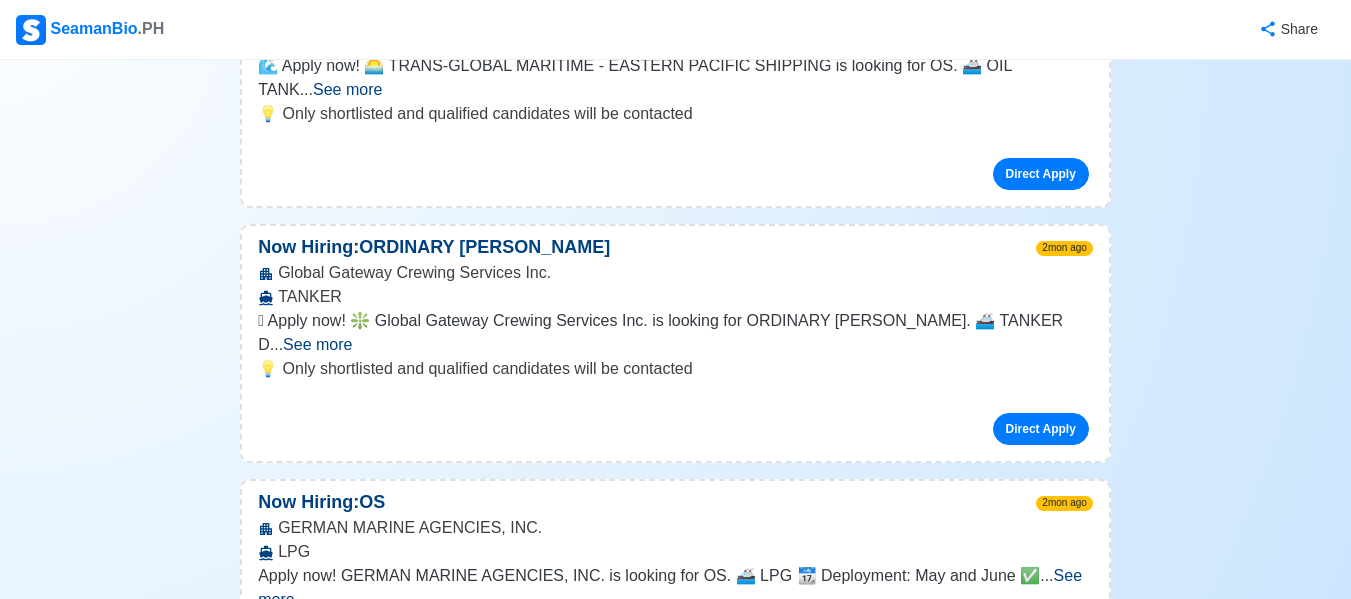 scroll, scrollTop: 37714, scrollLeft: 0, axis: vertical 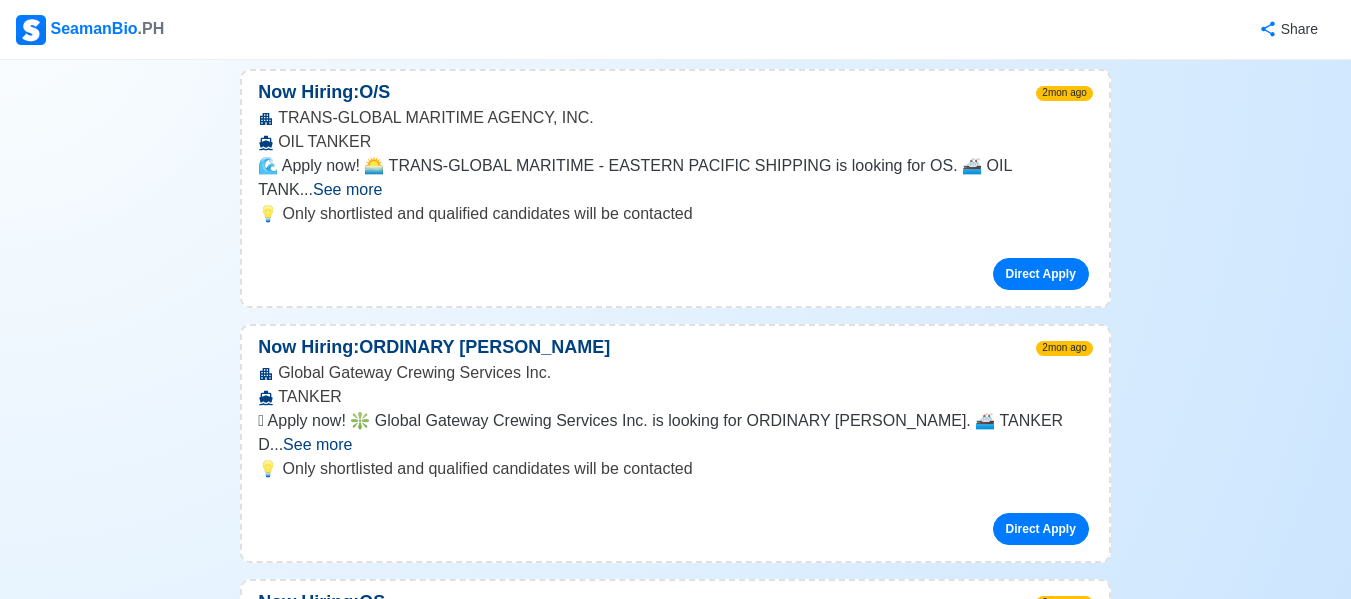 drag, startPoint x: 282, startPoint y: 128, endPoint x: 495, endPoint y: 134, distance: 213.08449 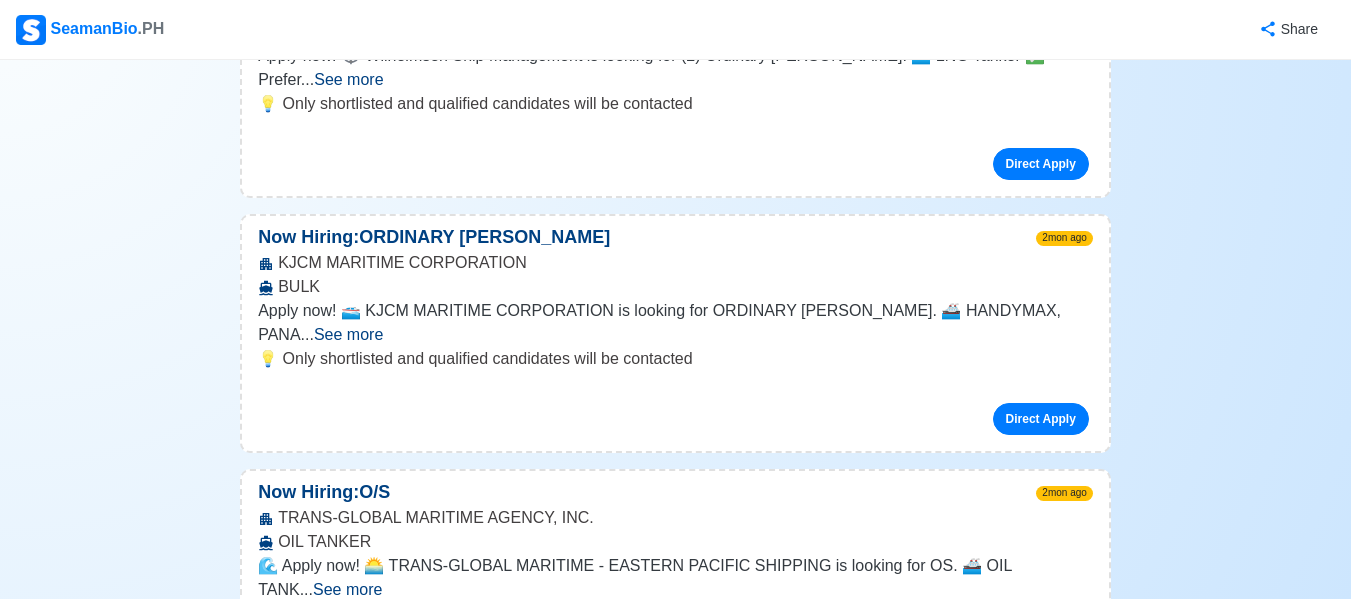 scroll, scrollTop: 37214, scrollLeft: 0, axis: vertical 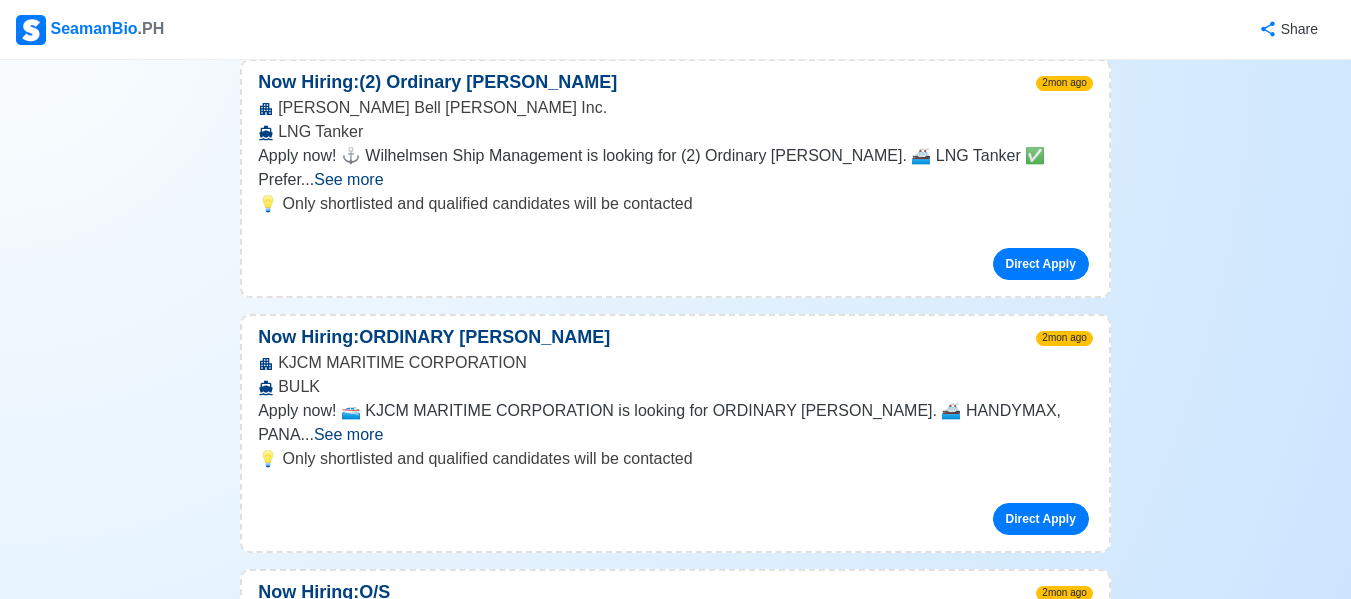 drag, startPoint x: 278, startPoint y: 164, endPoint x: 436, endPoint y: 168, distance: 158.05063 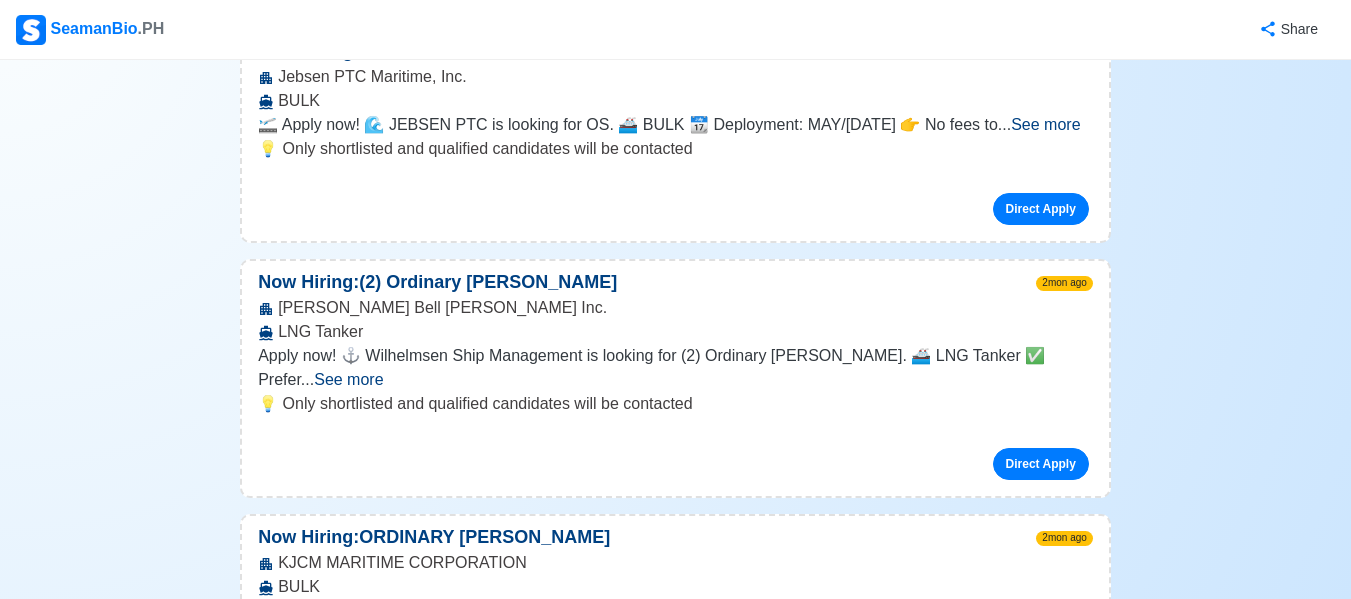 scroll, scrollTop: 36914, scrollLeft: 0, axis: vertical 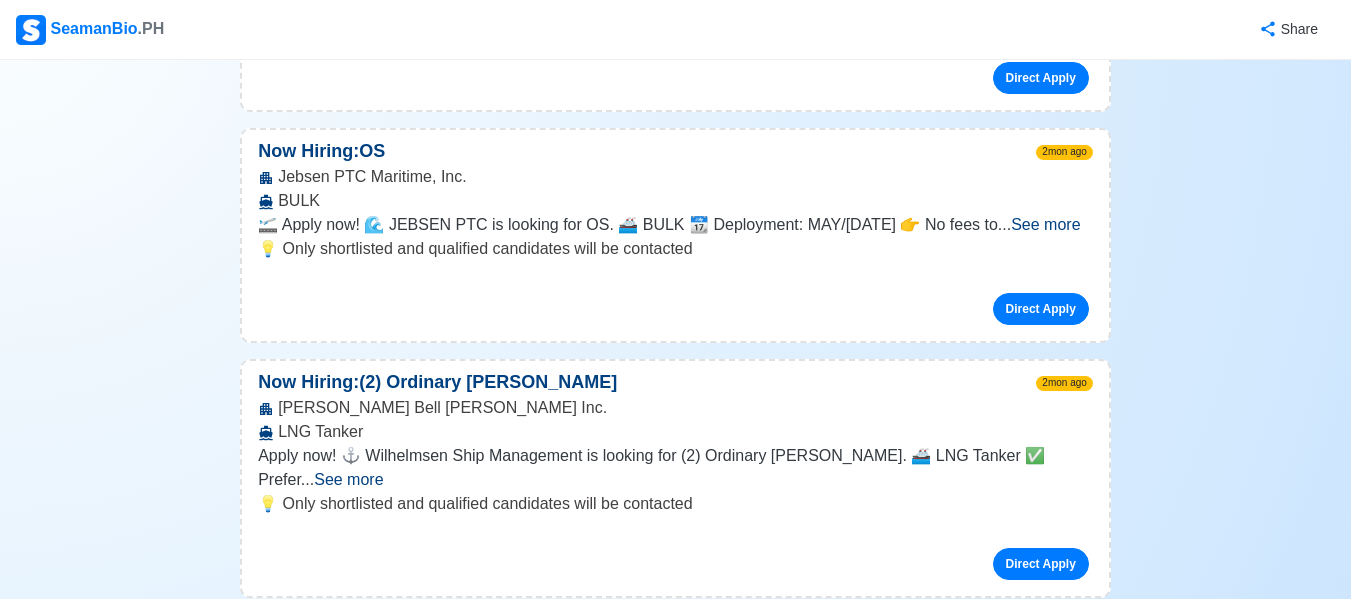 drag, startPoint x: 278, startPoint y: 230, endPoint x: 386, endPoint y: 236, distance: 108.16654 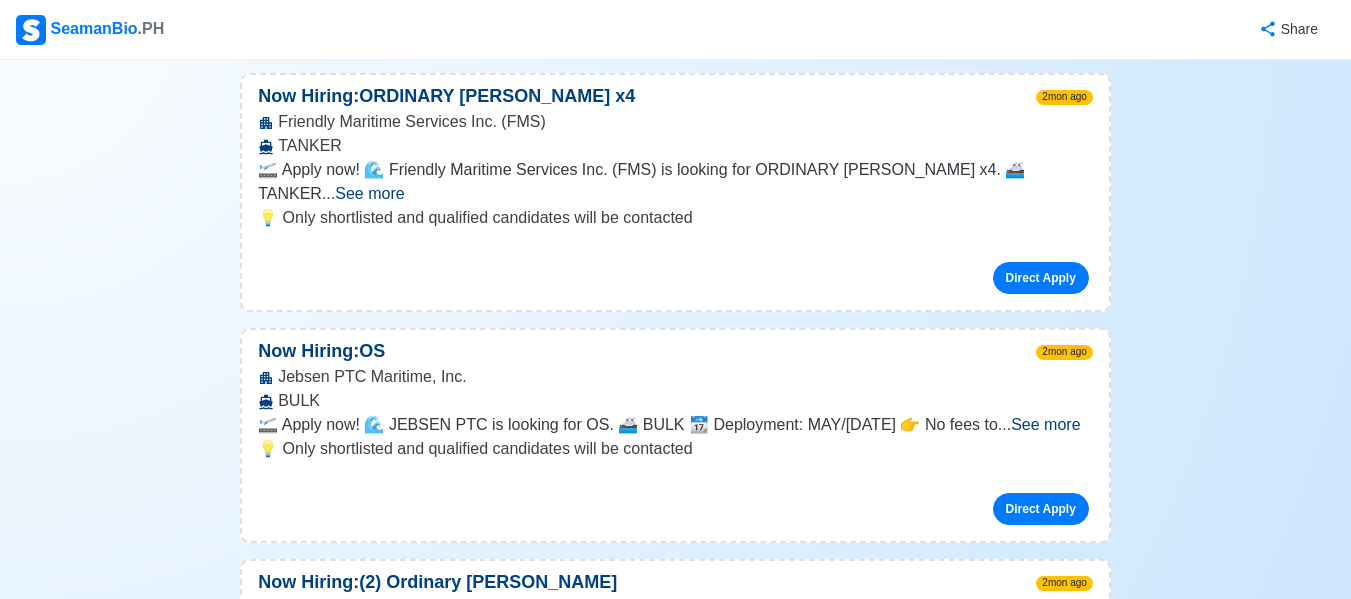 scroll, scrollTop: 36514, scrollLeft: 0, axis: vertical 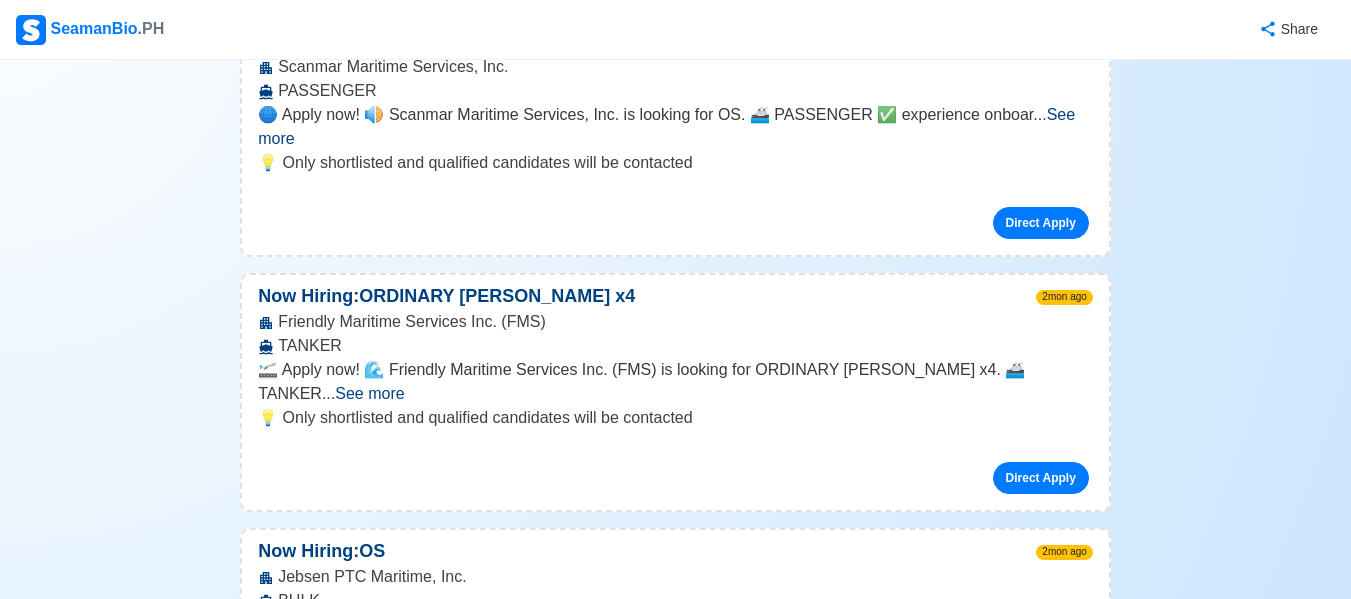 drag, startPoint x: 279, startPoint y: 168, endPoint x: 529, endPoint y: 176, distance: 250.12796 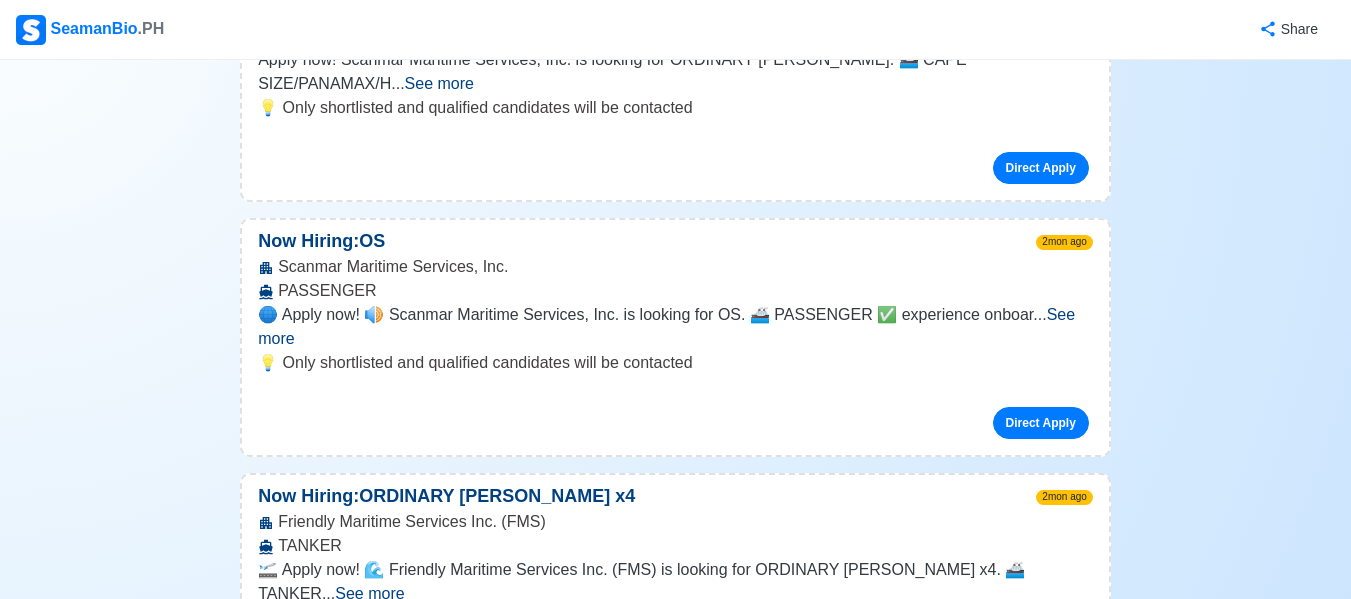 scroll, scrollTop: 36214, scrollLeft: 0, axis: vertical 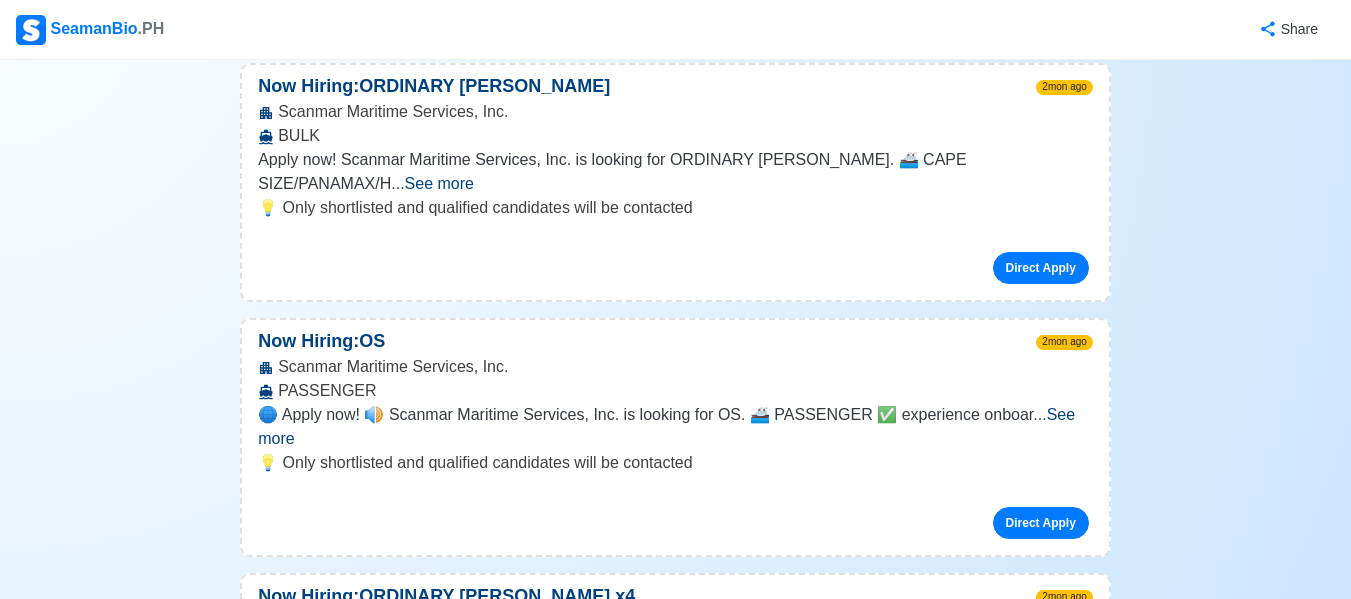 drag, startPoint x: 283, startPoint y: 243, endPoint x: 396, endPoint y: 246, distance: 113.03982 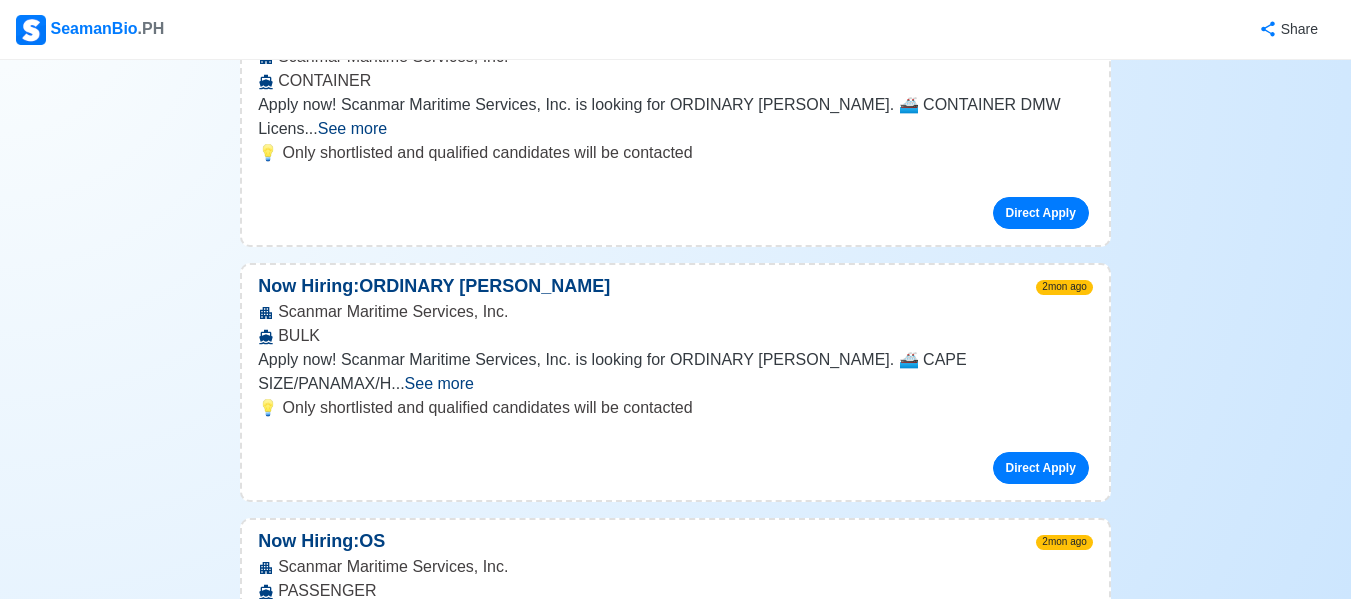 scroll, scrollTop: 35914, scrollLeft: 0, axis: vertical 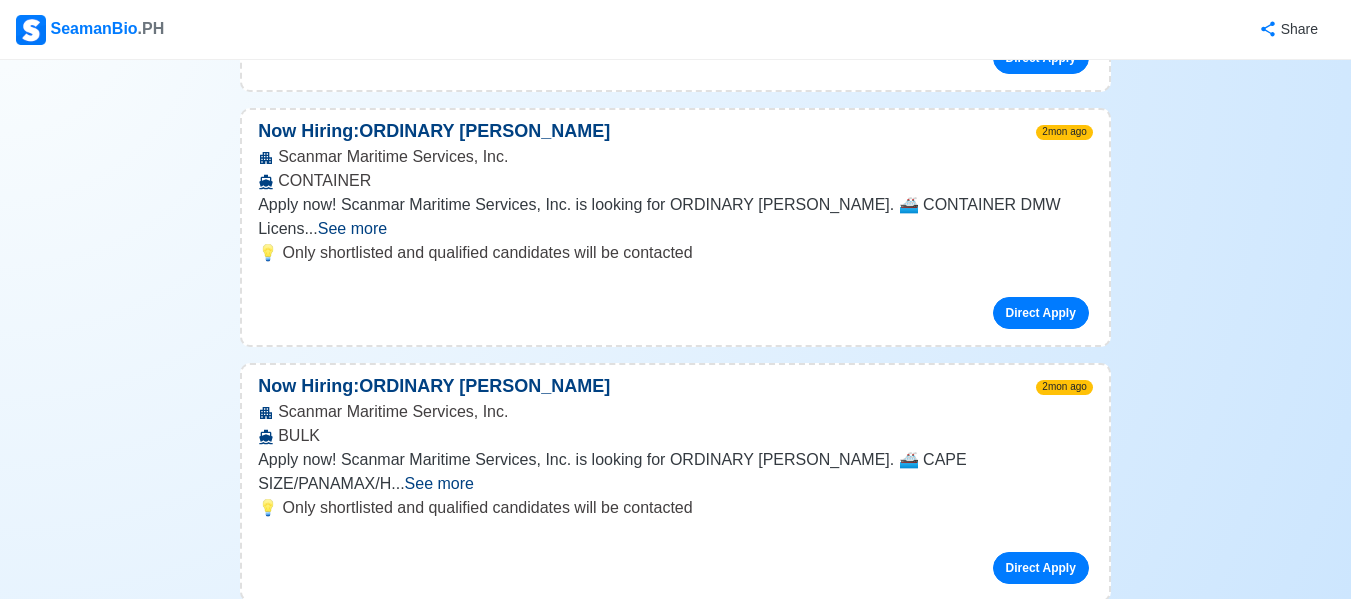 drag, startPoint x: 279, startPoint y: 310, endPoint x: 364, endPoint y: 312, distance: 85.02353 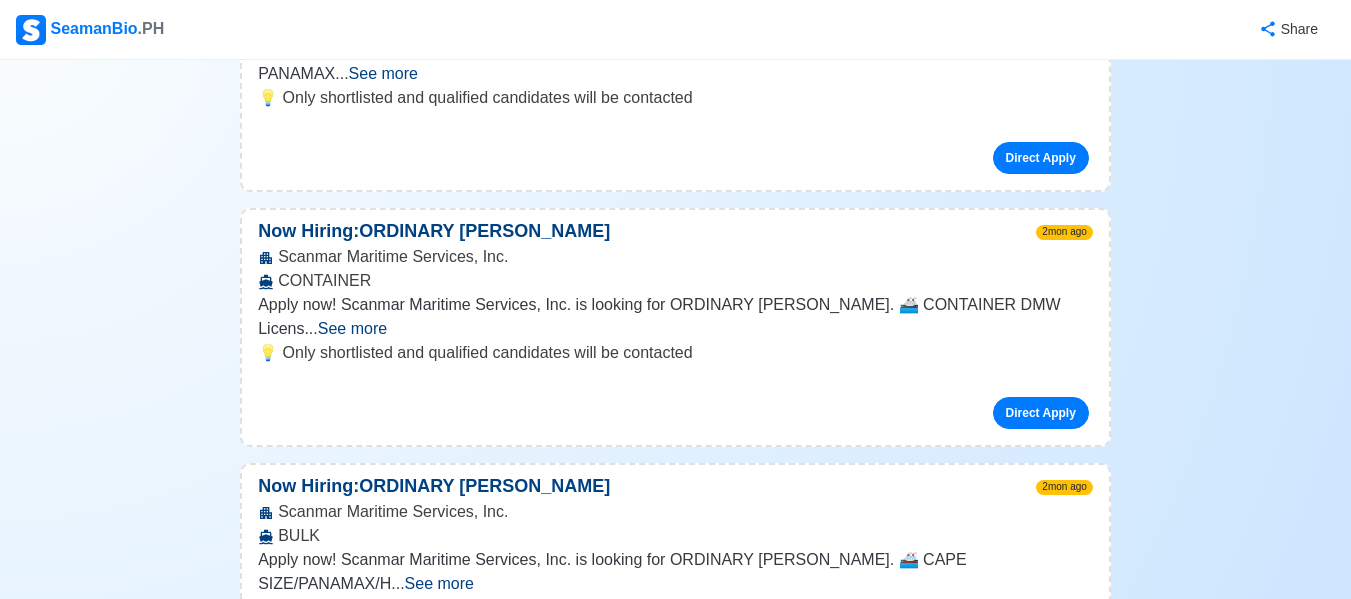 drag, startPoint x: 281, startPoint y: 180, endPoint x: 468, endPoint y: 188, distance: 187.17105 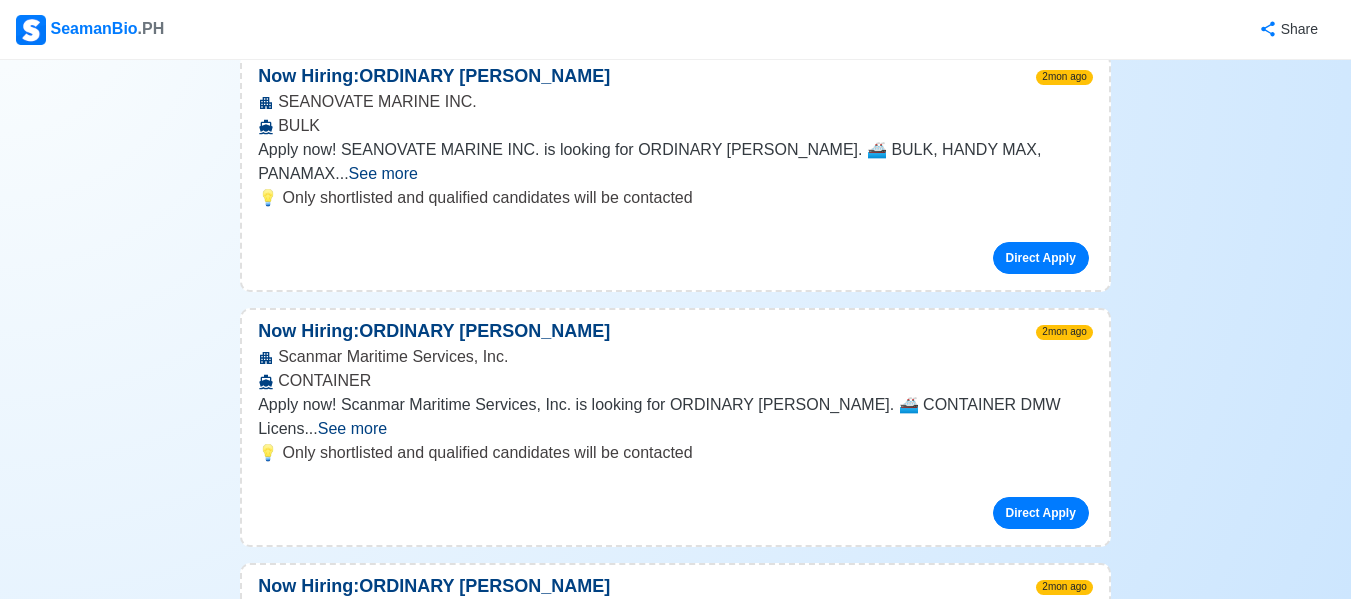 scroll, scrollTop: 35614, scrollLeft: 0, axis: vertical 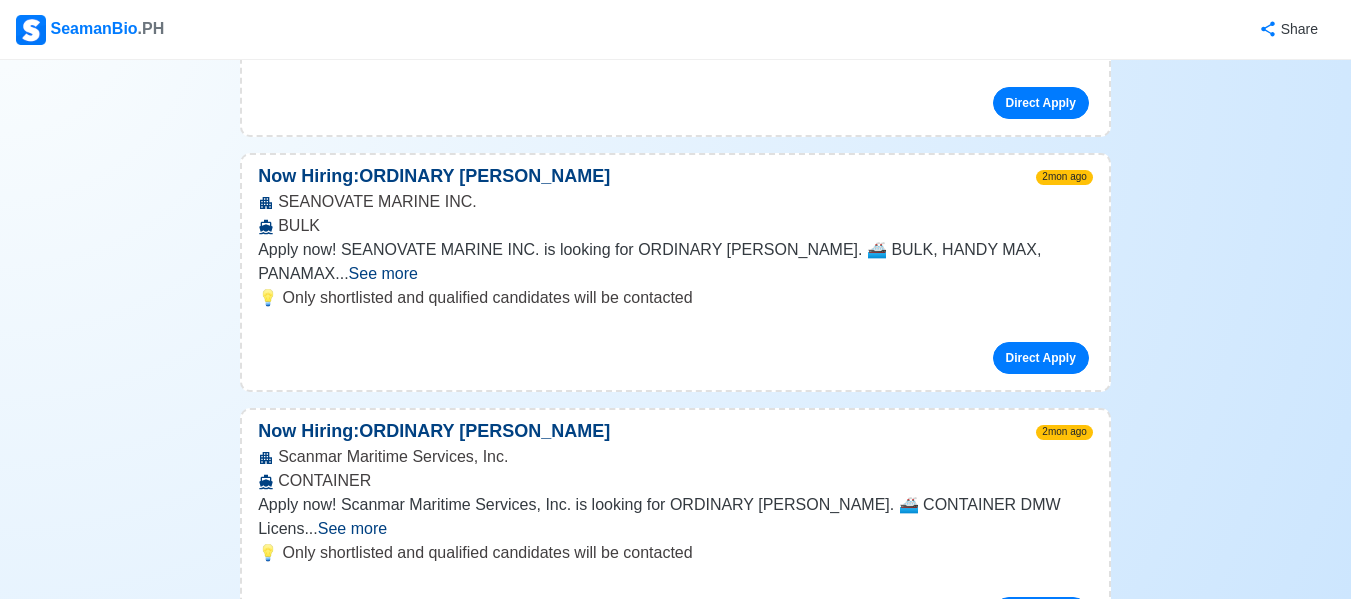 drag, startPoint x: 280, startPoint y: 145, endPoint x: 553, endPoint y: 144, distance: 273.00183 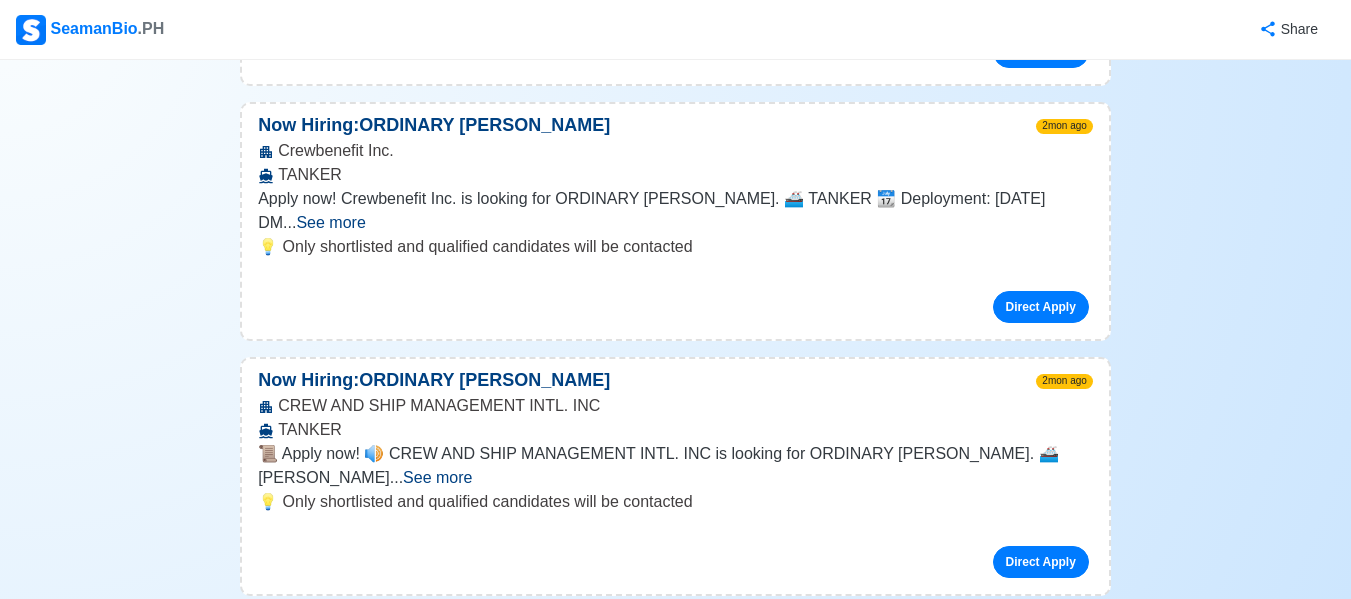 scroll, scrollTop: 34214, scrollLeft: 0, axis: vertical 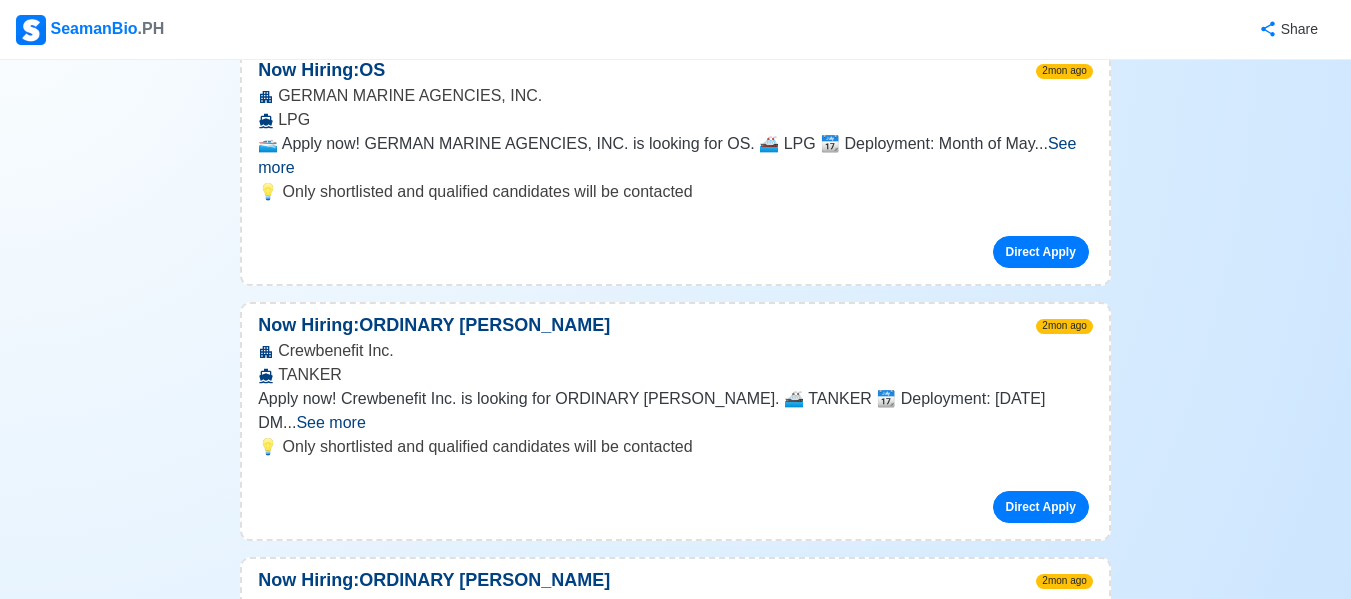 drag, startPoint x: 279, startPoint y: 159, endPoint x: 526, endPoint y: 161, distance: 247.0081 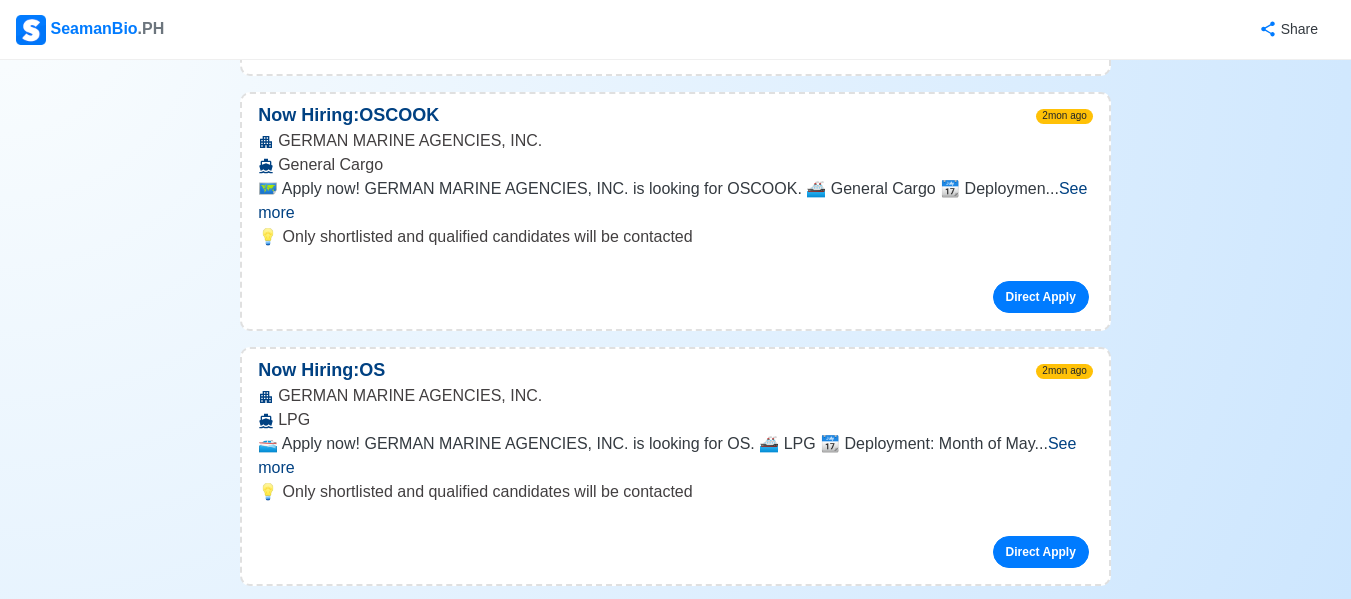 scroll, scrollTop: 33714, scrollLeft: 0, axis: vertical 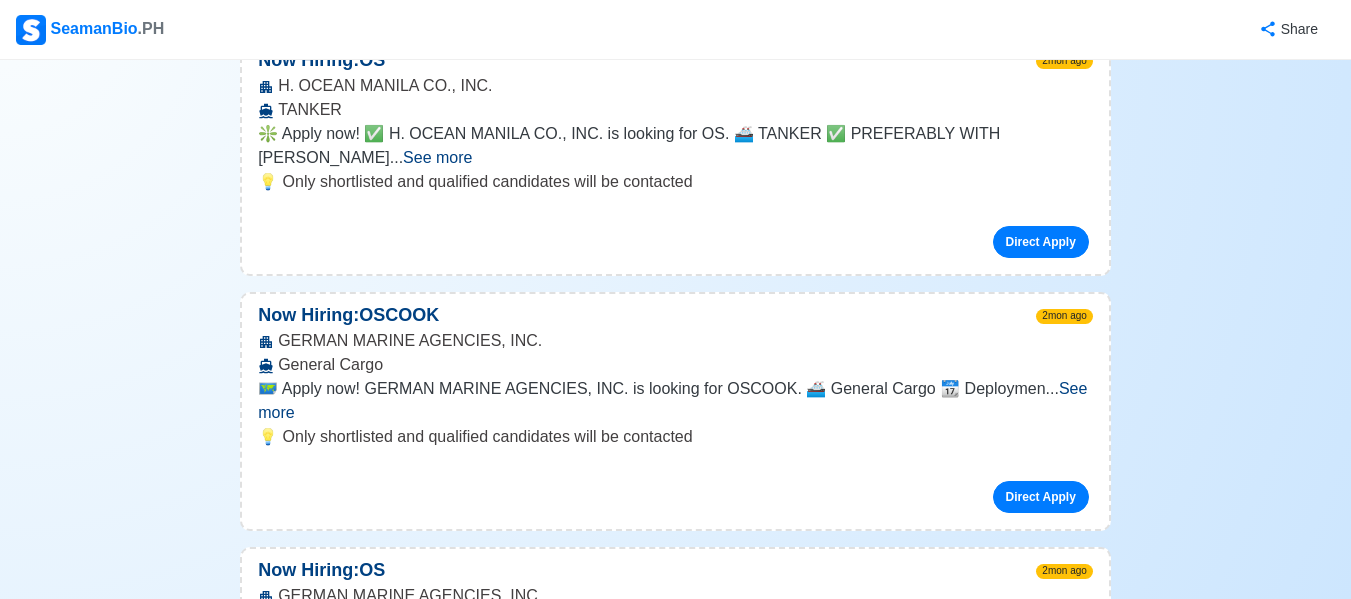 drag, startPoint x: 281, startPoint y: 196, endPoint x: 503, endPoint y: 211, distance: 222.50618 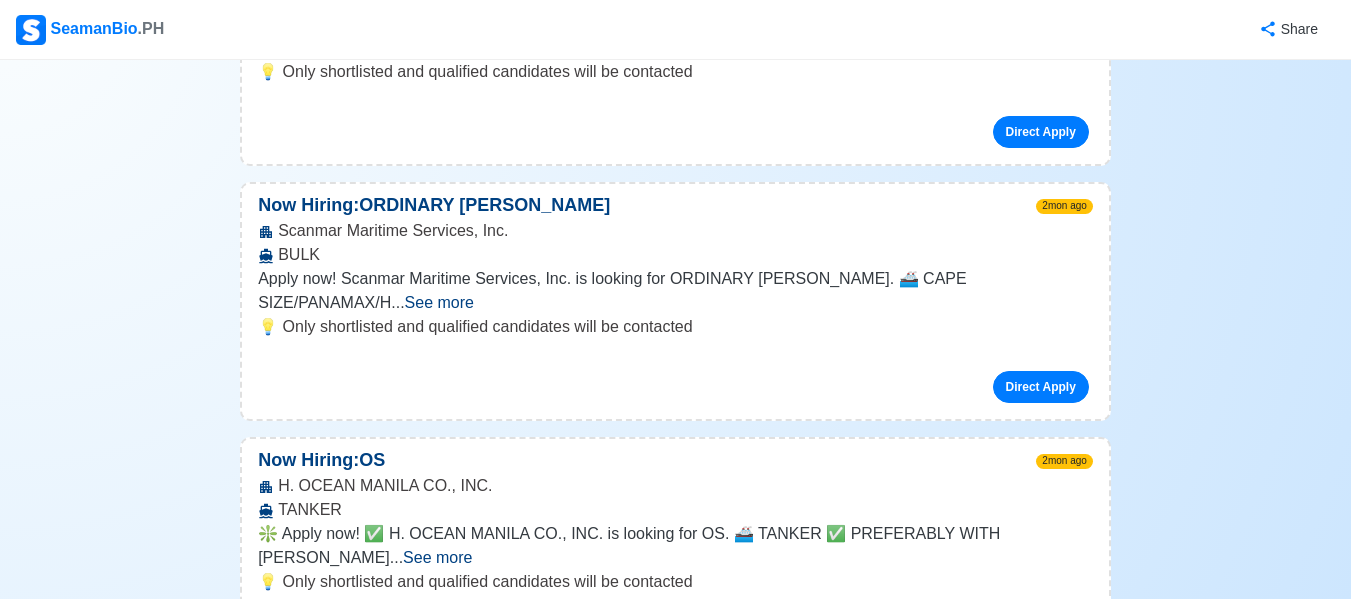 scroll, scrollTop: 33214, scrollLeft: 0, axis: vertical 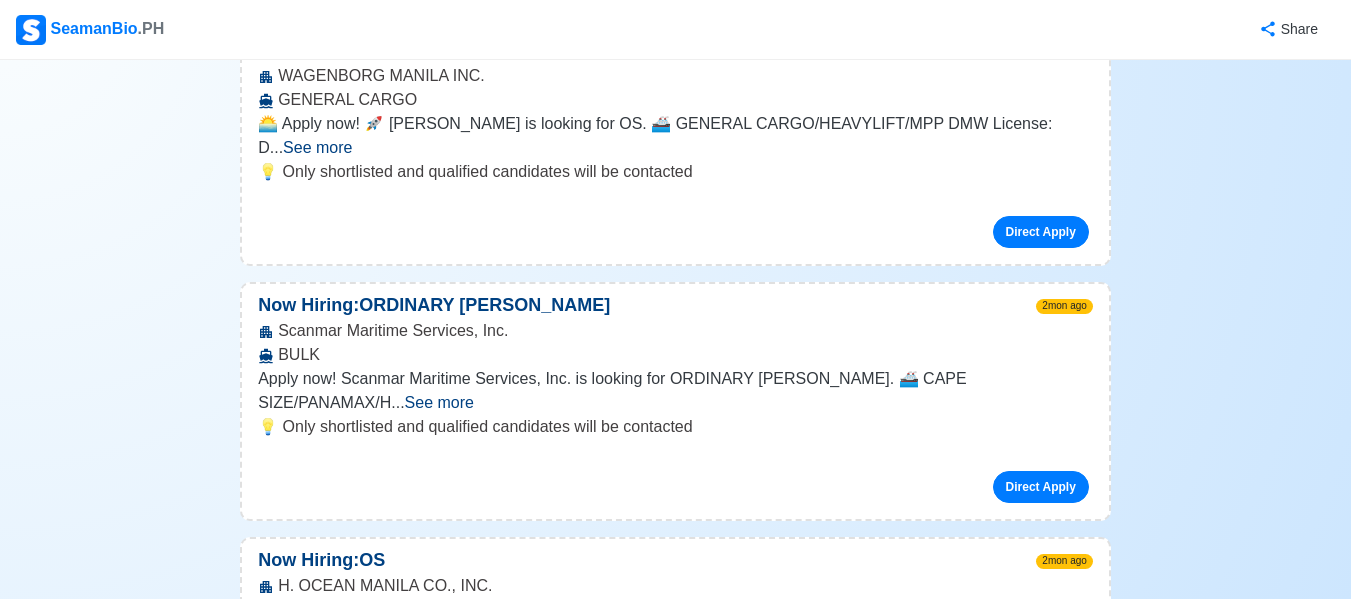 drag, startPoint x: 281, startPoint y: 239, endPoint x: 484, endPoint y: 243, distance: 203.0394 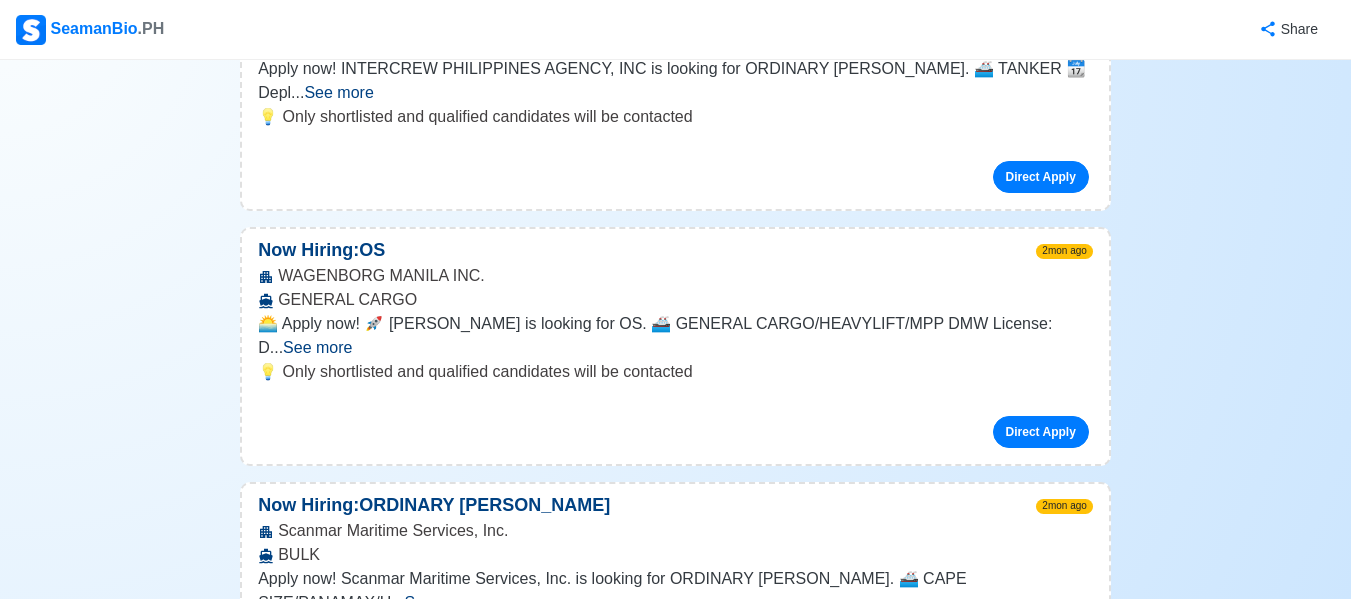 drag, startPoint x: 279, startPoint y: 204, endPoint x: 440, endPoint y: 218, distance: 161.60754 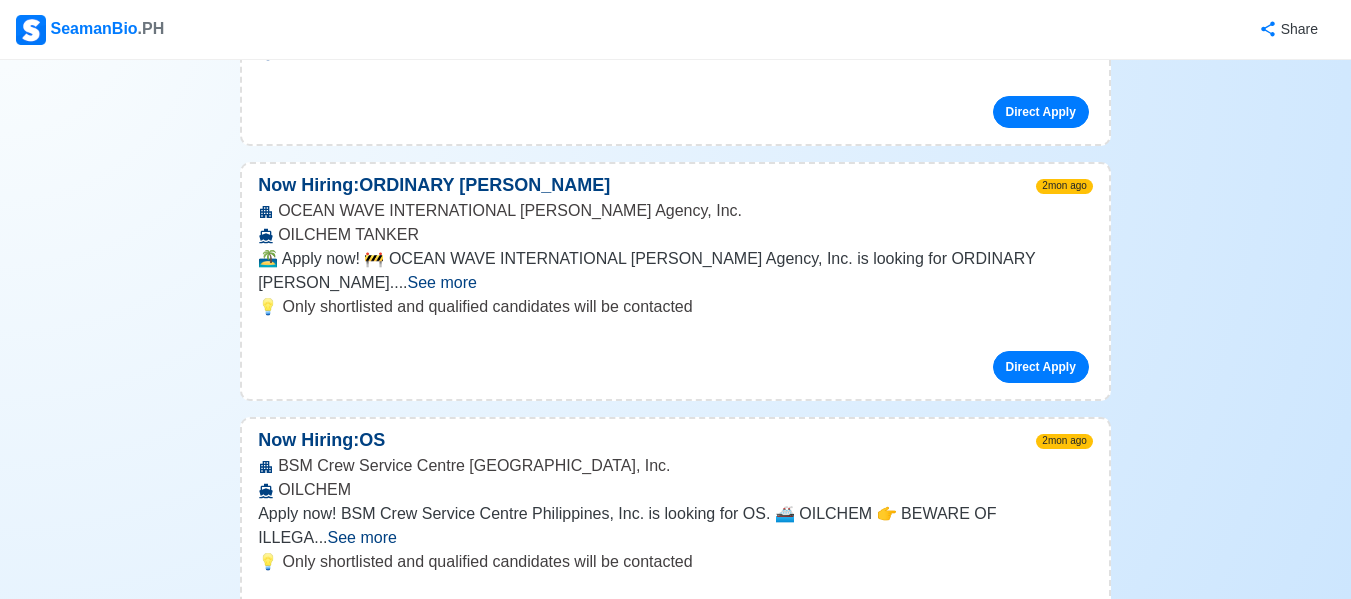 scroll, scrollTop: 32214, scrollLeft: 0, axis: vertical 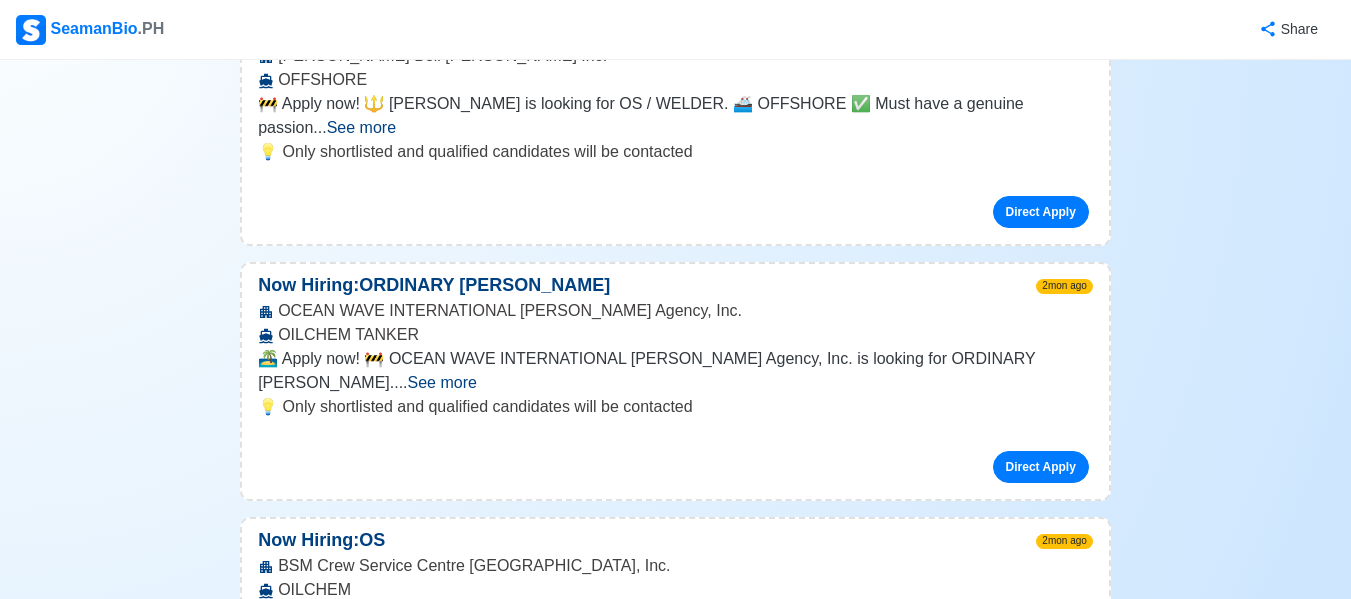 drag, startPoint x: 279, startPoint y: 312, endPoint x: 430, endPoint y: 318, distance: 151.11916 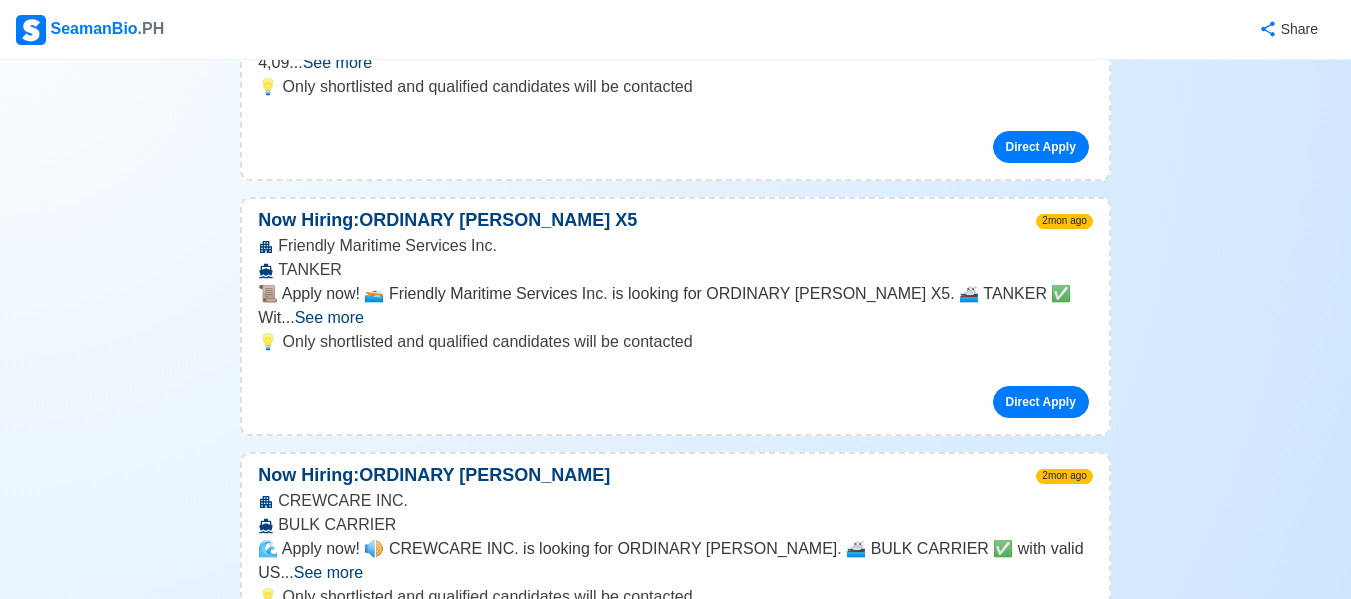 scroll, scrollTop: 31414, scrollLeft: 0, axis: vertical 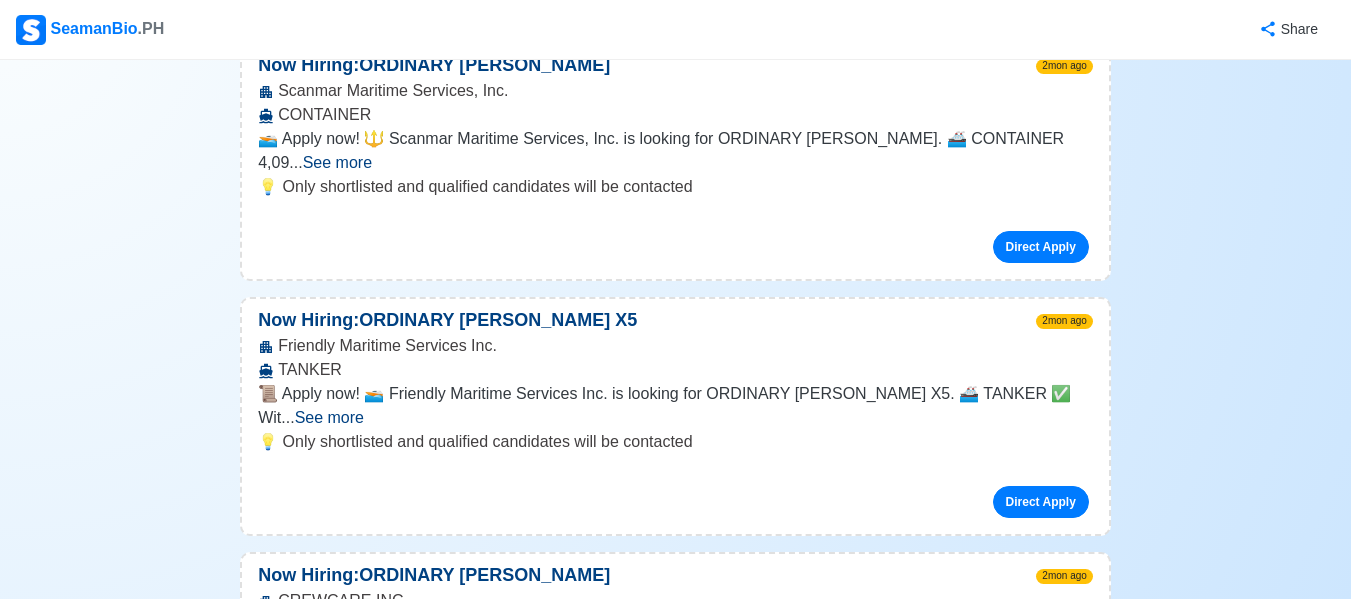 drag, startPoint x: 276, startPoint y: 188, endPoint x: 539, endPoint y: 199, distance: 263.22995 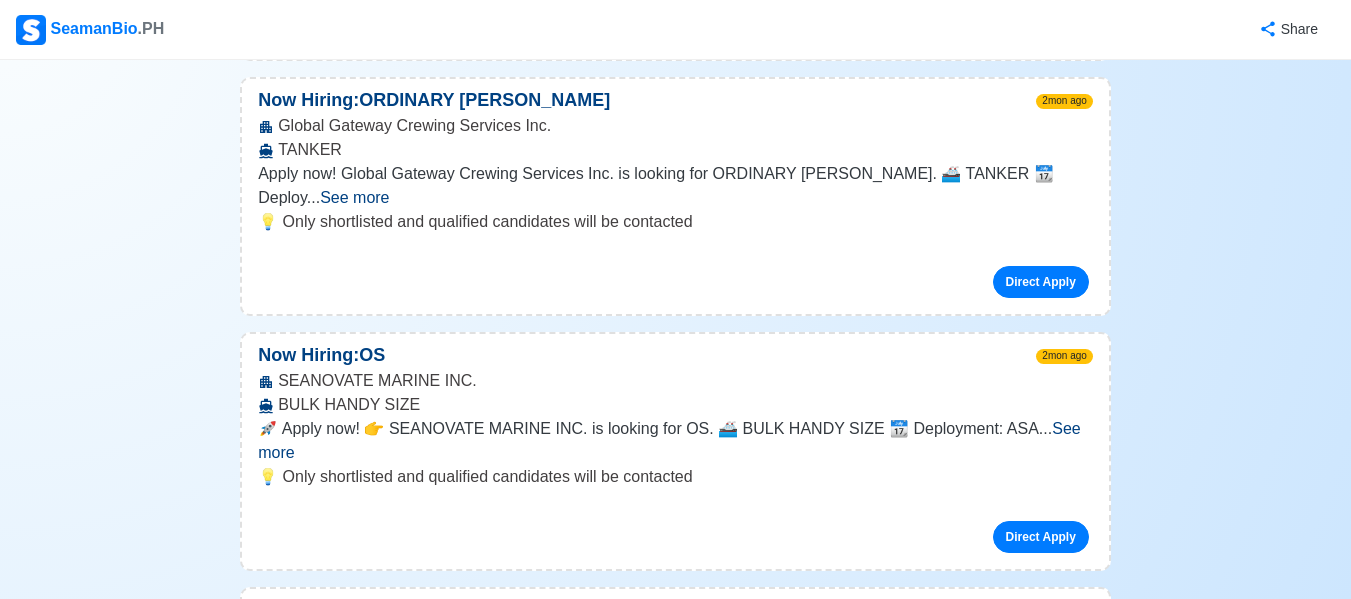 scroll, scrollTop: 30514, scrollLeft: 0, axis: vertical 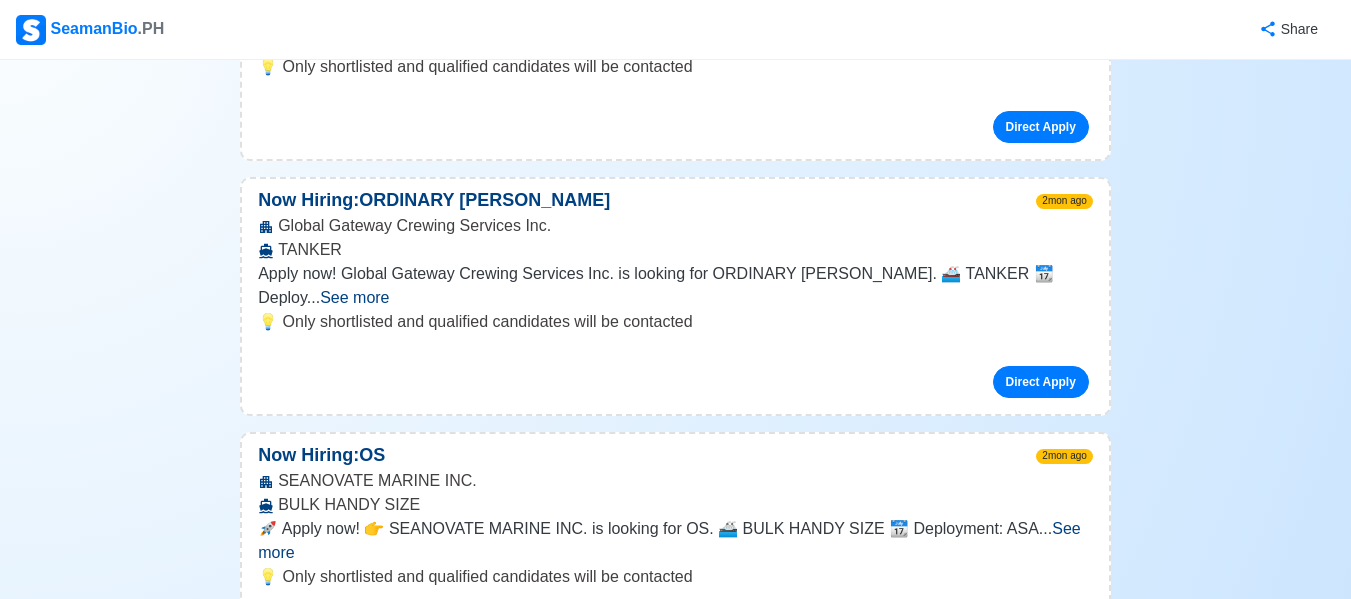 drag, startPoint x: 279, startPoint y: 169, endPoint x: 417, endPoint y: 164, distance: 138.09055 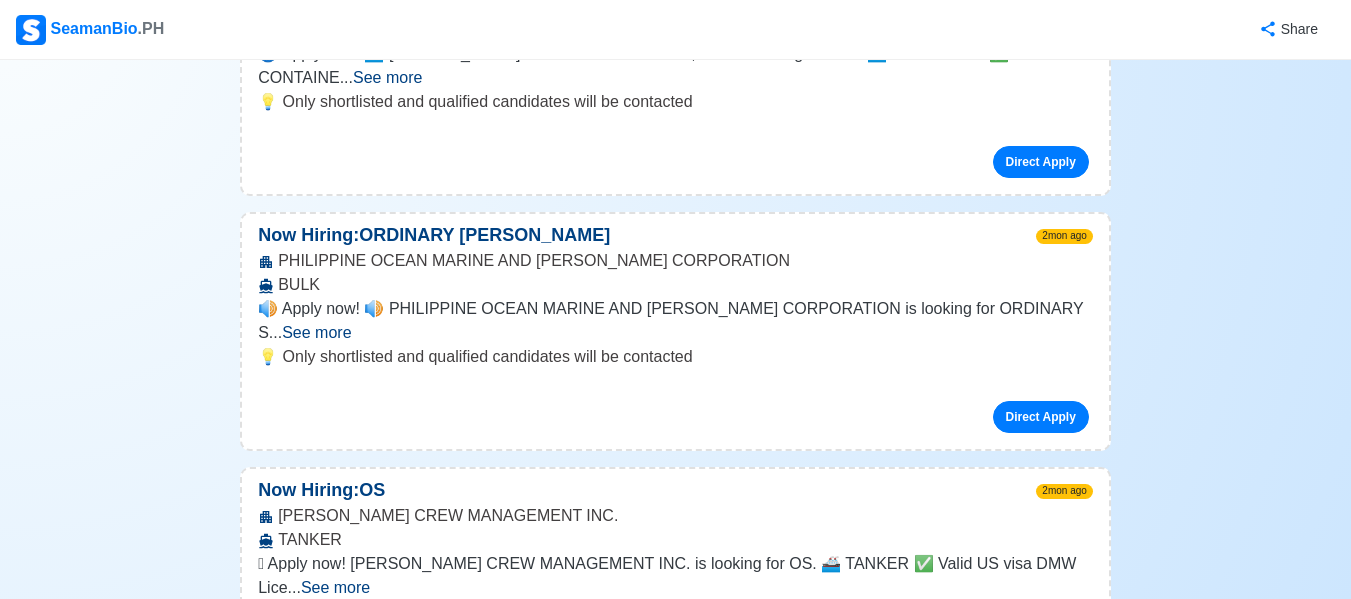 scroll, scrollTop: 29614, scrollLeft: 0, axis: vertical 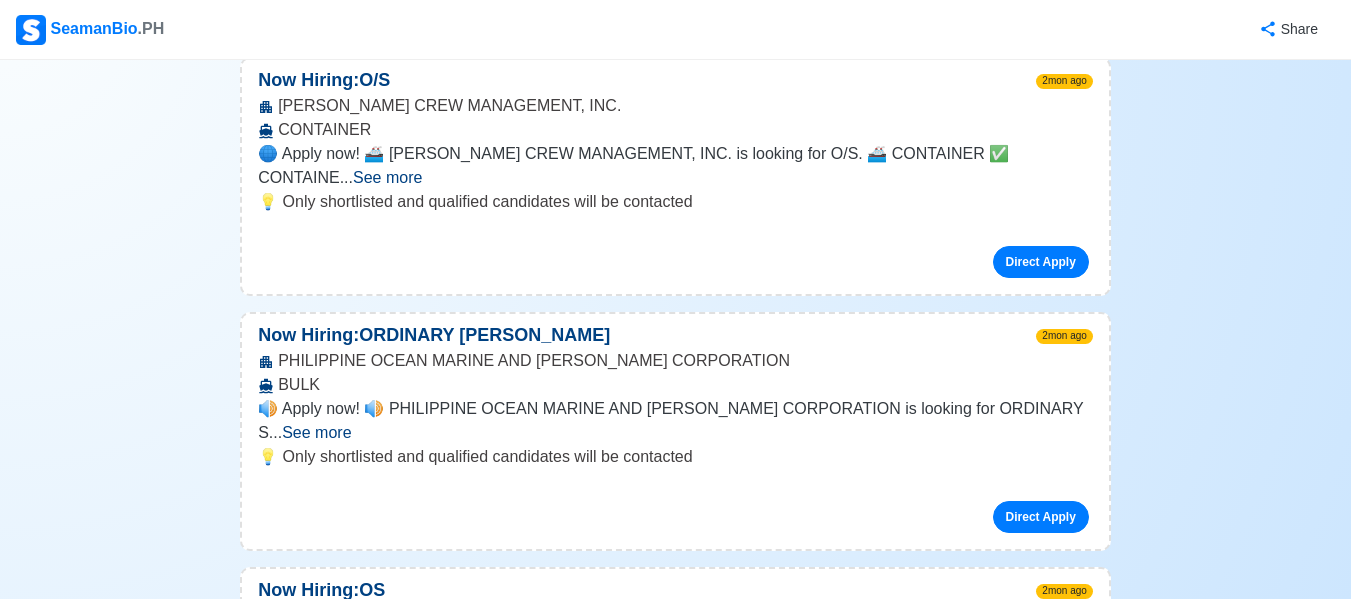 drag, startPoint x: 278, startPoint y: 138, endPoint x: 533, endPoint y: 147, distance: 255.15877 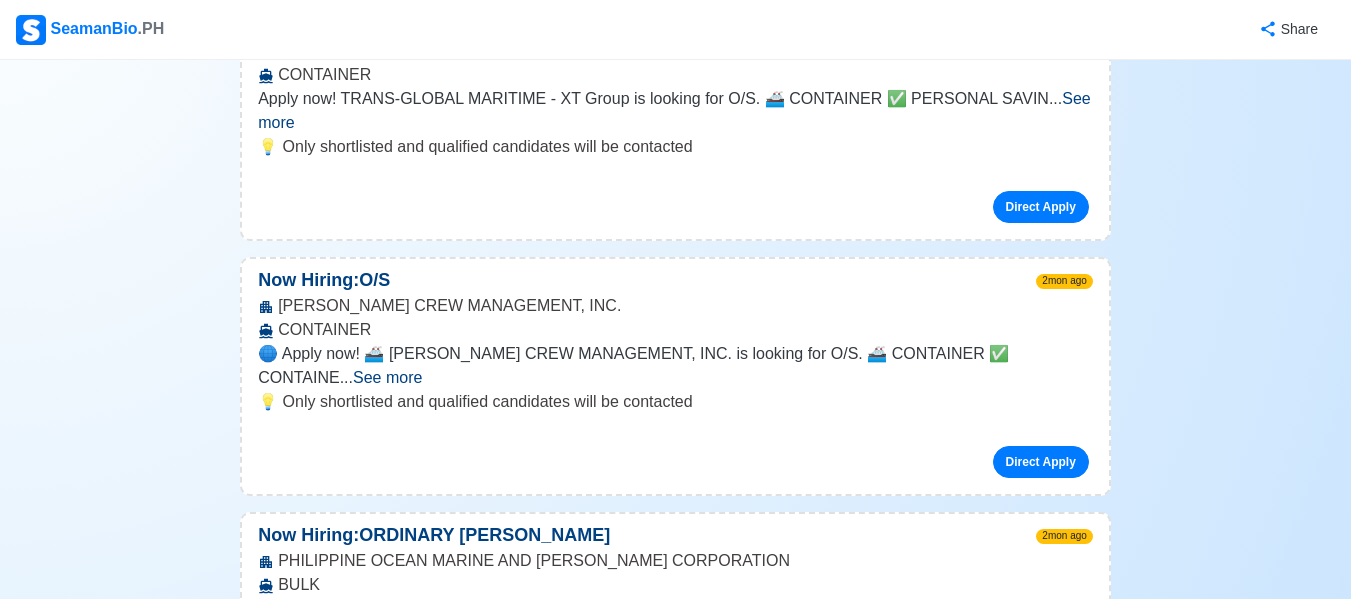 drag, startPoint x: 295, startPoint y: 108, endPoint x: 616, endPoint y: 112, distance: 321.02493 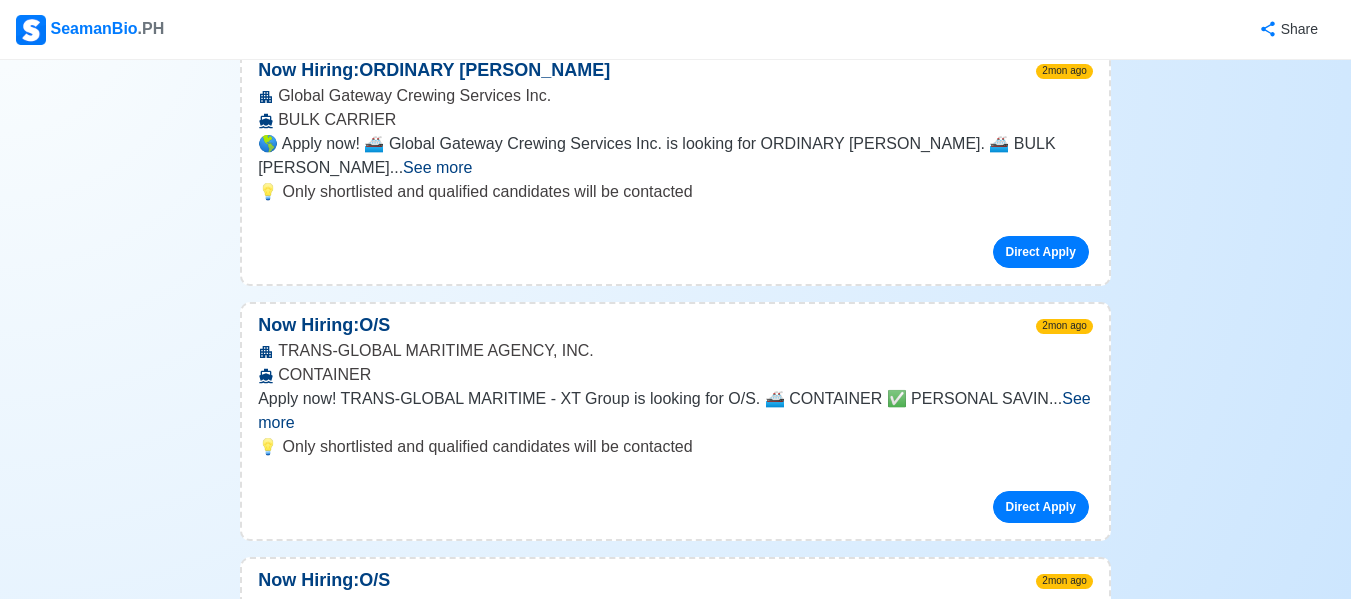 scroll, scrollTop: 29014, scrollLeft: 0, axis: vertical 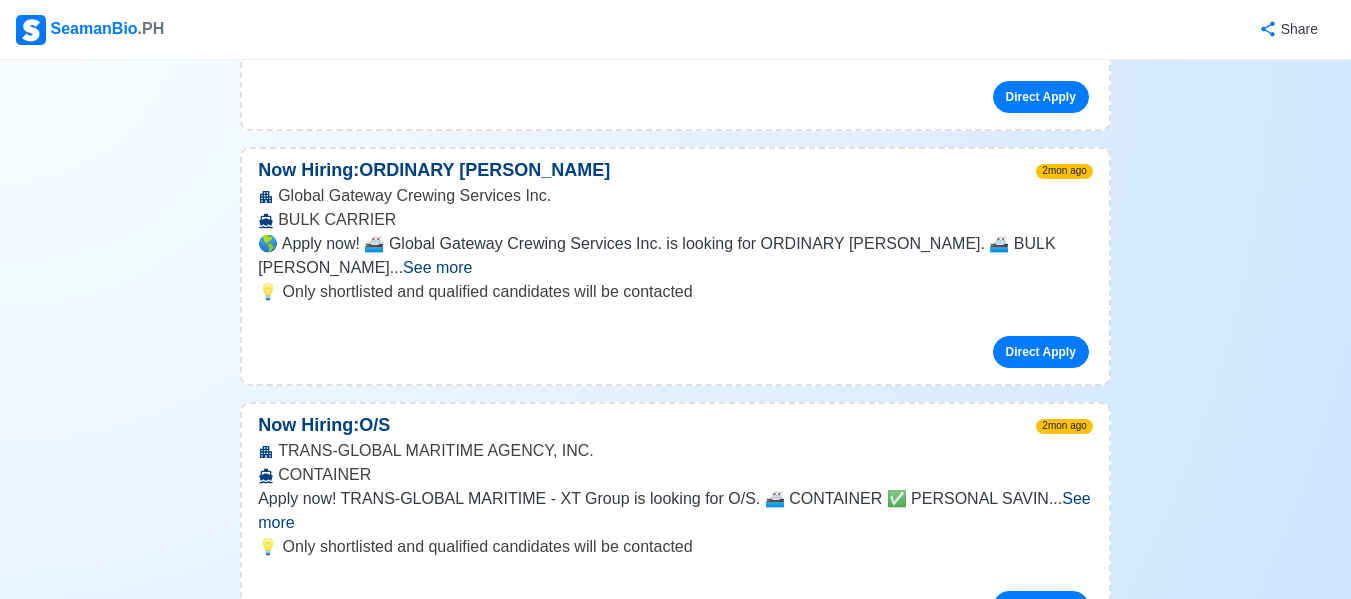drag, startPoint x: 281, startPoint y: 276, endPoint x: 504, endPoint y: 279, distance: 223.02017 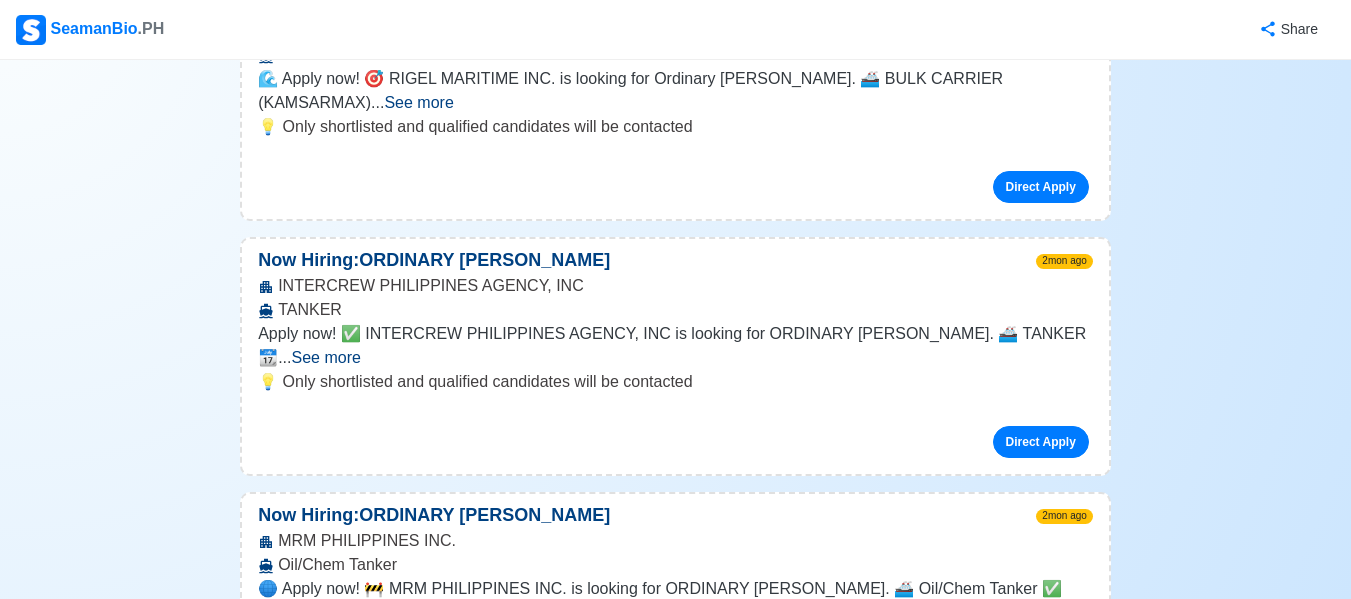 scroll, scrollTop: 28214, scrollLeft: 0, axis: vertical 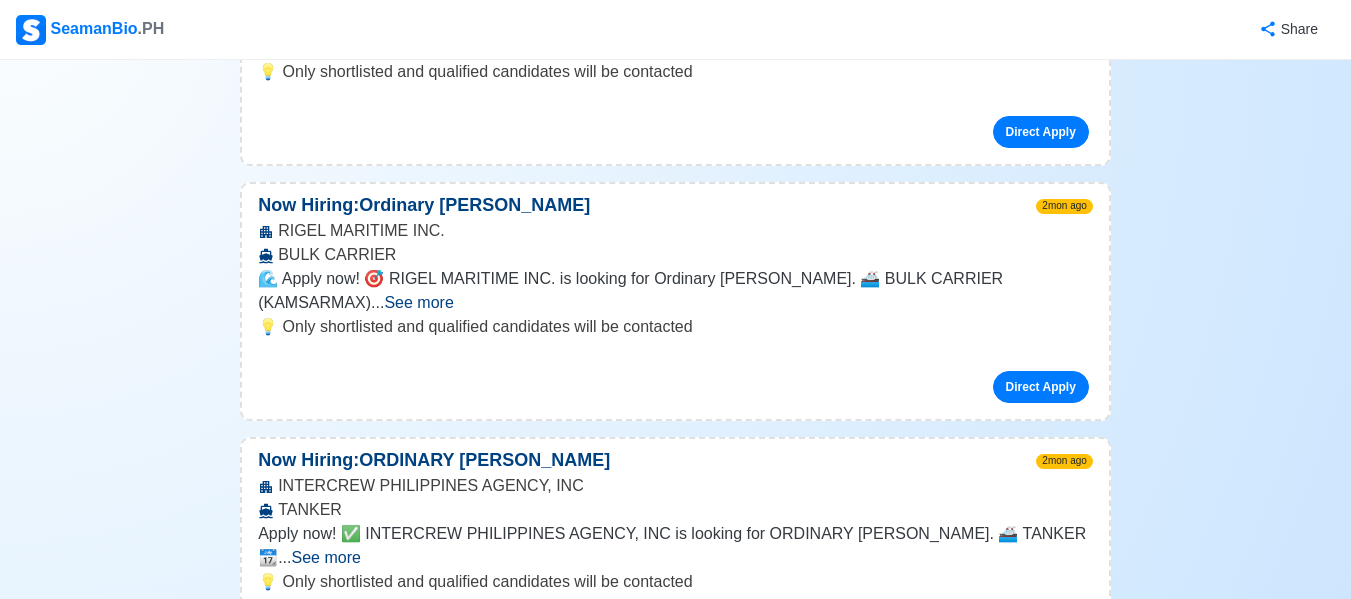 drag, startPoint x: 279, startPoint y: 155, endPoint x: 548, endPoint y: 156, distance: 269.00186 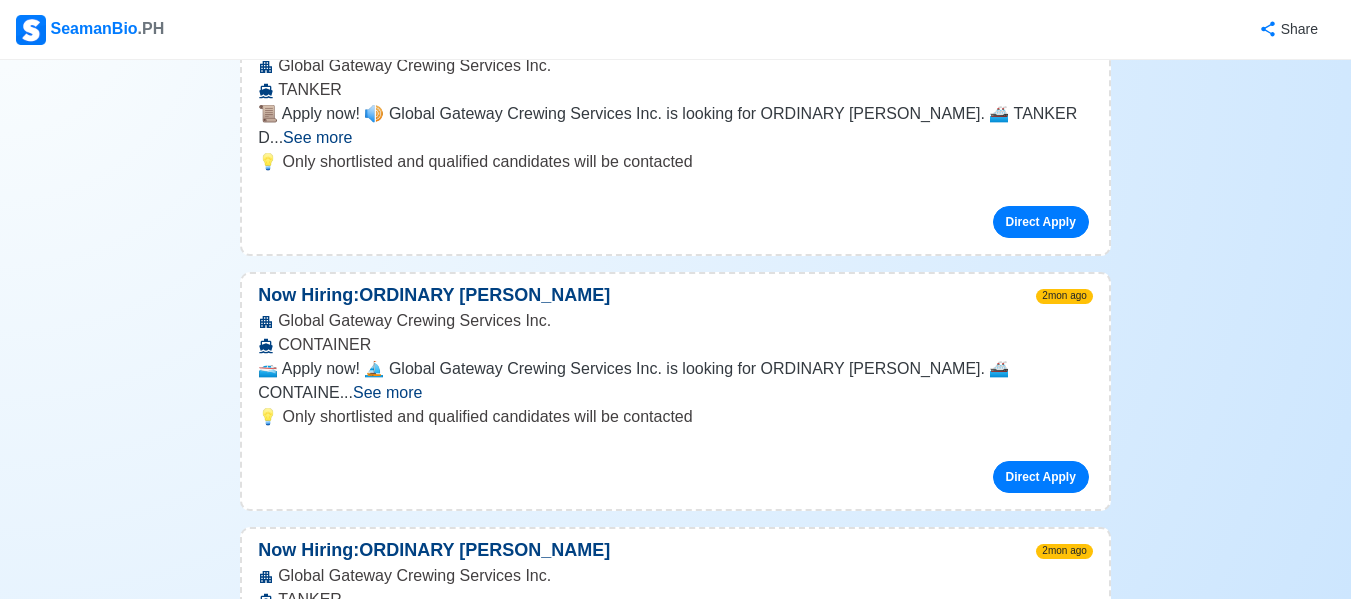 scroll, scrollTop: 27414, scrollLeft: 0, axis: vertical 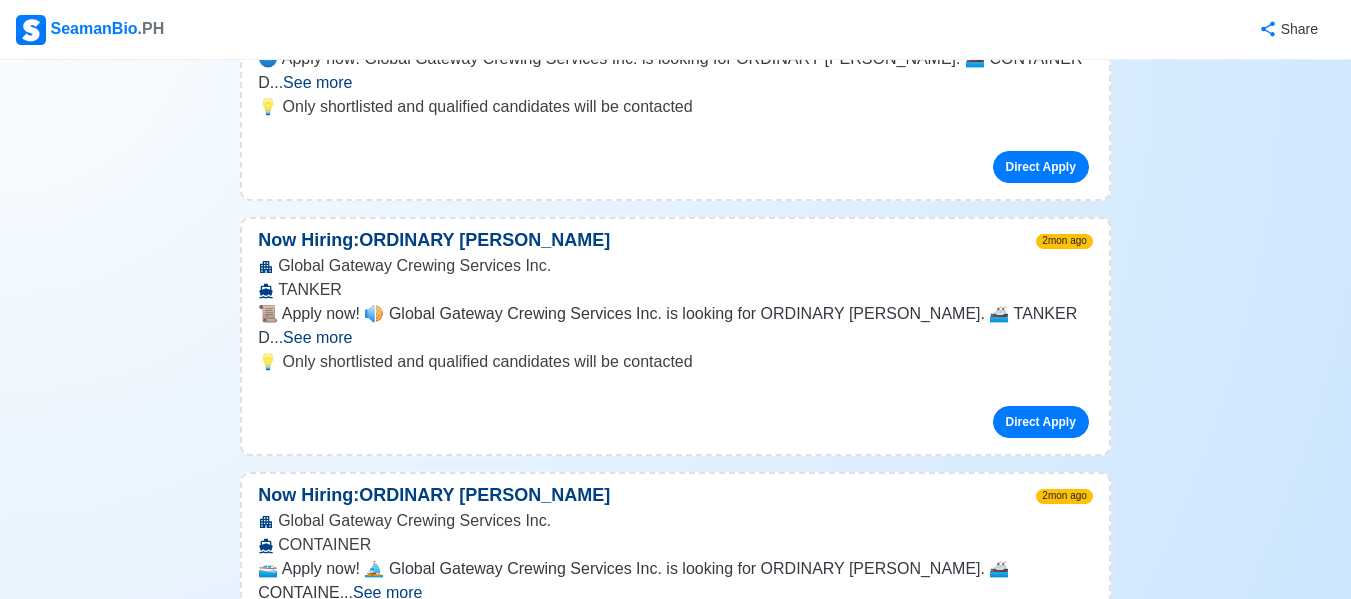 click on "JJ OFFSHORE SERVICES, INC.   AHTS" at bounding box center [675, 3083] 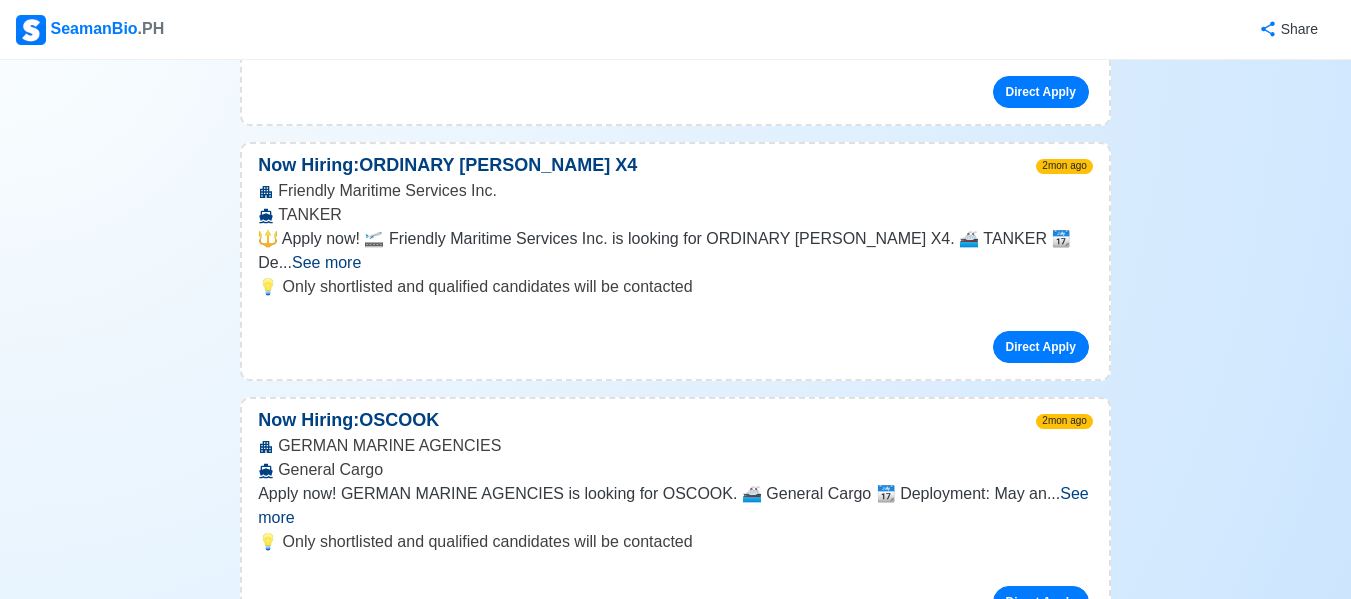 scroll, scrollTop: 26114, scrollLeft: 0, axis: vertical 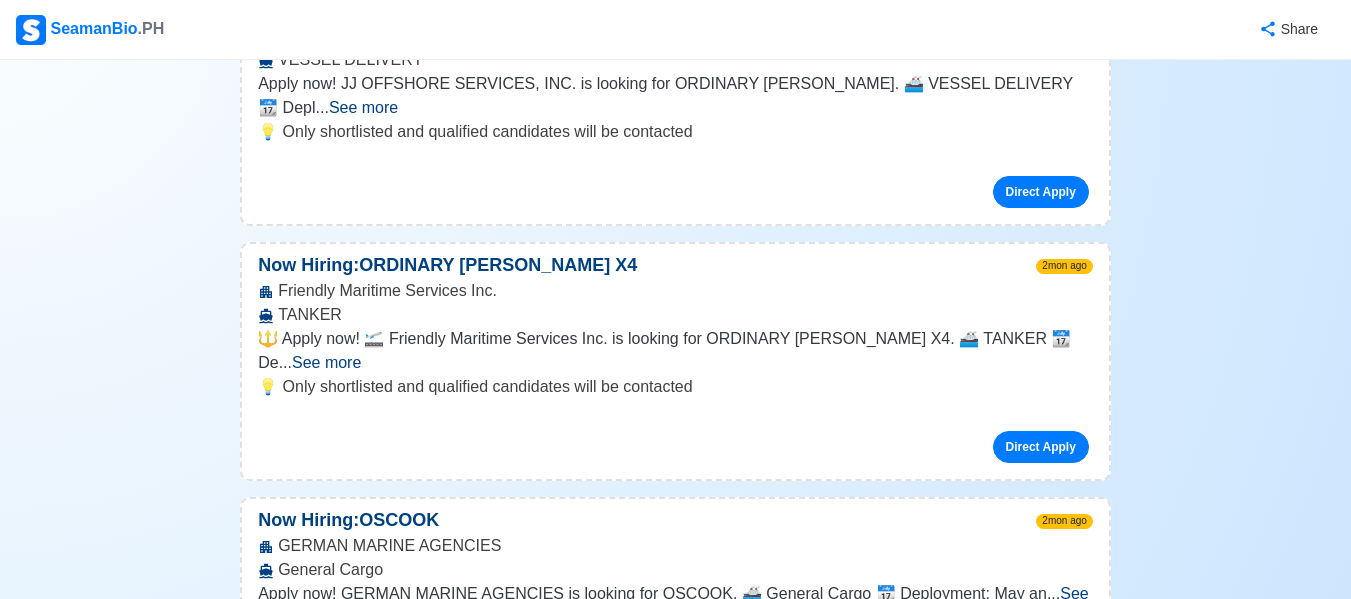drag, startPoint x: 282, startPoint y: 174, endPoint x: 436, endPoint y: 180, distance: 154.11684 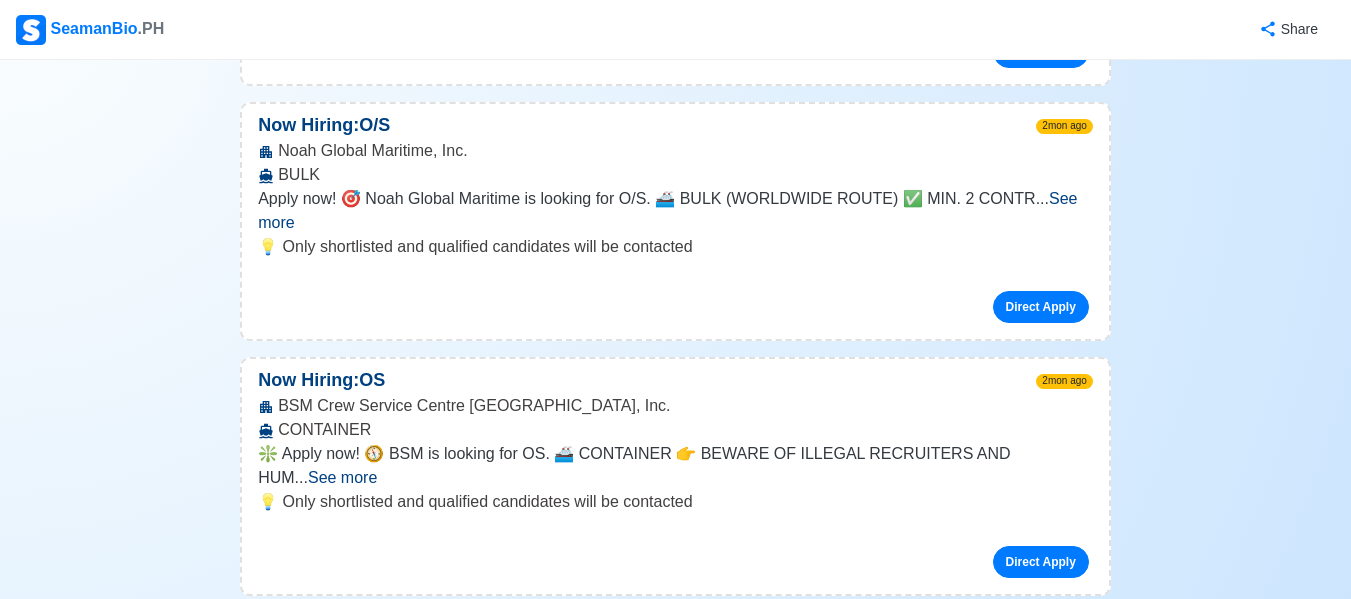 scroll, scrollTop: 24114, scrollLeft: 0, axis: vertical 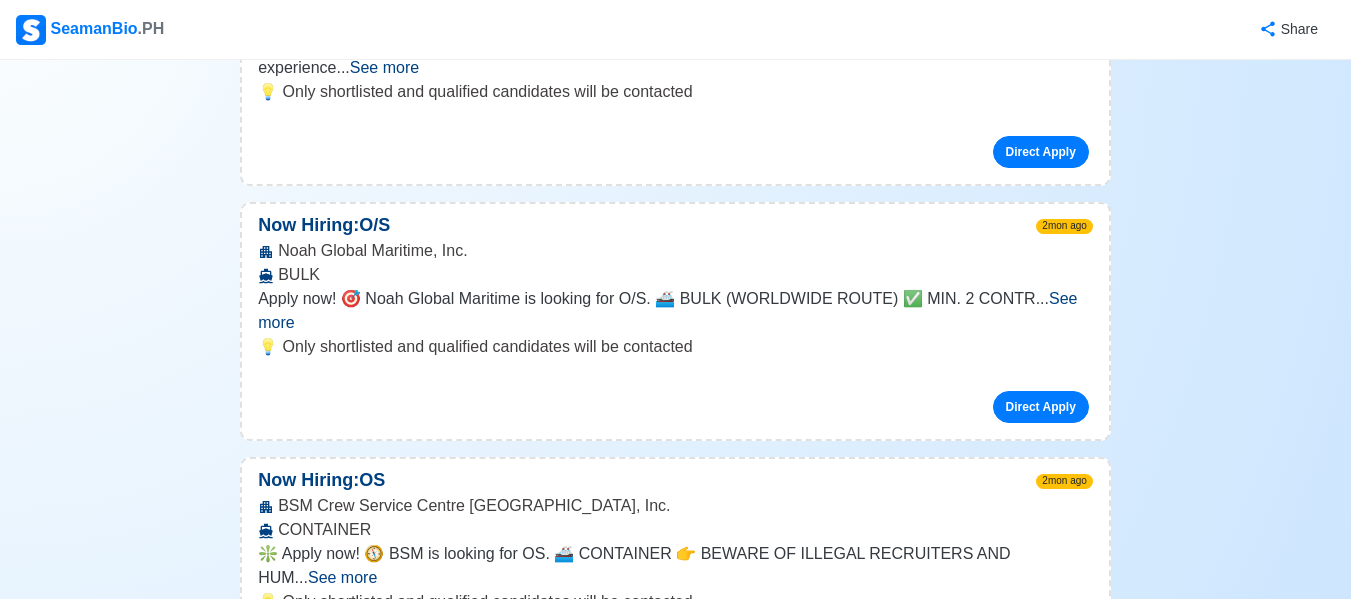 drag, startPoint x: 279, startPoint y: 328, endPoint x: 501, endPoint y: 333, distance: 222.0563 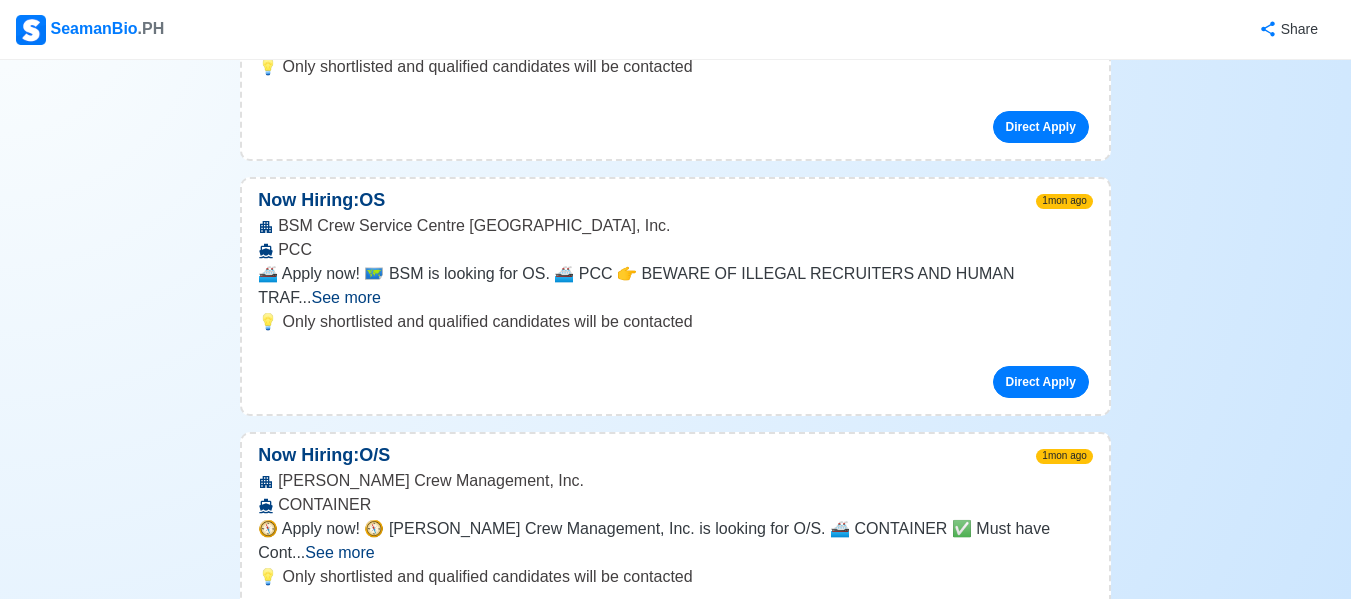 scroll, scrollTop: 20114, scrollLeft: 0, axis: vertical 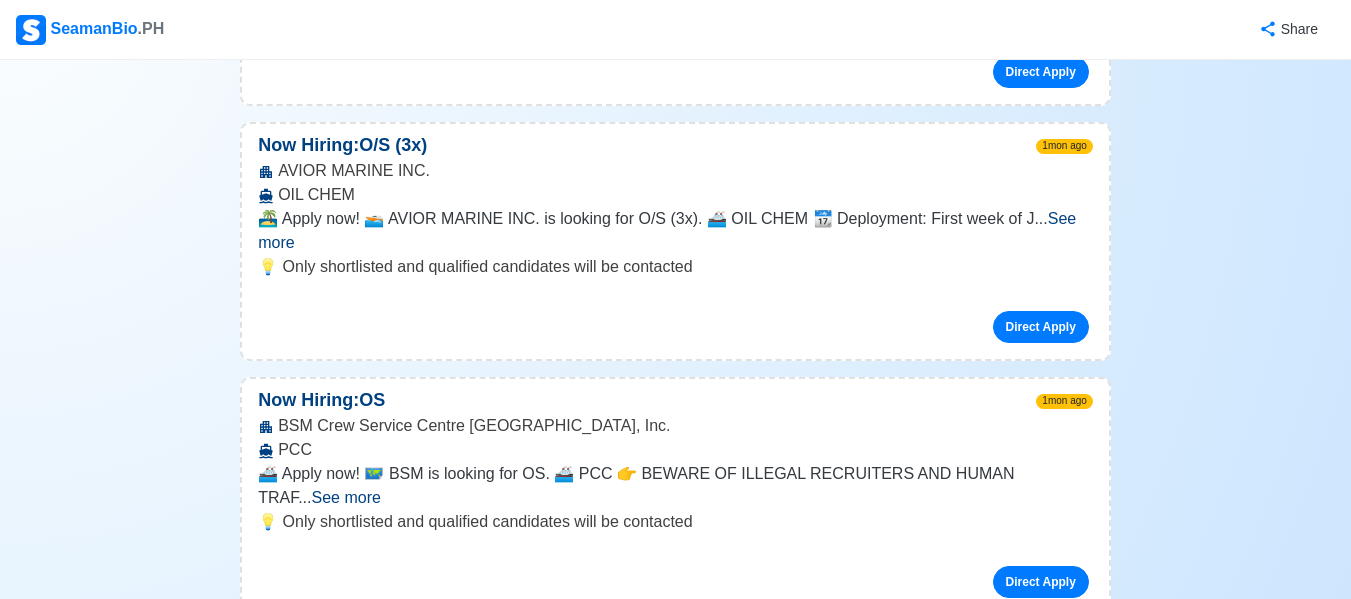 drag, startPoint x: 279, startPoint y: 172, endPoint x: 567, endPoint y: 183, distance: 288.21 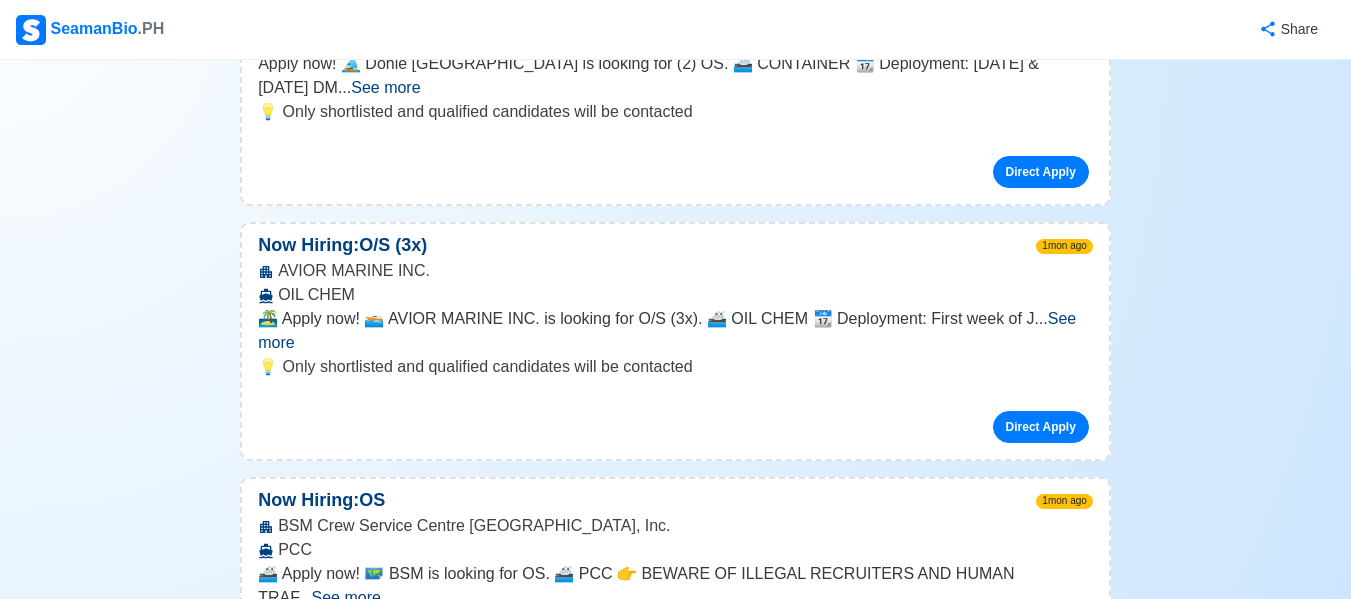 drag, startPoint x: 277, startPoint y: 500, endPoint x: 435, endPoint y: 501, distance: 158.00316 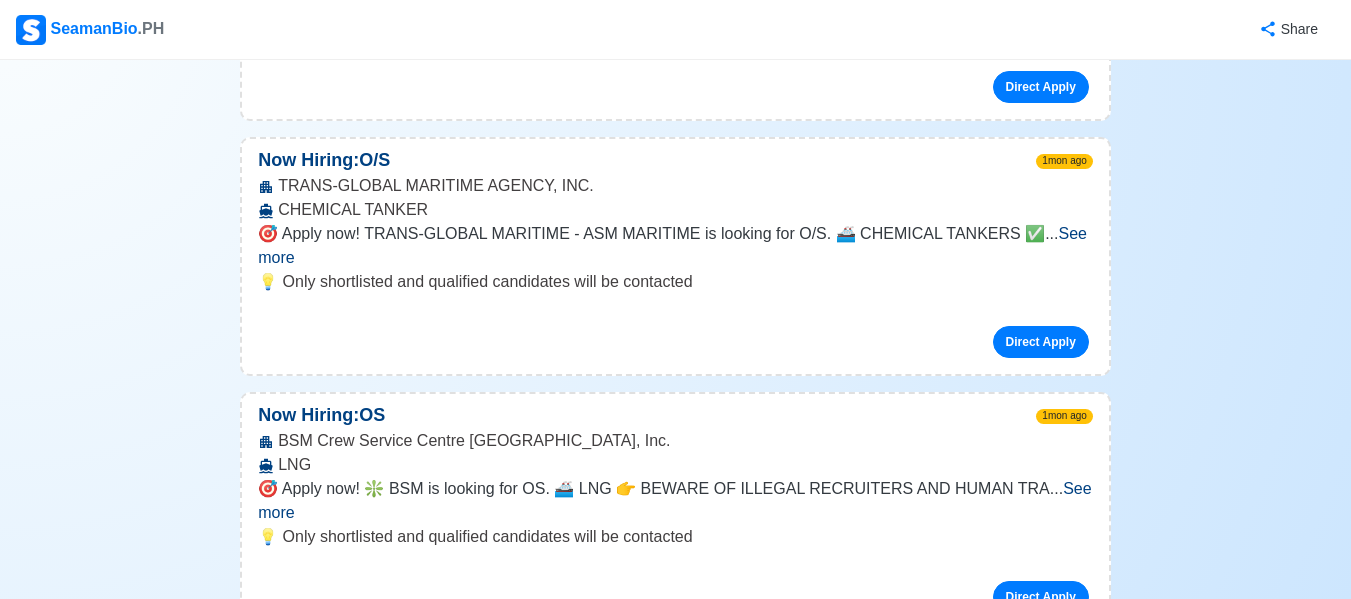 scroll, scrollTop: 18214, scrollLeft: 0, axis: vertical 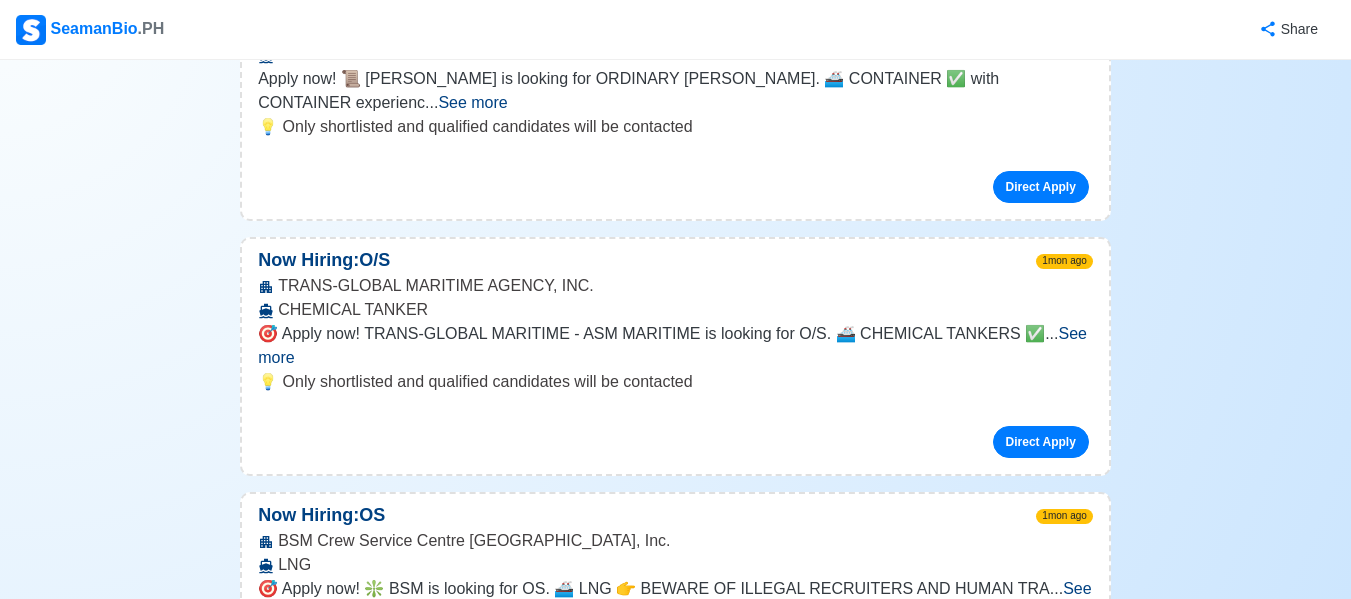 drag, startPoint x: 281, startPoint y: 223, endPoint x: 416, endPoint y: 226, distance: 135.03333 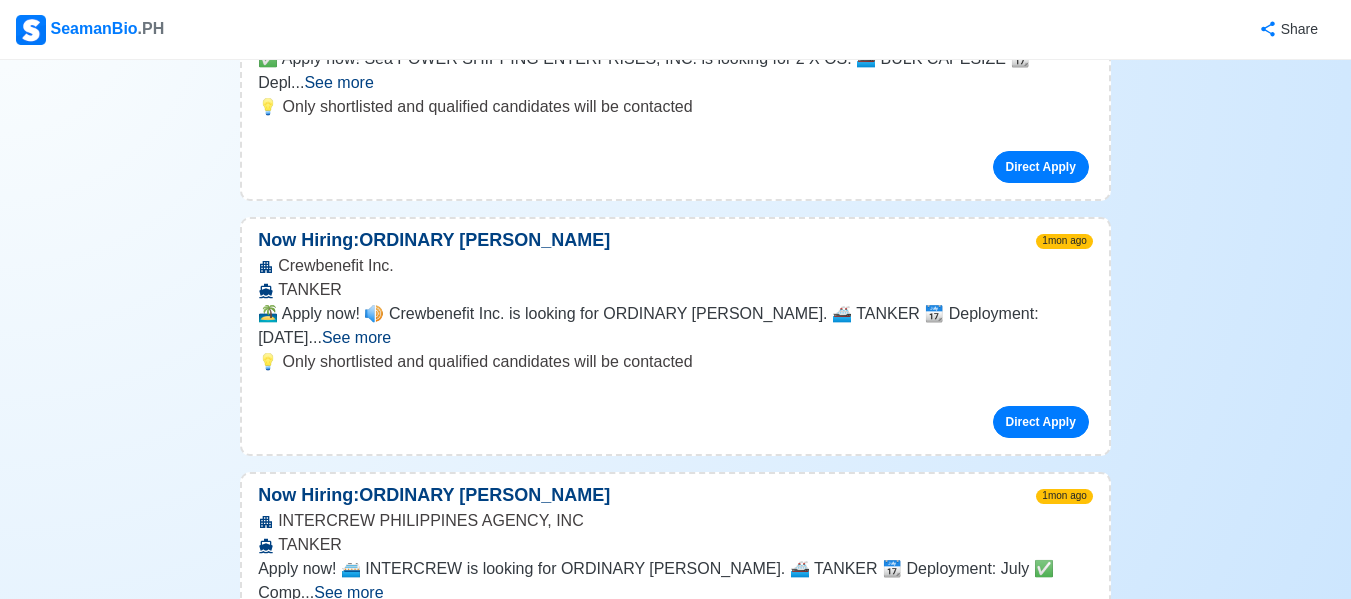 scroll, scrollTop: 17114, scrollLeft: 0, axis: vertical 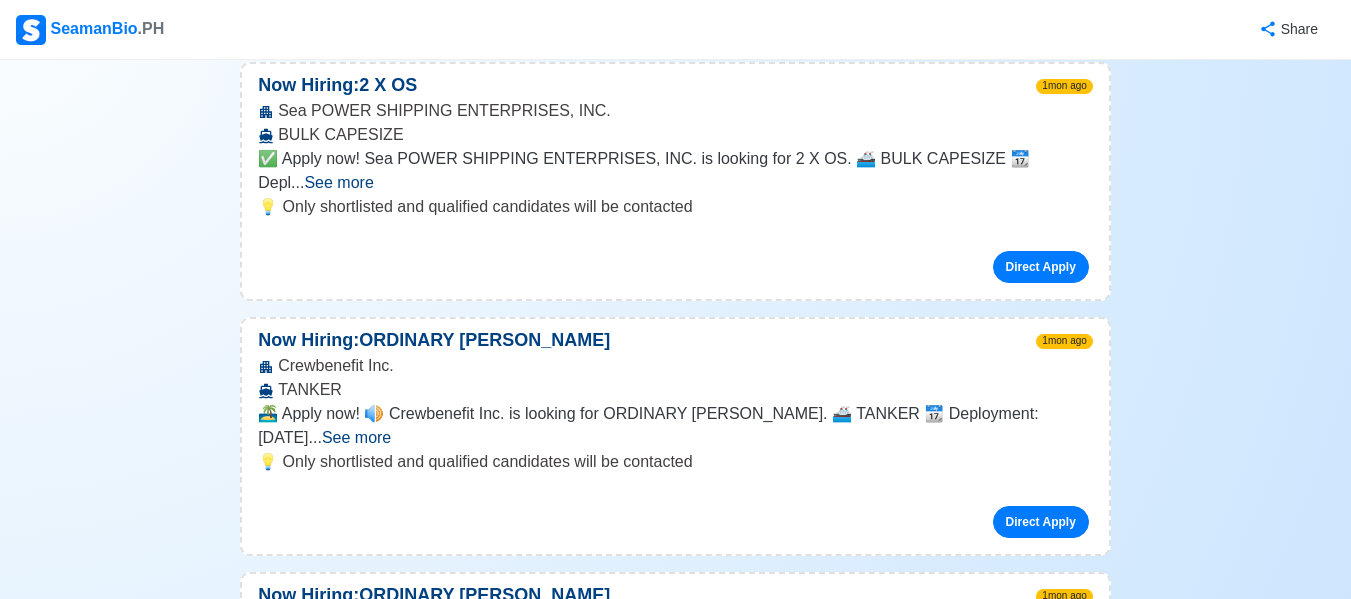 drag, startPoint x: 329, startPoint y: 399, endPoint x: 533, endPoint y: 405, distance: 204.08821 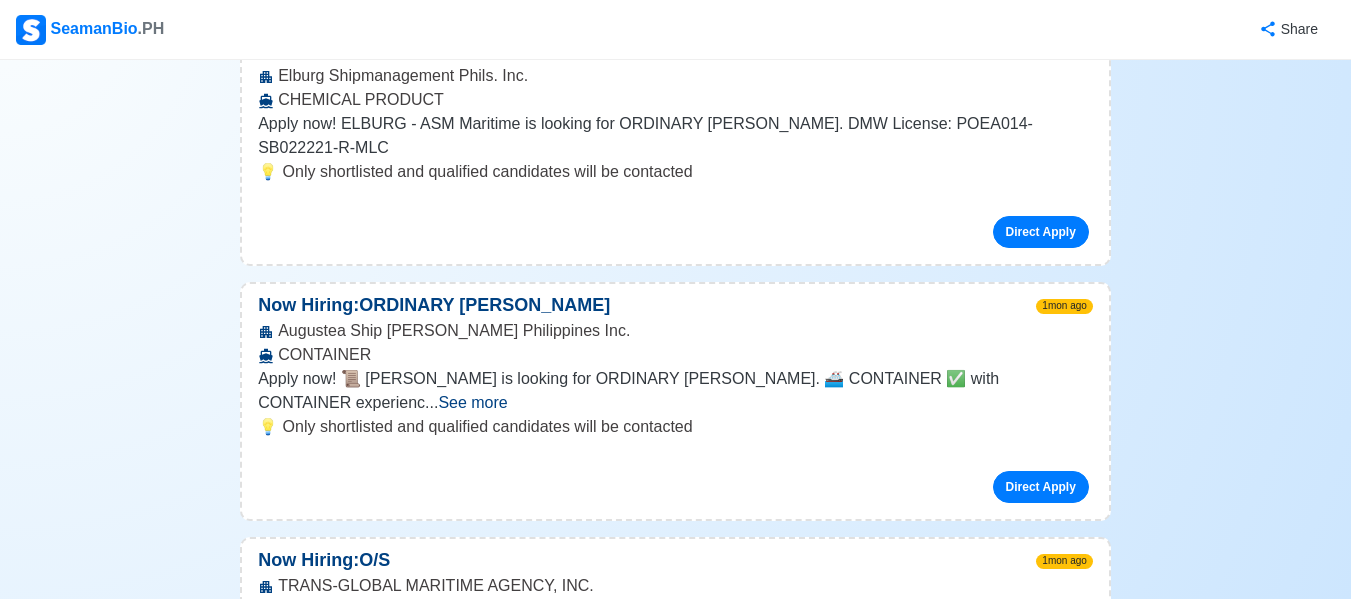scroll, scrollTop: 18514, scrollLeft: 0, axis: vertical 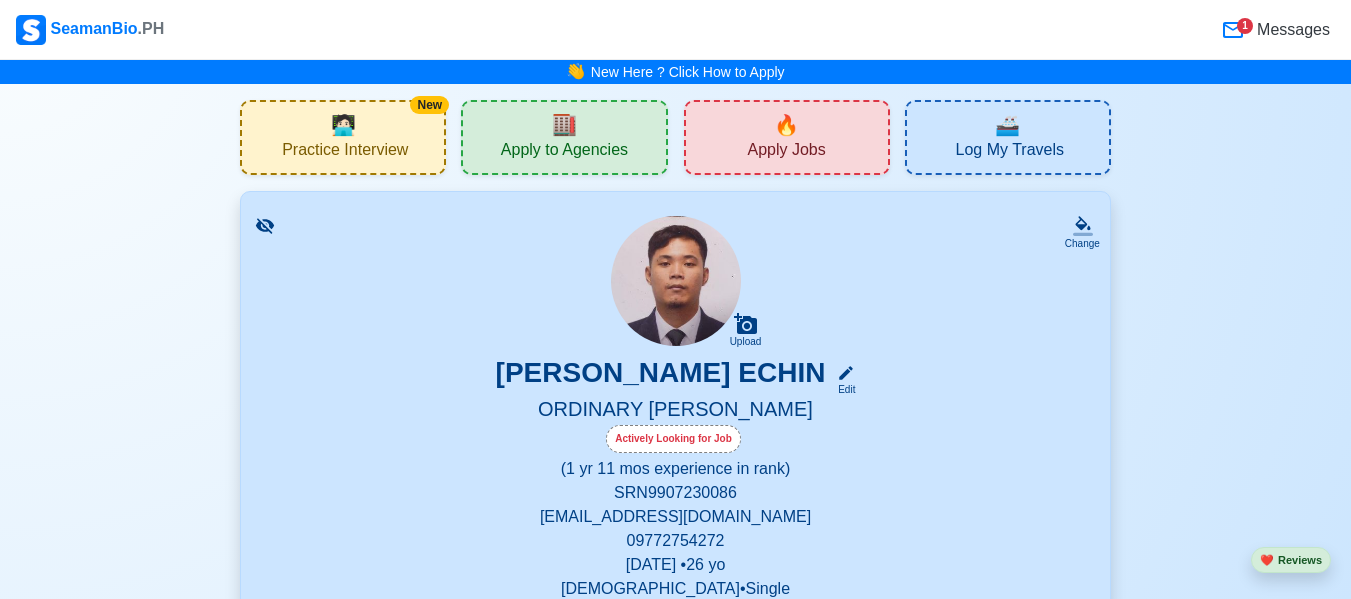 click on "Apply to Agencies" at bounding box center [564, 152] 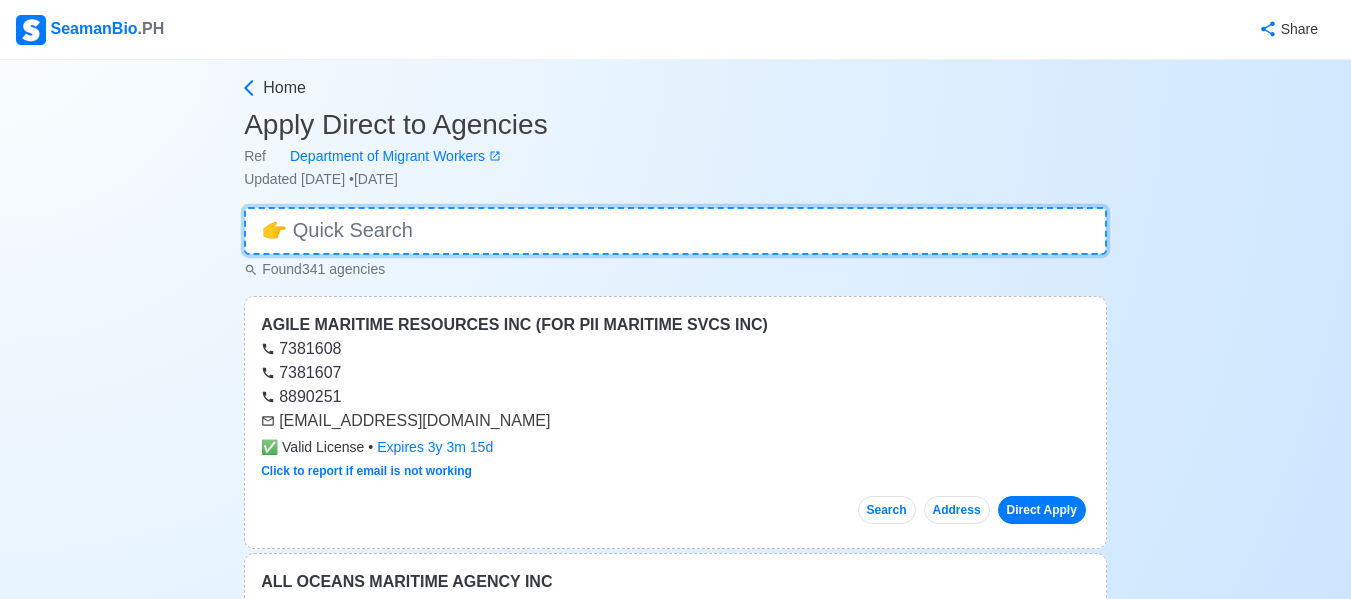drag, startPoint x: 473, startPoint y: 221, endPoint x: 486, endPoint y: 276, distance: 56.515484 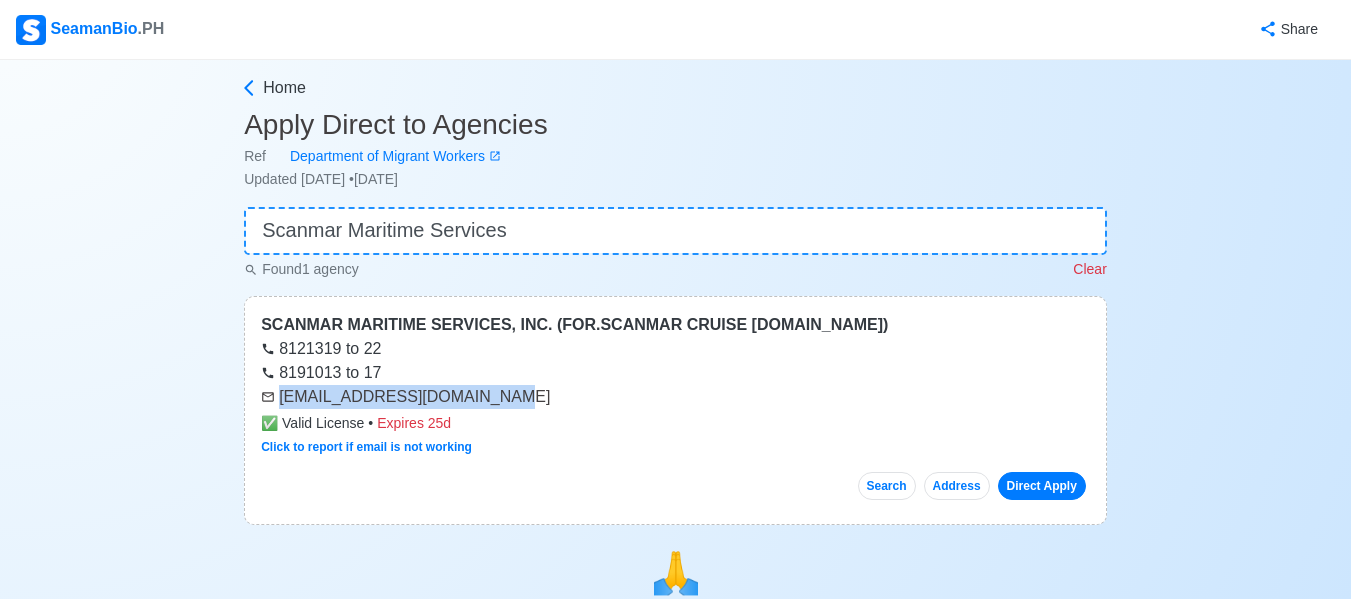 drag, startPoint x: 279, startPoint y: 398, endPoint x: 487, endPoint y: 396, distance: 208.00961 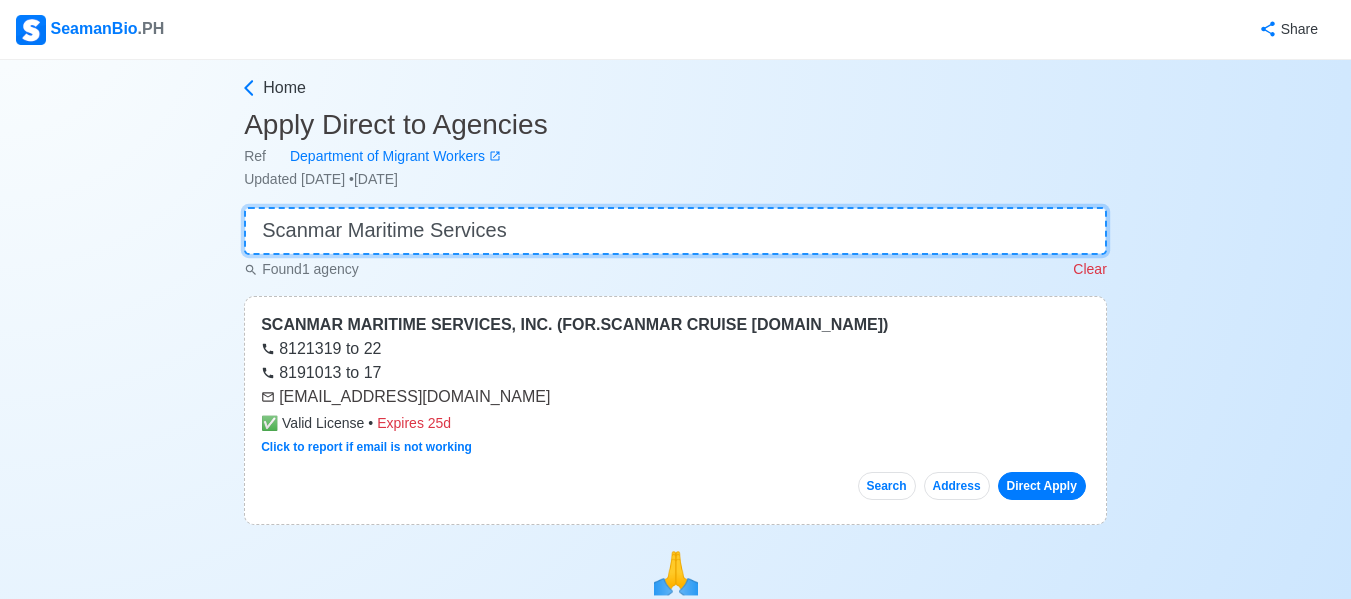 click on "Scanmar Maritime Services" at bounding box center [675, 231] 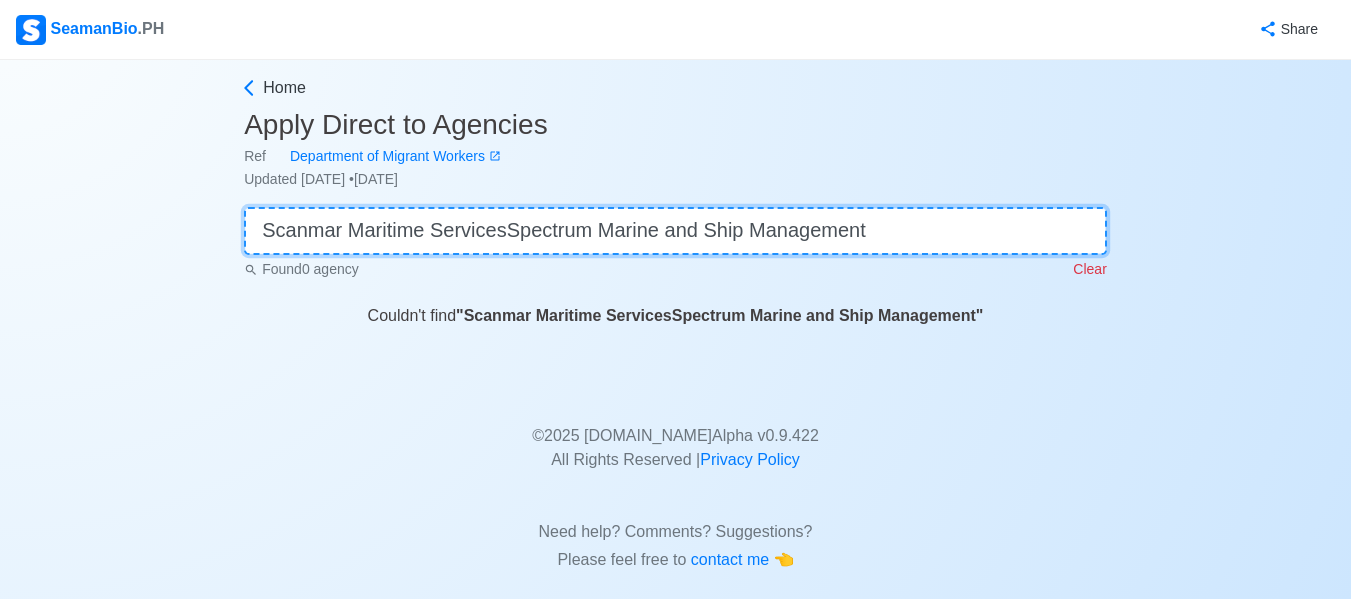 paste 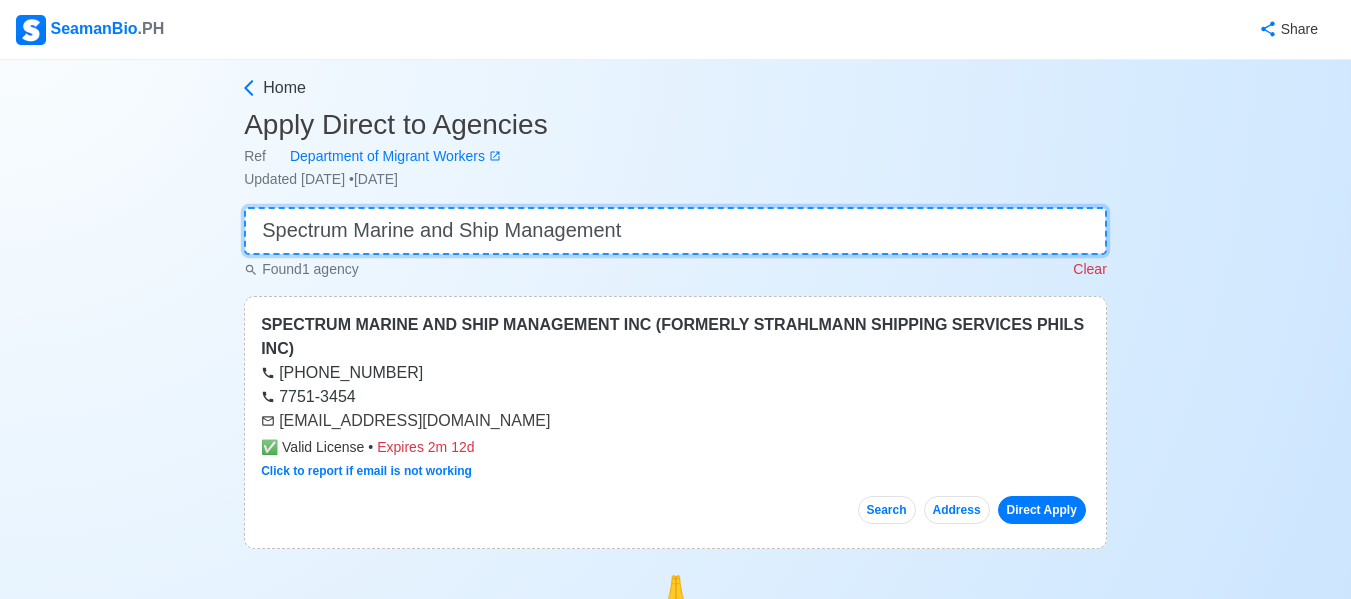 drag, startPoint x: 655, startPoint y: 212, endPoint x: 104, endPoint y: 197, distance: 551.20416 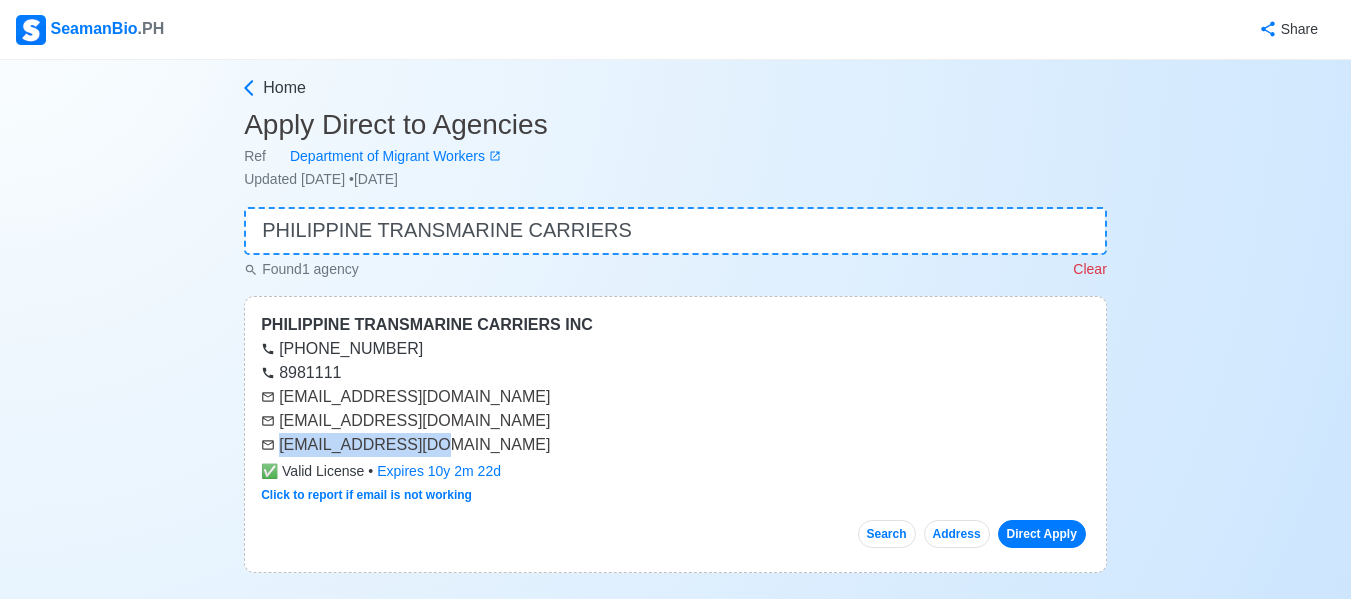 drag, startPoint x: 291, startPoint y: 444, endPoint x: 427, endPoint y: 453, distance: 136.29747 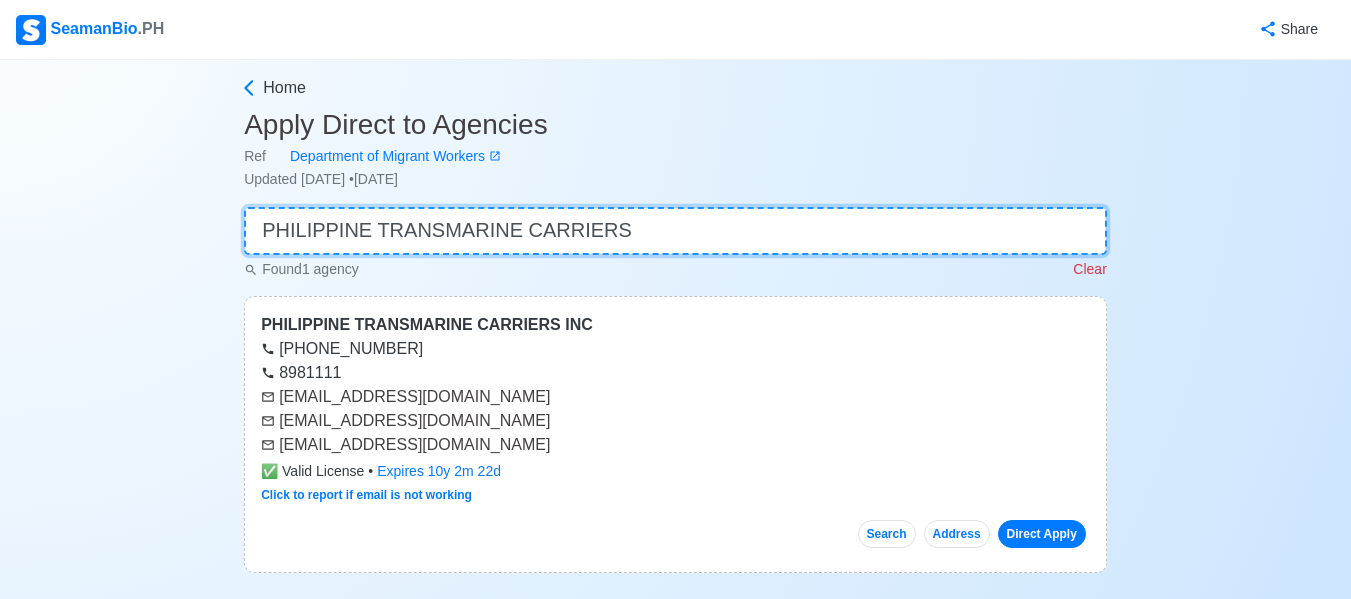 drag, startPoint x: 591, startPoint y: 228, endPoint x: 0, endPoint y: 202, distance: 591.57166 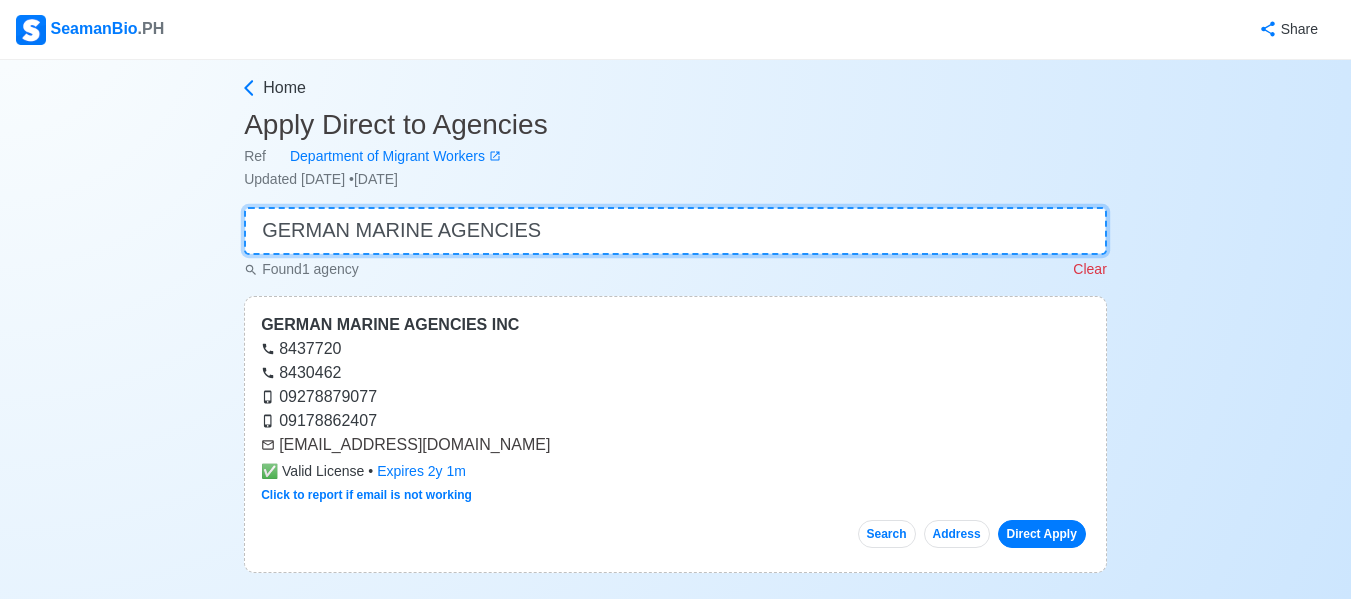 drag, startPoint x: 538, startPoint y: 229, endPoint x: 0, endPoint y: 250, distance: 538.40967 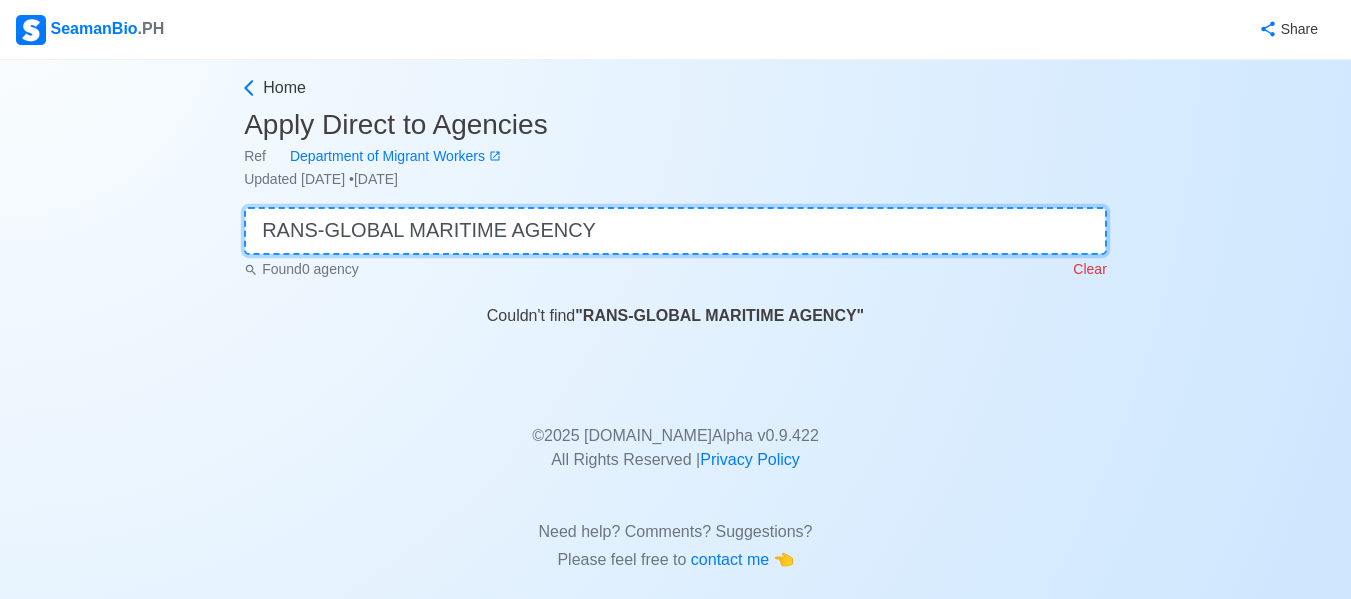 drag, startPoint x: 596, startPoint y: 240, endPoint x: 0, endPoint y: 232, distance: 596.0537 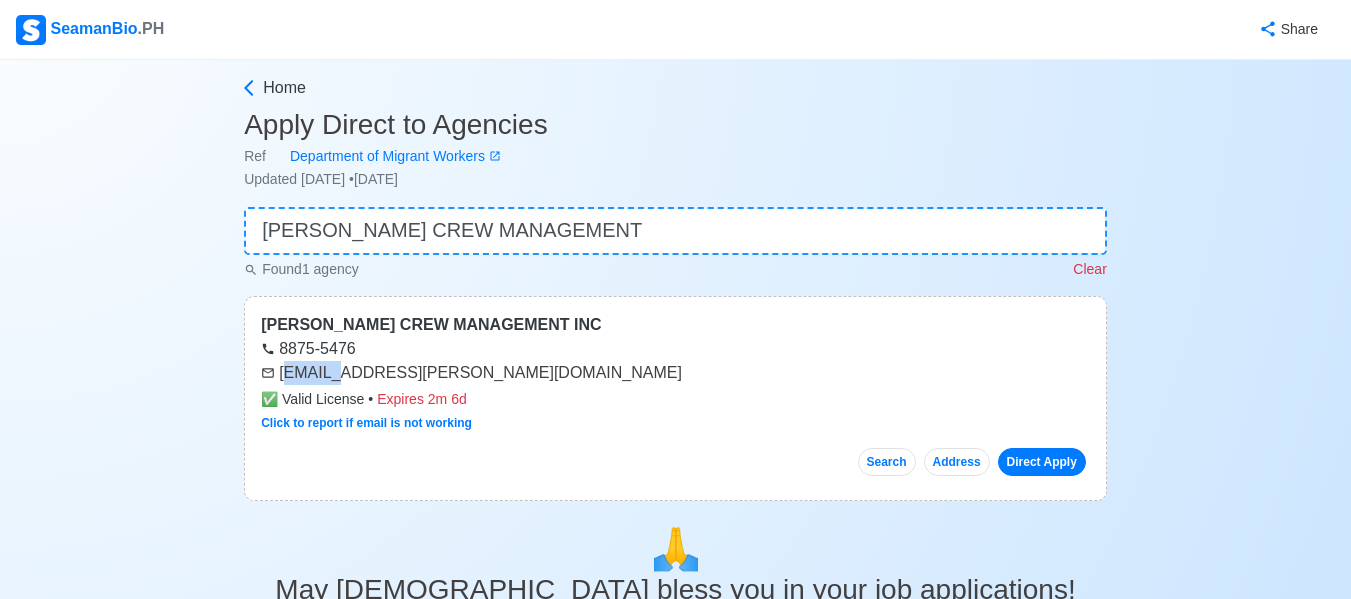 drag, startPoint x: 287, startPoint y: 376, endPoint x: 330, endPoint y: 377, distance: 43.011627 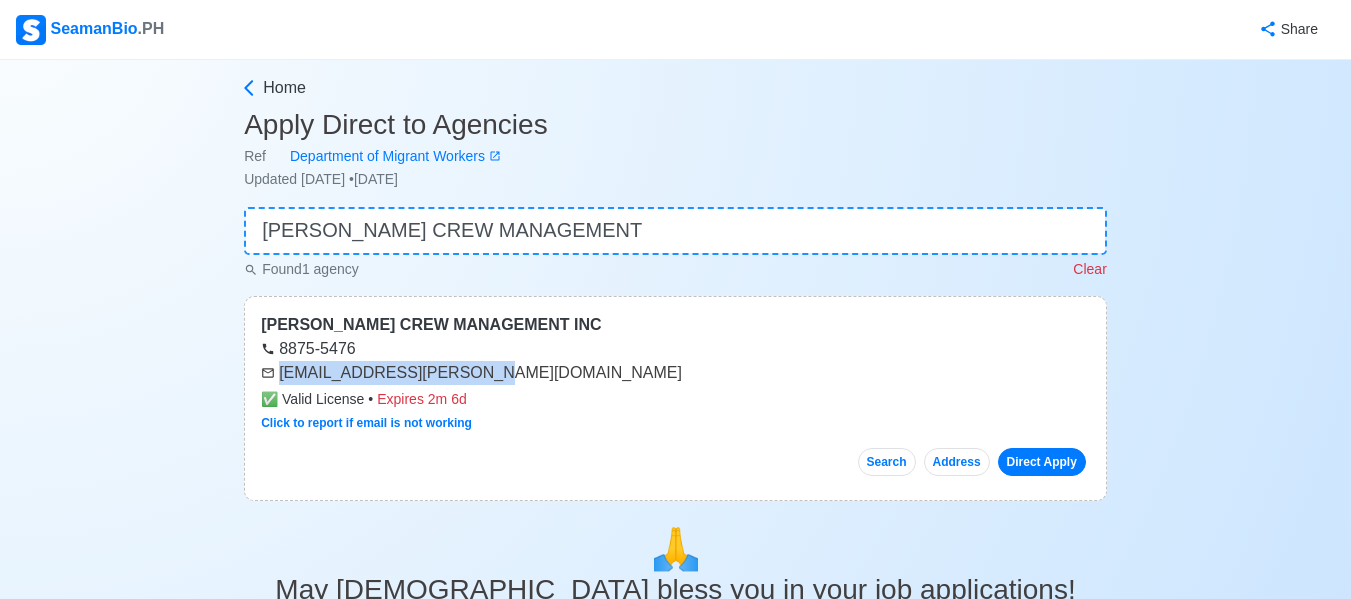 drag, startPoint x: 280, startPoint y: 372, endPoint x: 464, endPoint y: 376, distance: 184.04347 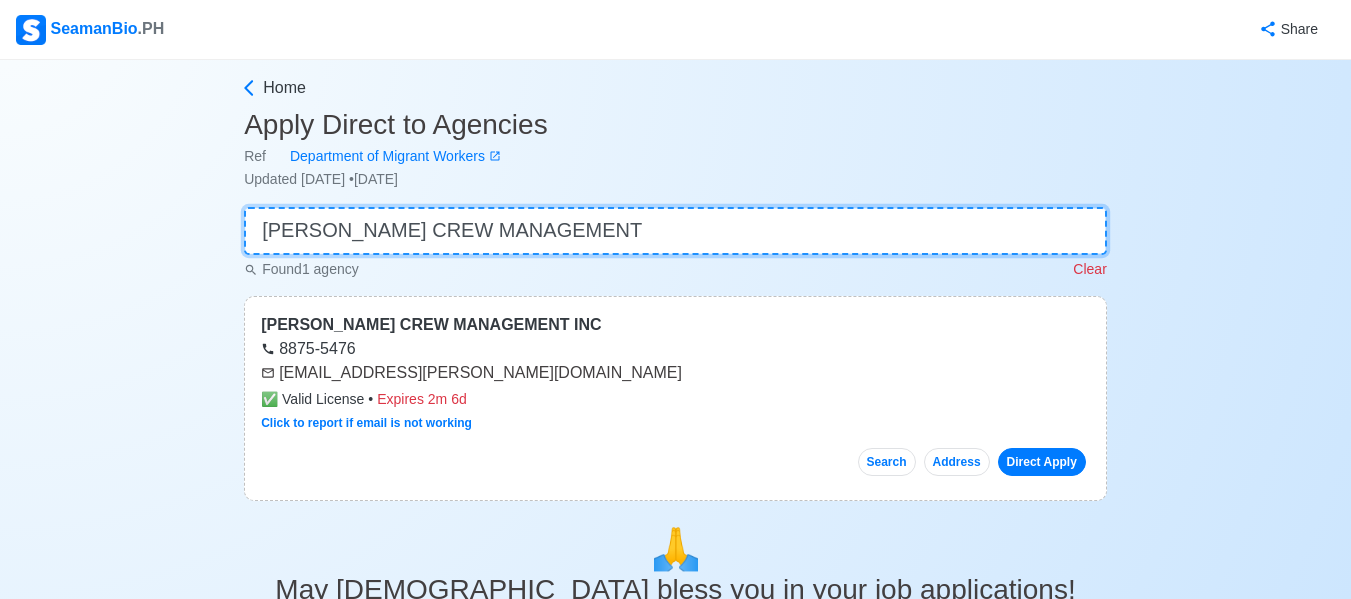 drag, startPoint x: 570, startPoint y: 227, endPoint x: 5, endPoint y: 209, distance: 565.2867 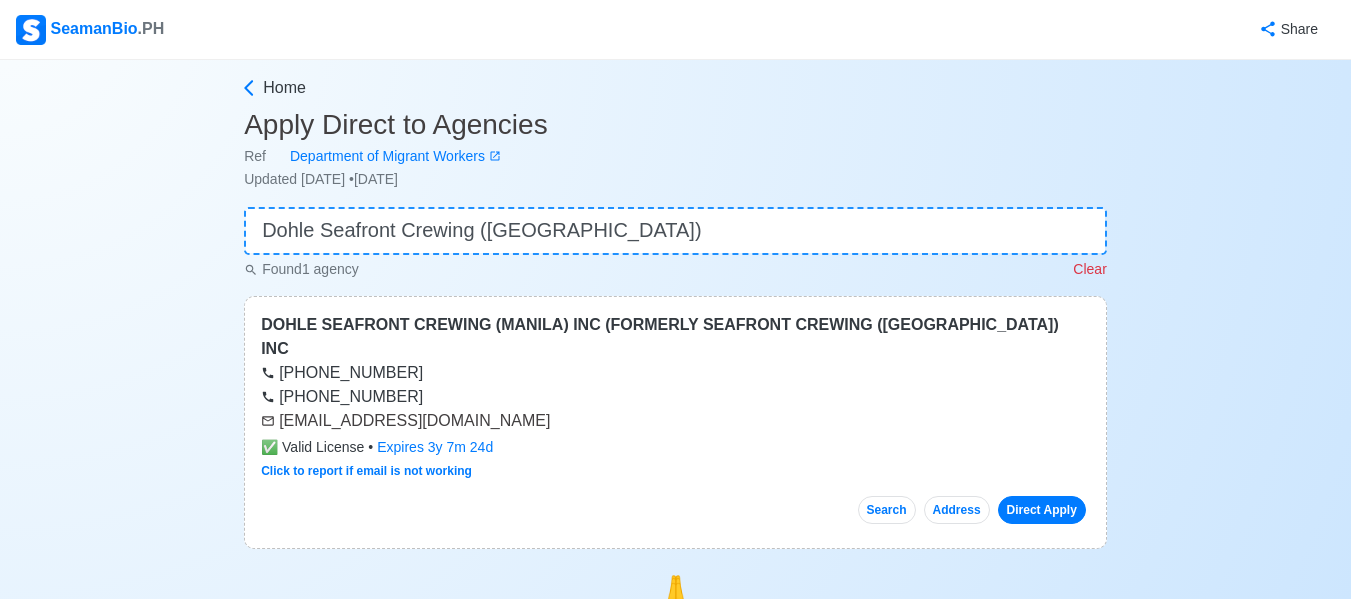 drag, startPoint x: 280, startPoint y: 396, endPoint x: 516, endPoint y: 404, distance: 236.13556 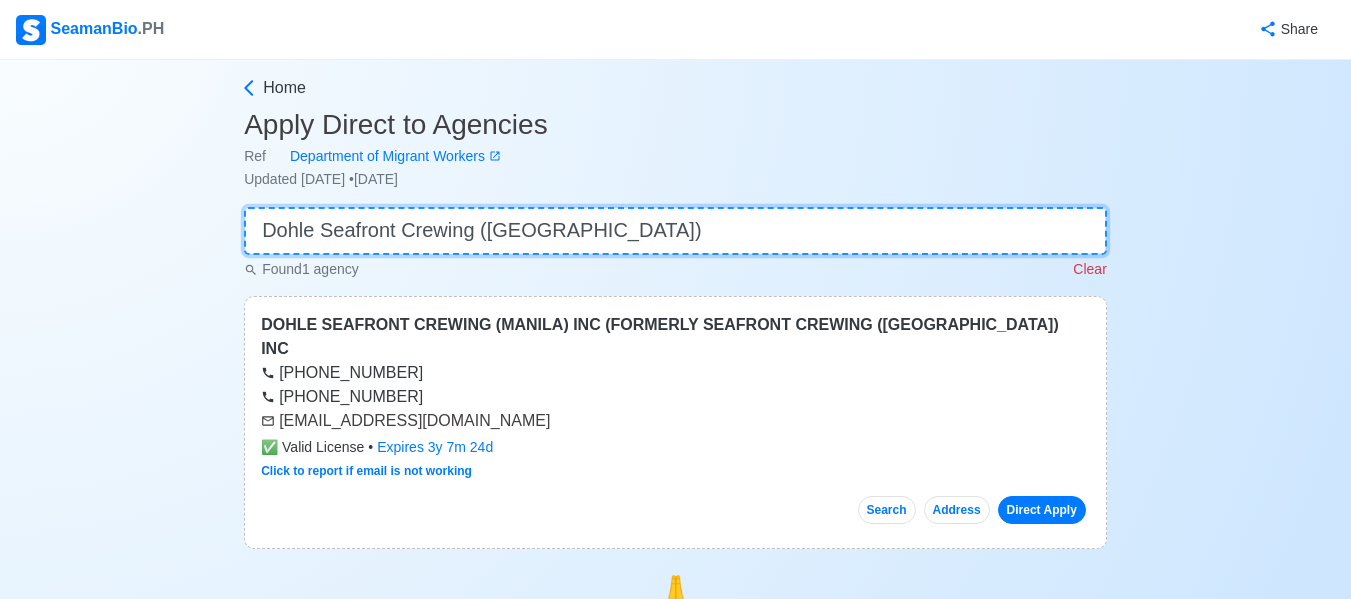 drag, startPoint x: 548, startPoint y: 231, endPoint x: 0, endPoint y: 242, distance: 548.1104 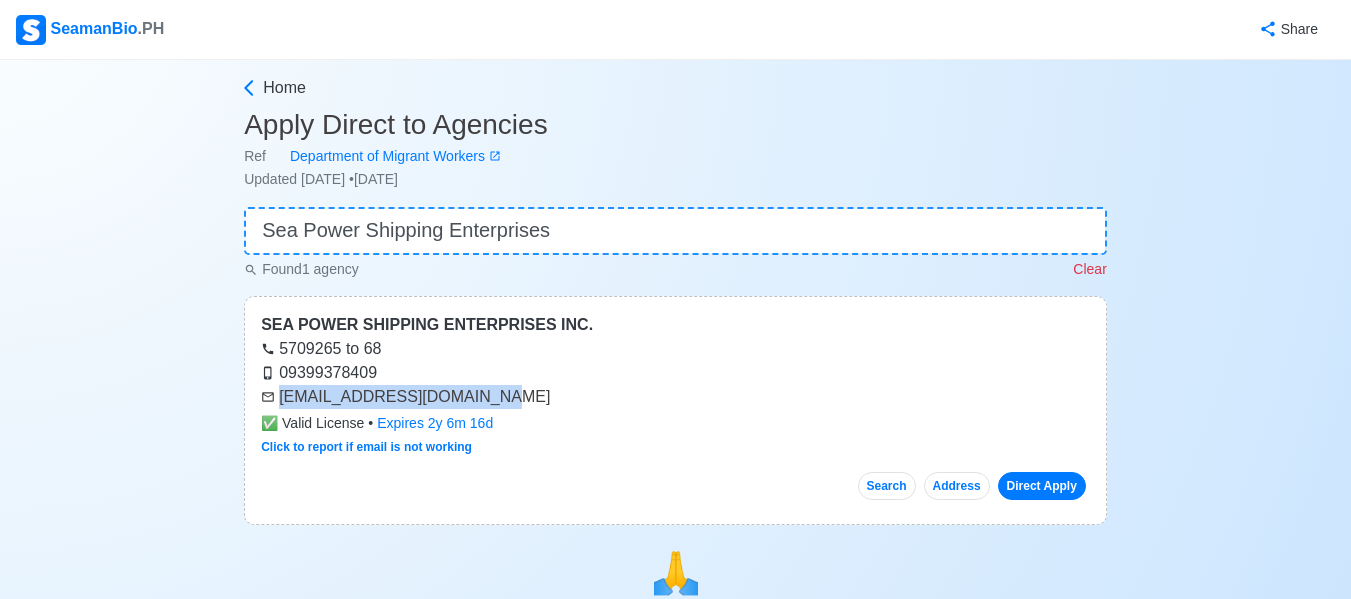 drag, startPoint x: 279, startPoint y: 394, endPoint x: 476, endPoint y: 407, distance: 197.42847 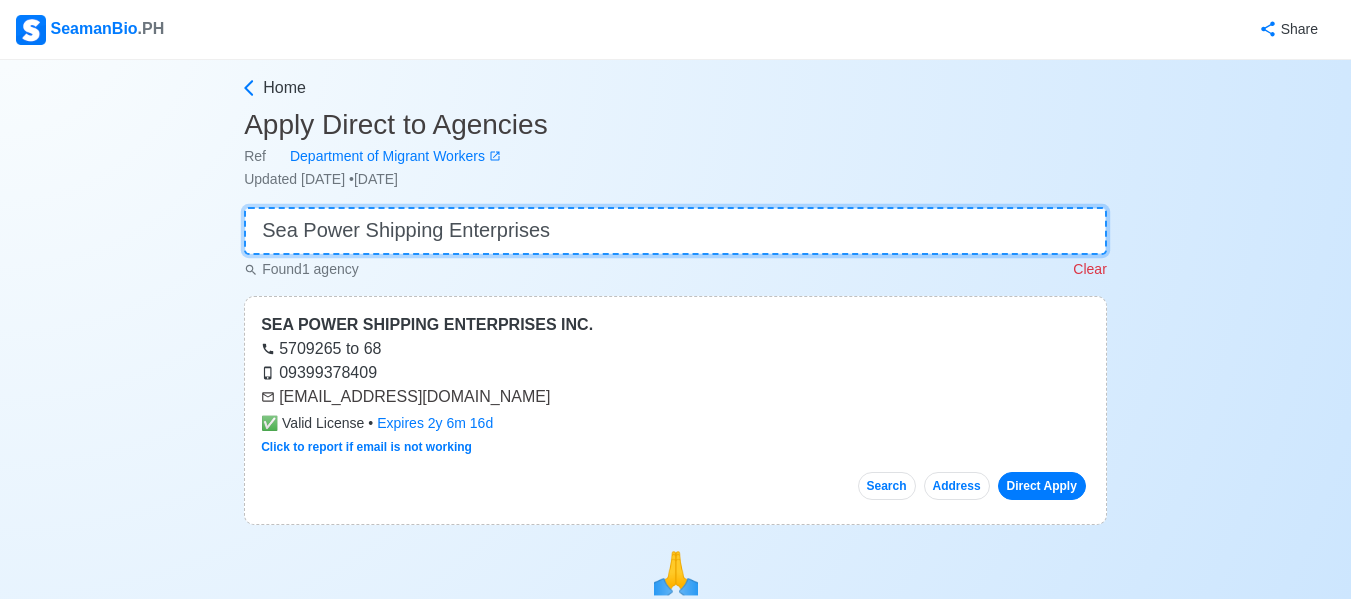drag, startPoint x: 364, startPoint y: 224, endPoint x: 0, endPoint y: 211, distance: 364.23206 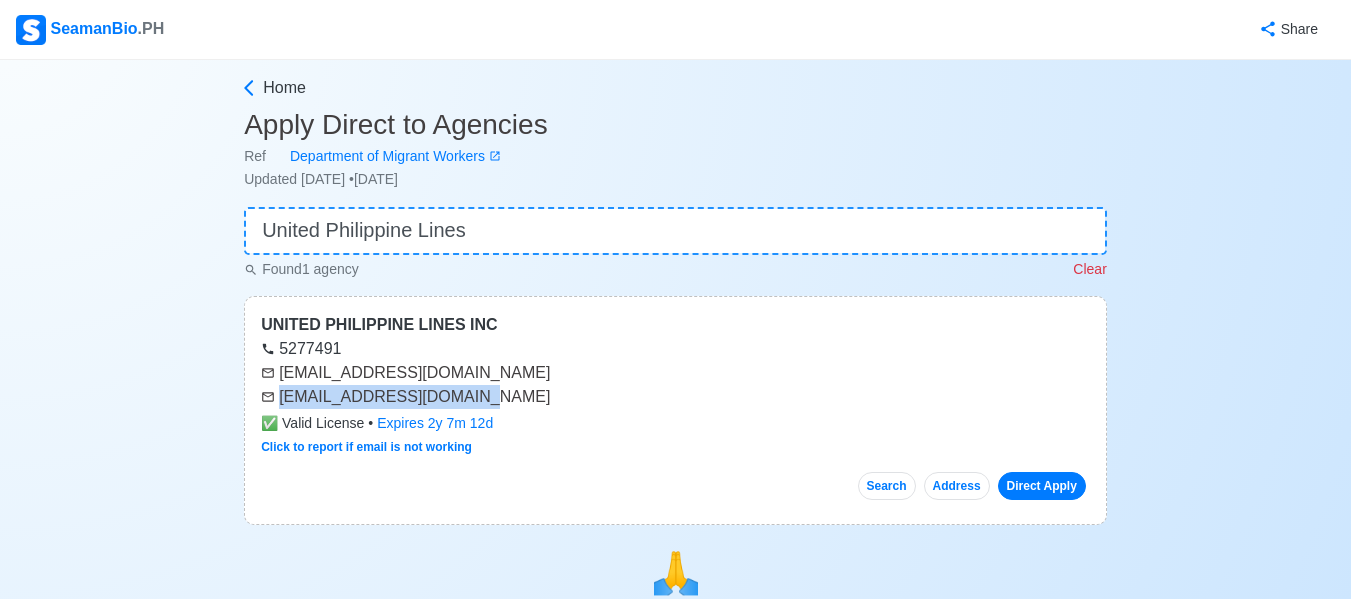 drag, startPoint x: 280, startPoint y: 397, endPoint x: 474, endPoint y: 406, distance: 194.20865 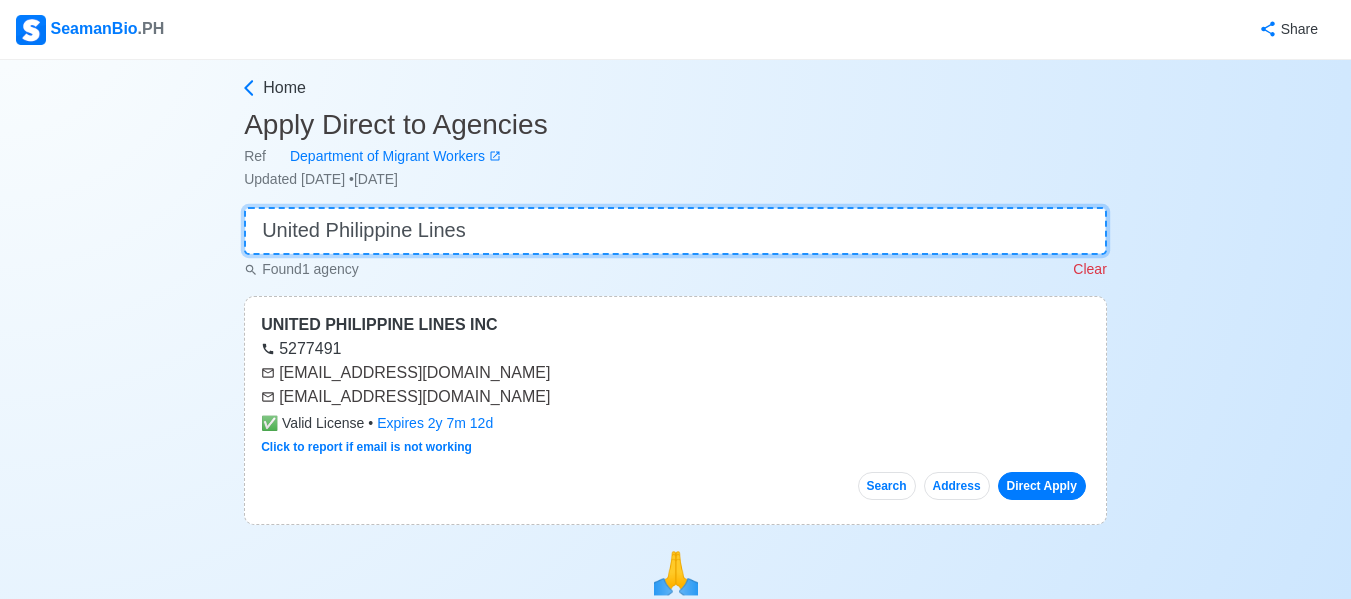 drag, startPoint x: 484, startPoint y: 234, endPoint x: 89, endPoint y: 235, distance: 395.00125 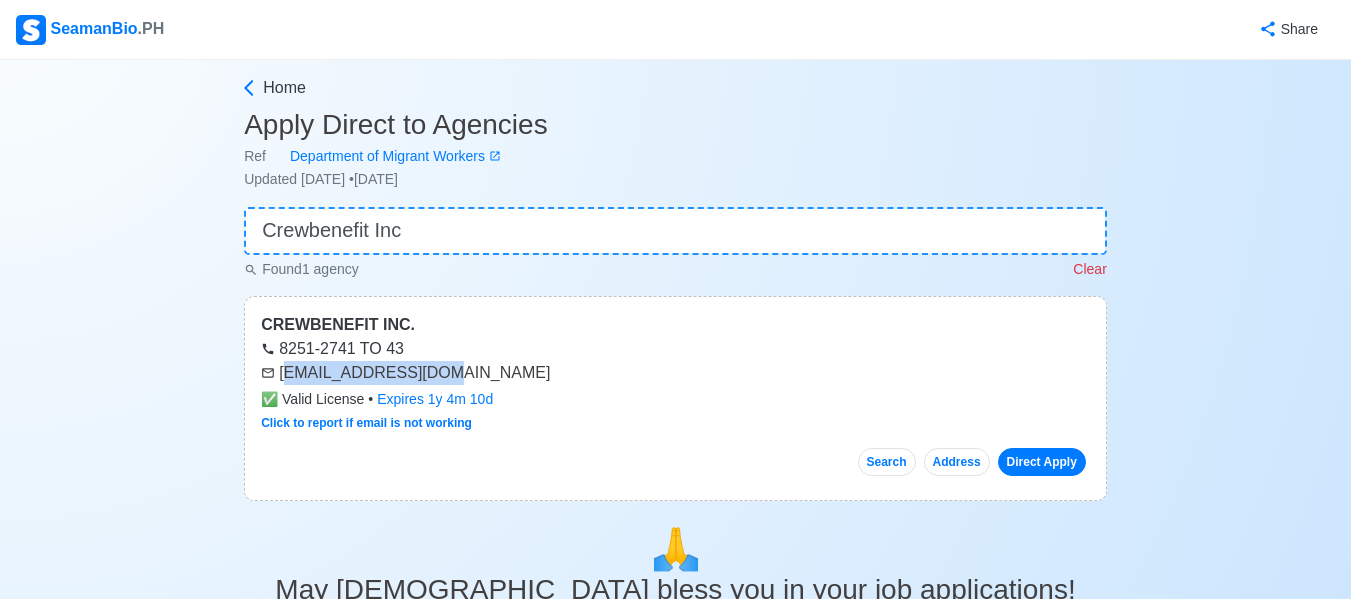 drag, startPoint x: 284, startPoint y: 368, endPoint x: 432, endPoint y: 376, distance: 148.21606 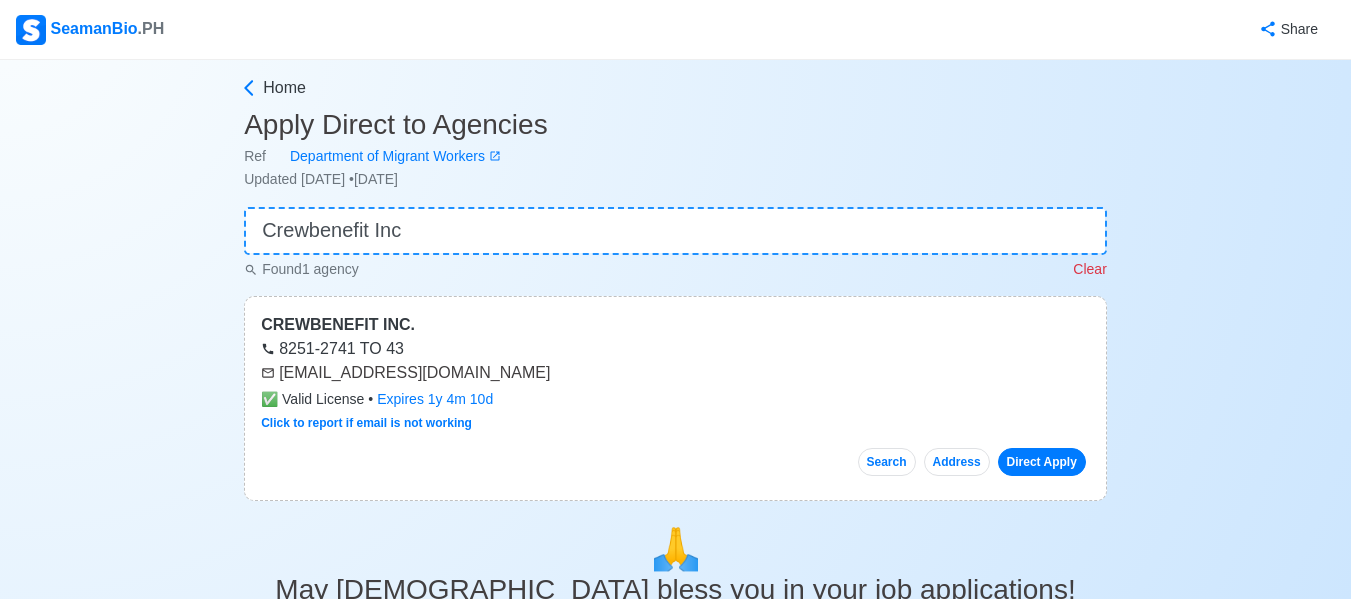 click on "agm@crewbenefit.net" at bounding box center [675, 373] 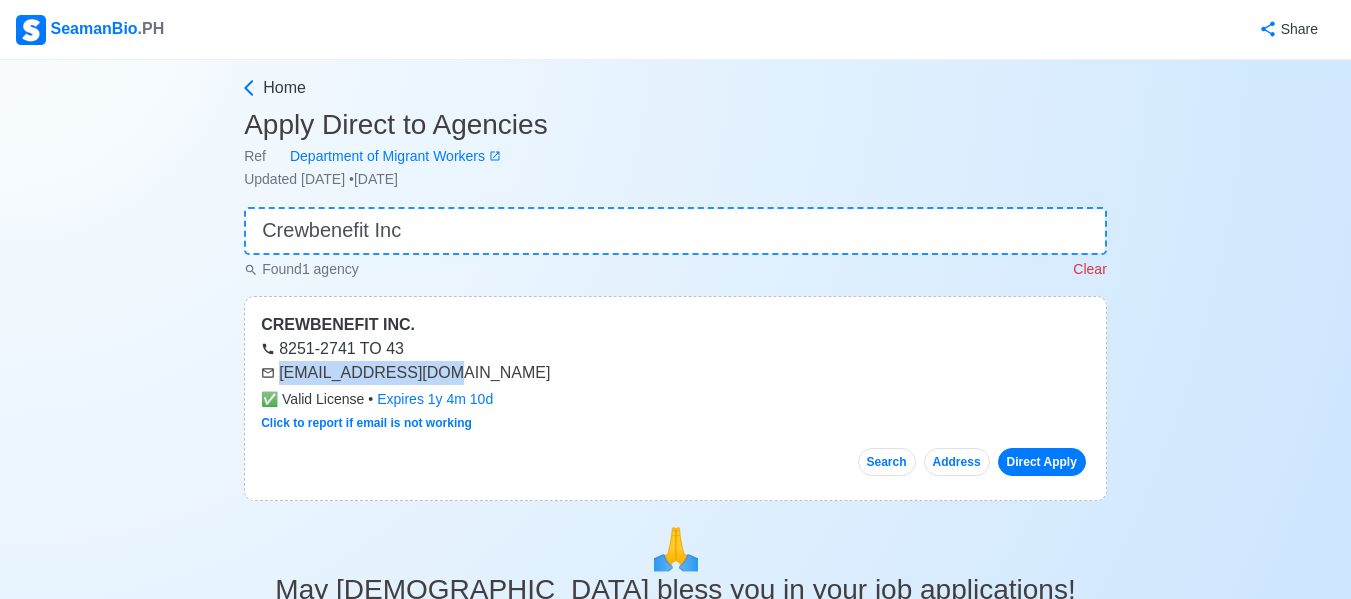drag, startPoint x: 279, startPoint y: 372, endPoint x: 435, endPoint y: 375, distance: 156.02884 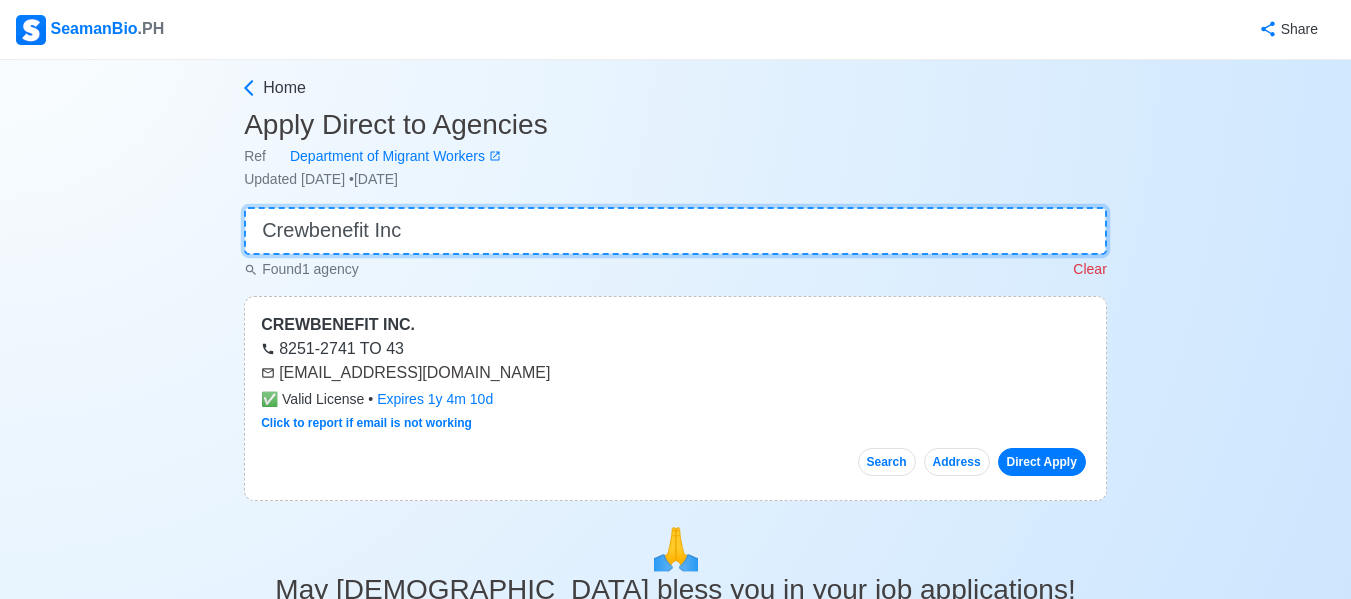 drag, startPoint x: 499, startPoint y: 224, endPoint x: 144, endPoint y: 206, distance: 355.45605 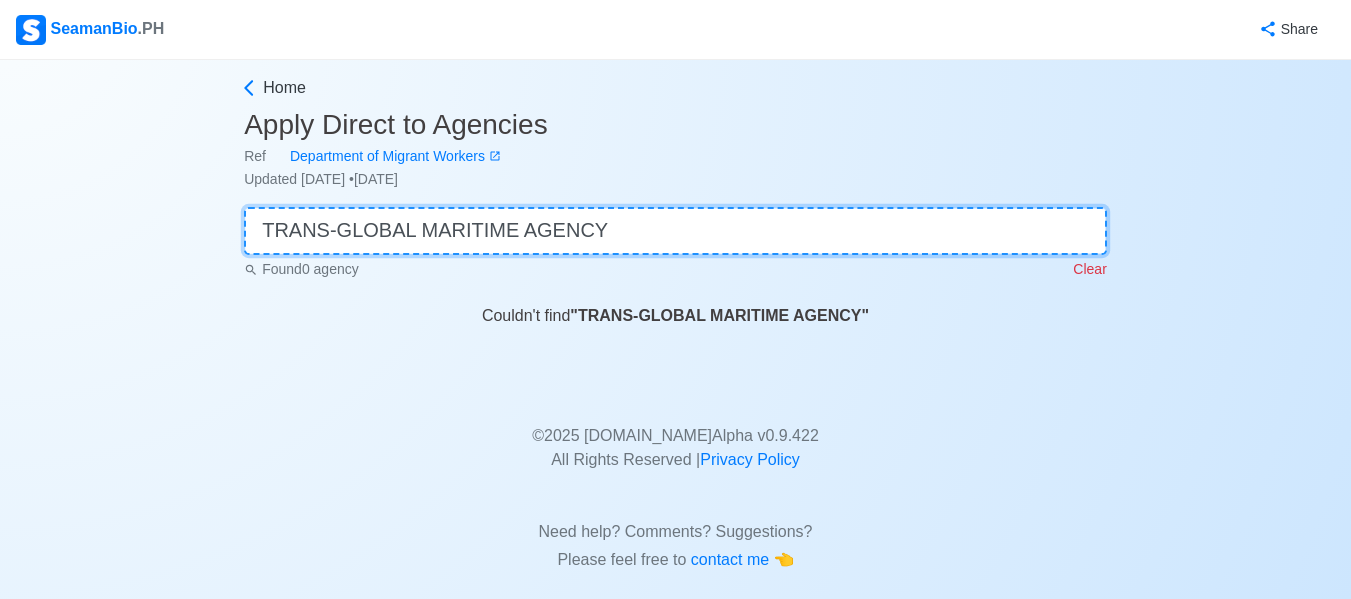 drag, startPoint x: 586, startPoint y: 232, endPoint x: 0, endPoint y: 209, distance: 586.4512 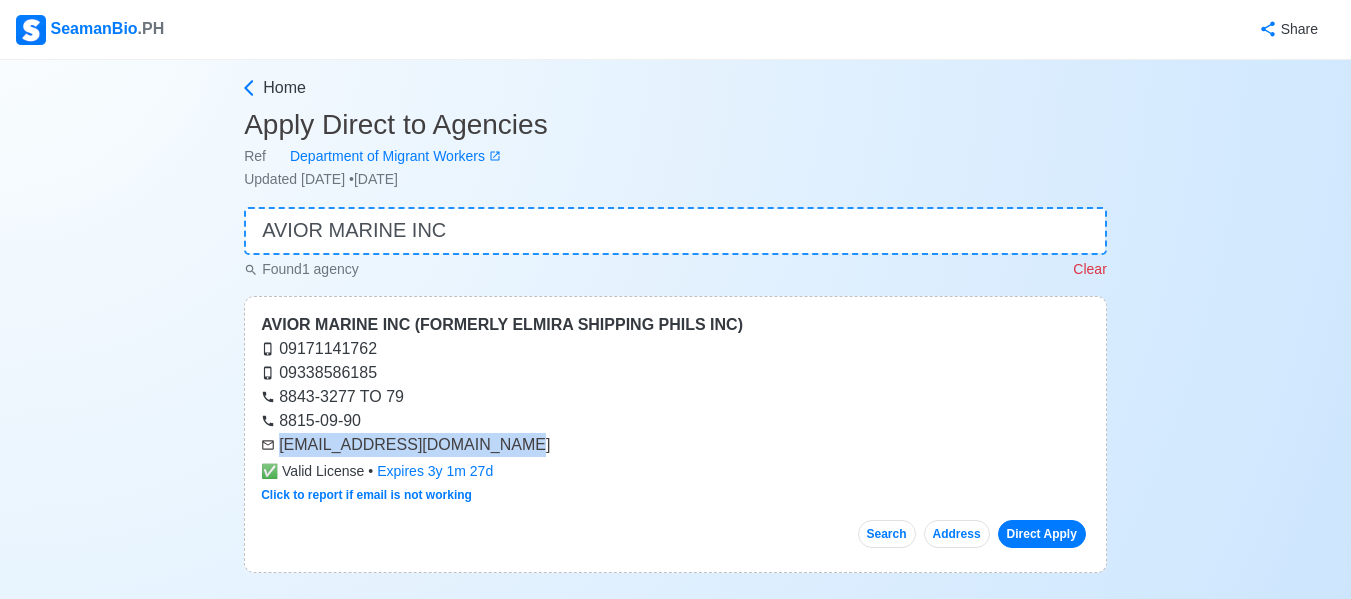 drag, startPoint x: 281, startPoint y: 441, endPoint x: 498, endPoint y: 449, distance: 217.14742 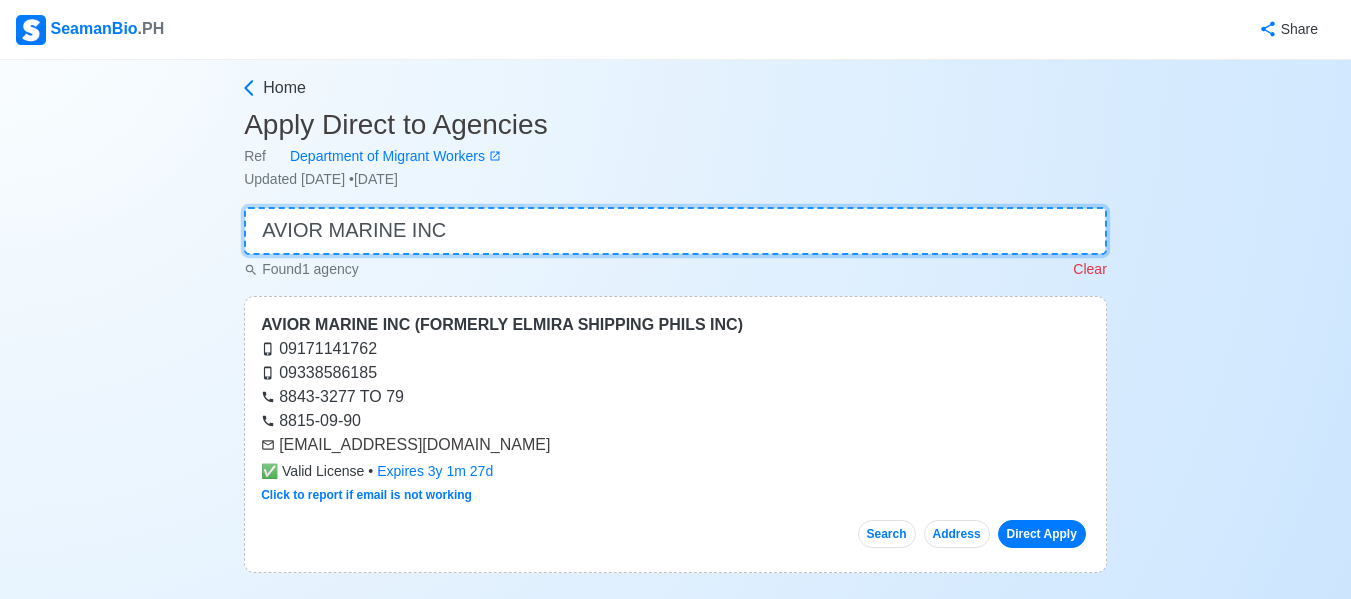 drag, startPoint x: 455, startPoint y: 238, endPoint x: 0, endPoint y: 178, distance: 458.939 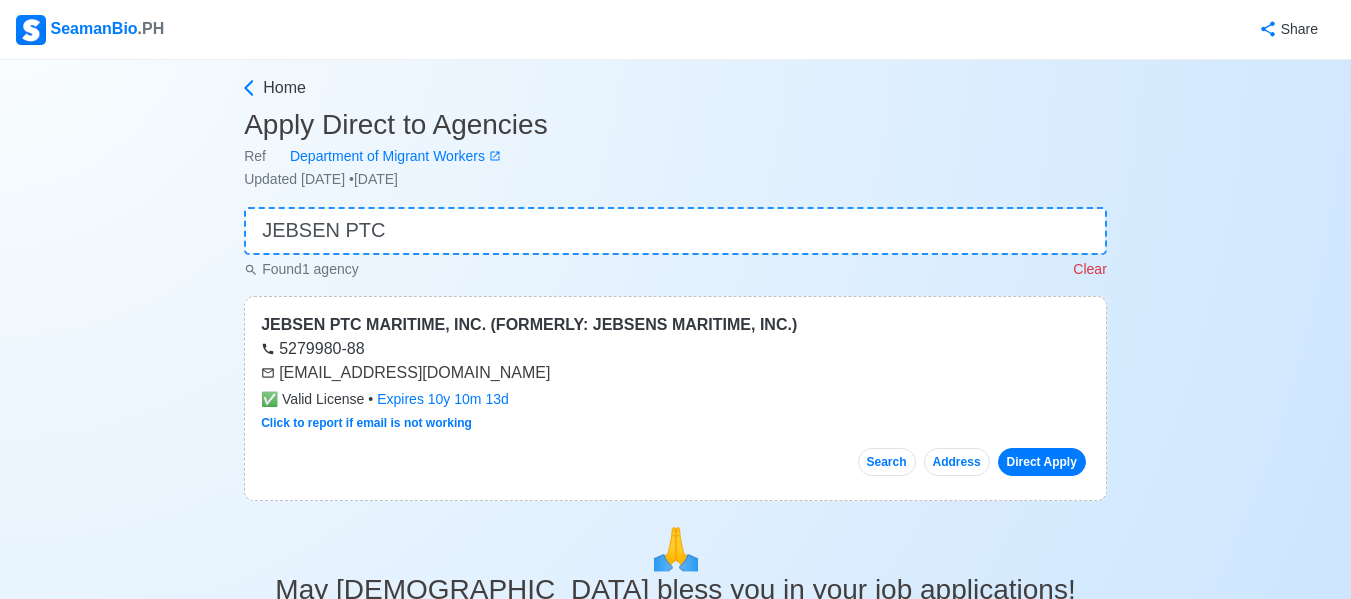 drag, startPoint x: 280, startPoint y: 369, endPoint x: 499, endPoint y: 380, distance: 219.27608 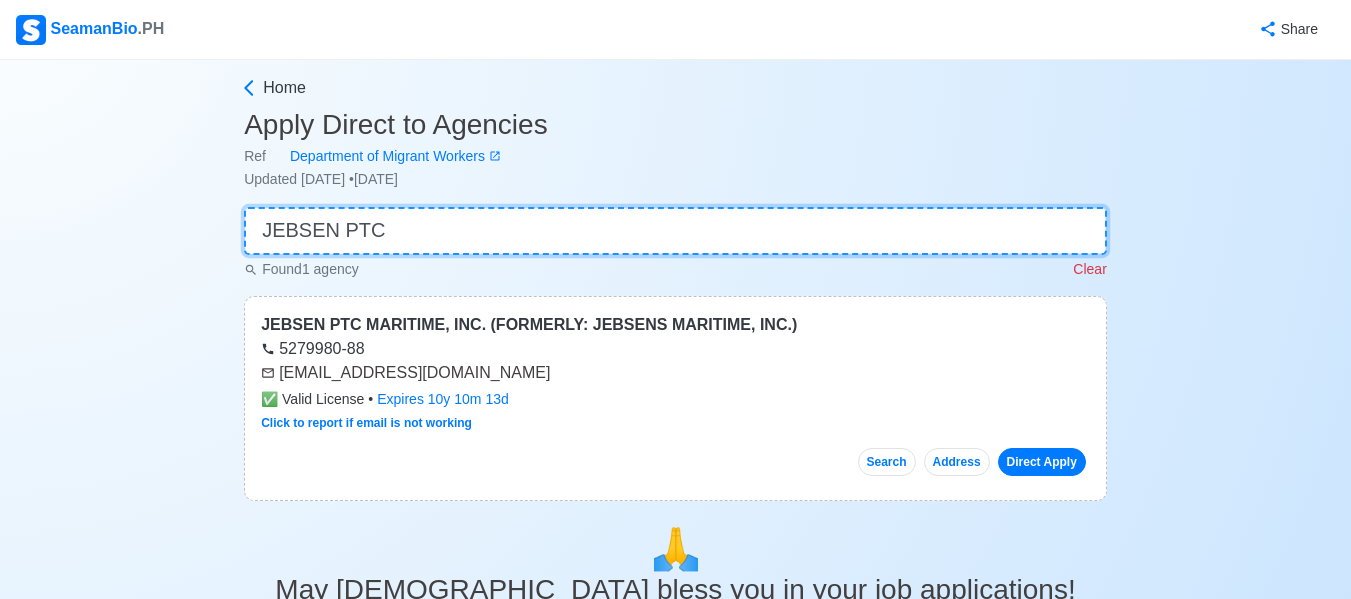 drag, startPoint x: 452, startPoint y: 227, endPoint x: 0, endPoint y: 205, distance: 452.5351 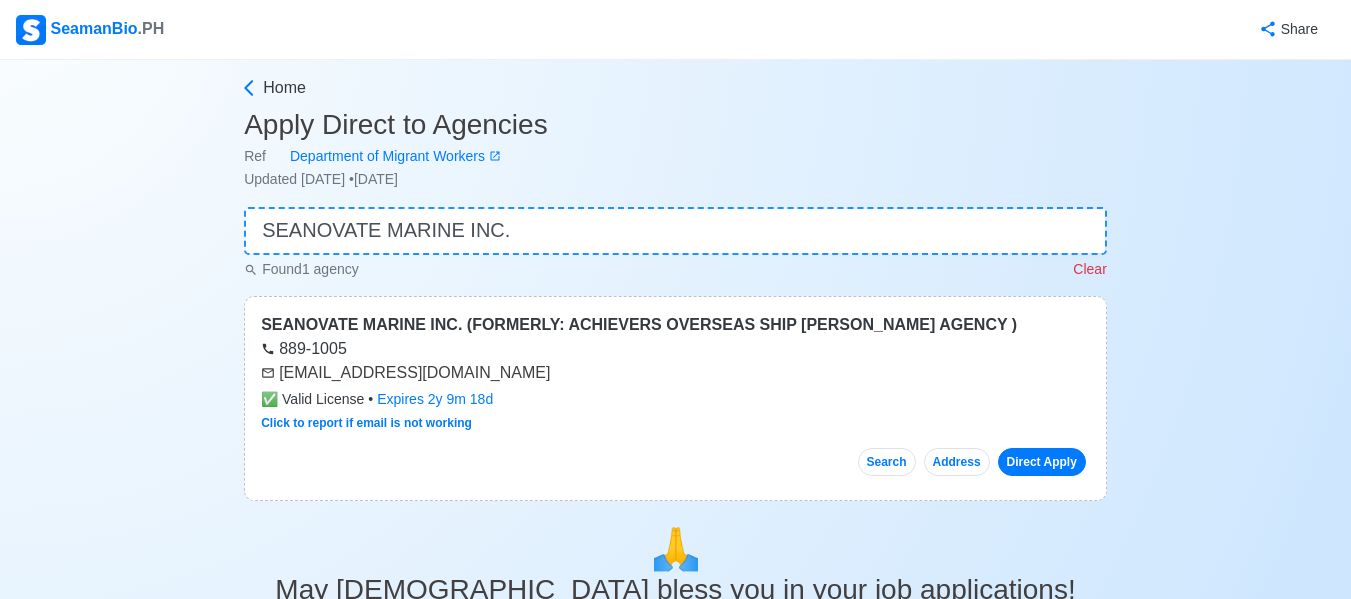drag, startPoint x: 280, startPoint y: 369, endPoint x: 524, endPoint y: 380, distance: 244.24782 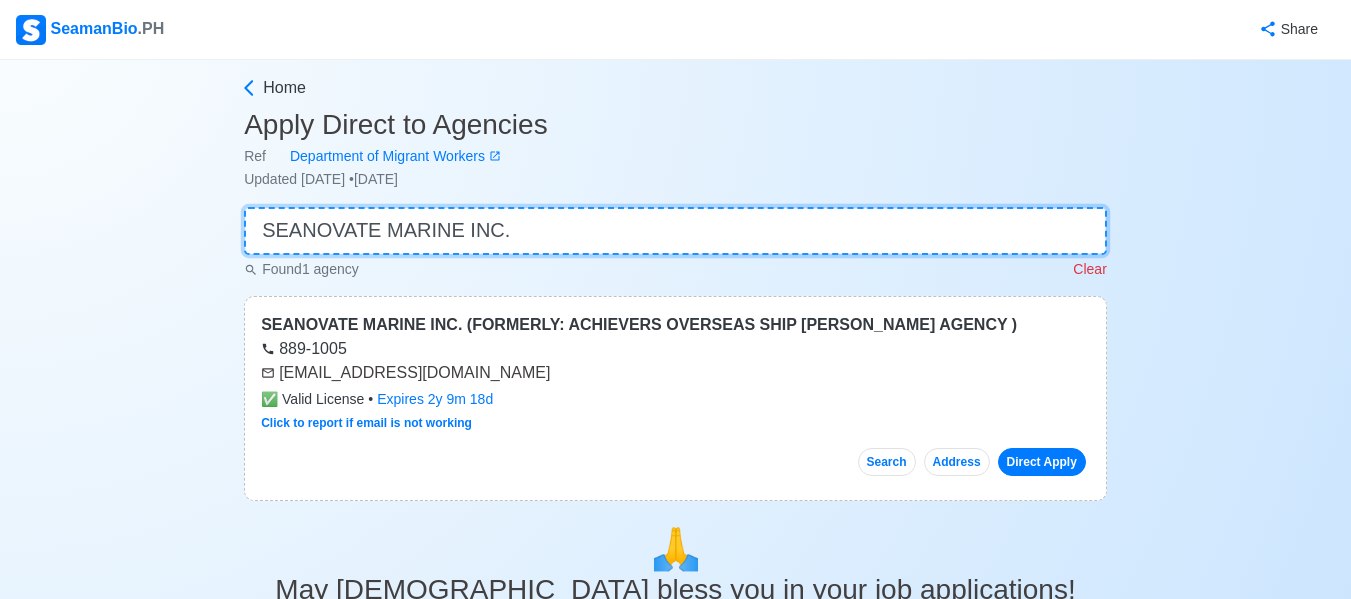 drag, startPoint x: 409, startPoint y: 213, endPoint x: 34, endPoint y: 186, distance: 375.97073 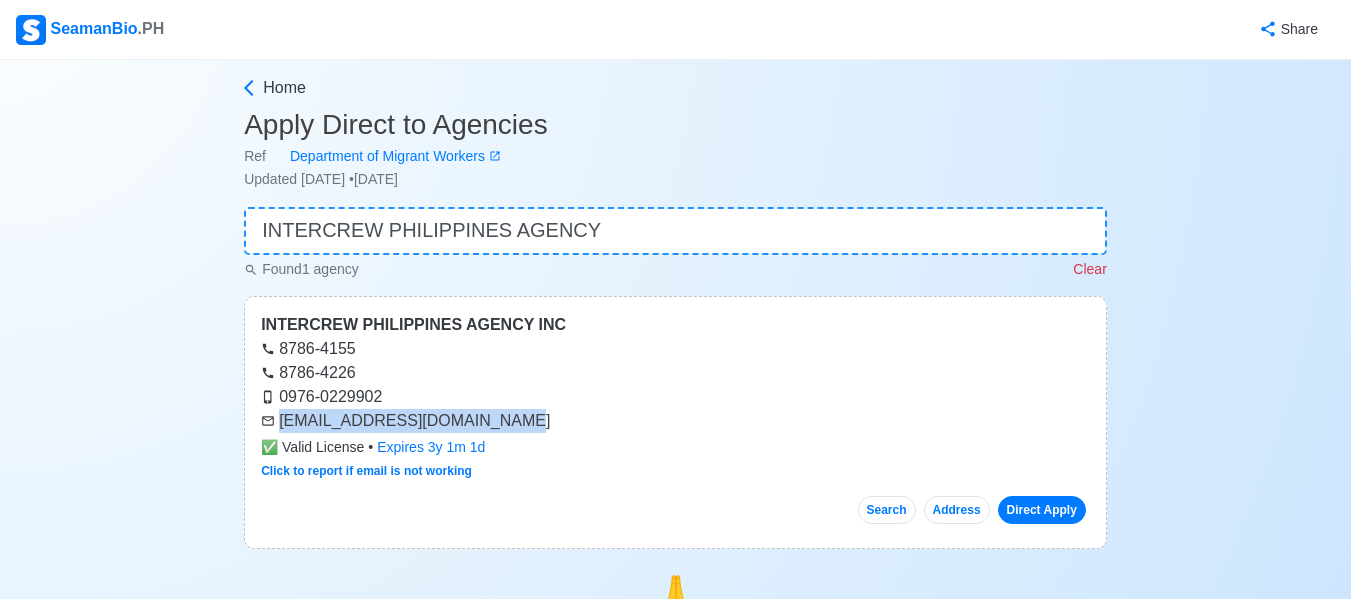 drag, startPoint x: 277, startPoint y: 415, endPoint x: 495, endPoint y: 427, distance: 218.33003 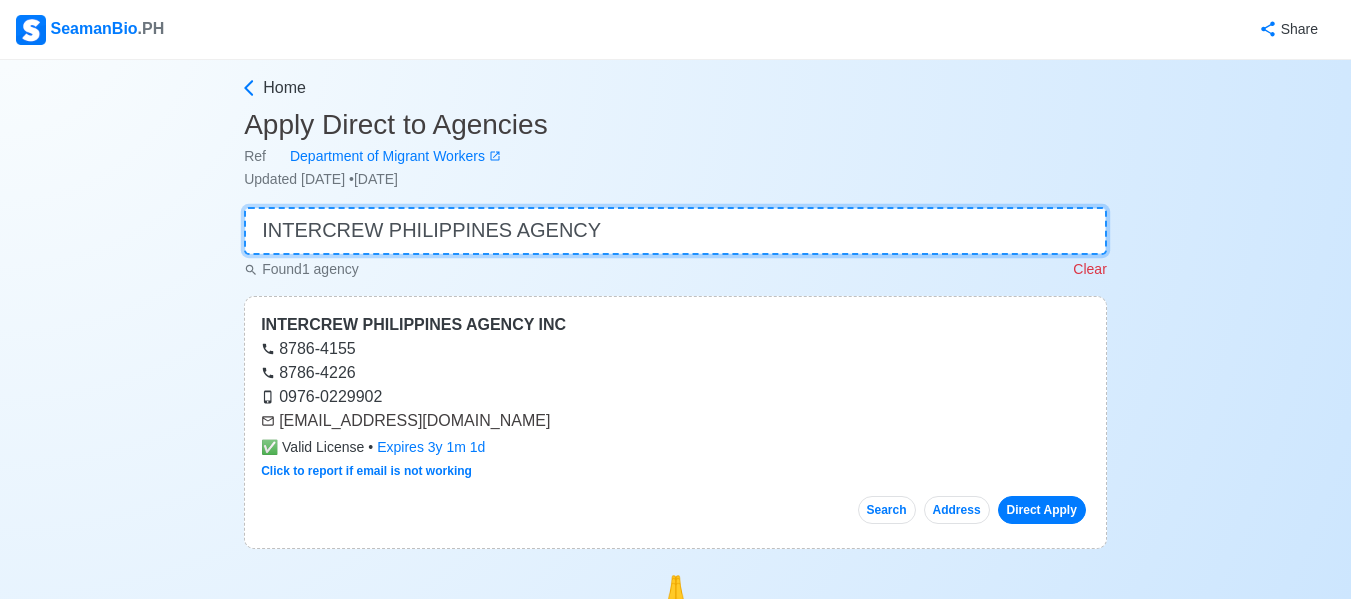 drag, startPoint x: 555, startPoint y: 227, endPoint x: 0, endPoint y: 200, distance: 555.6564 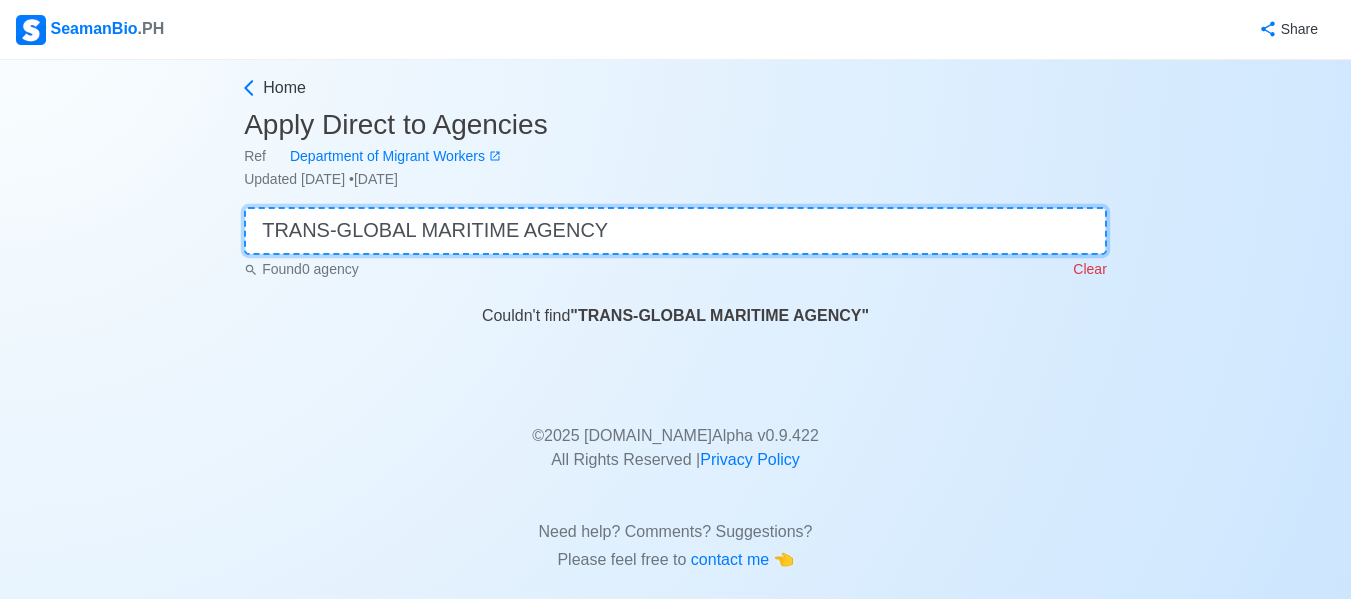 drag, startPoint x: 602, startPoint y: 231, endPoint x: 0, endPoint y: 191, distance: 603.32745 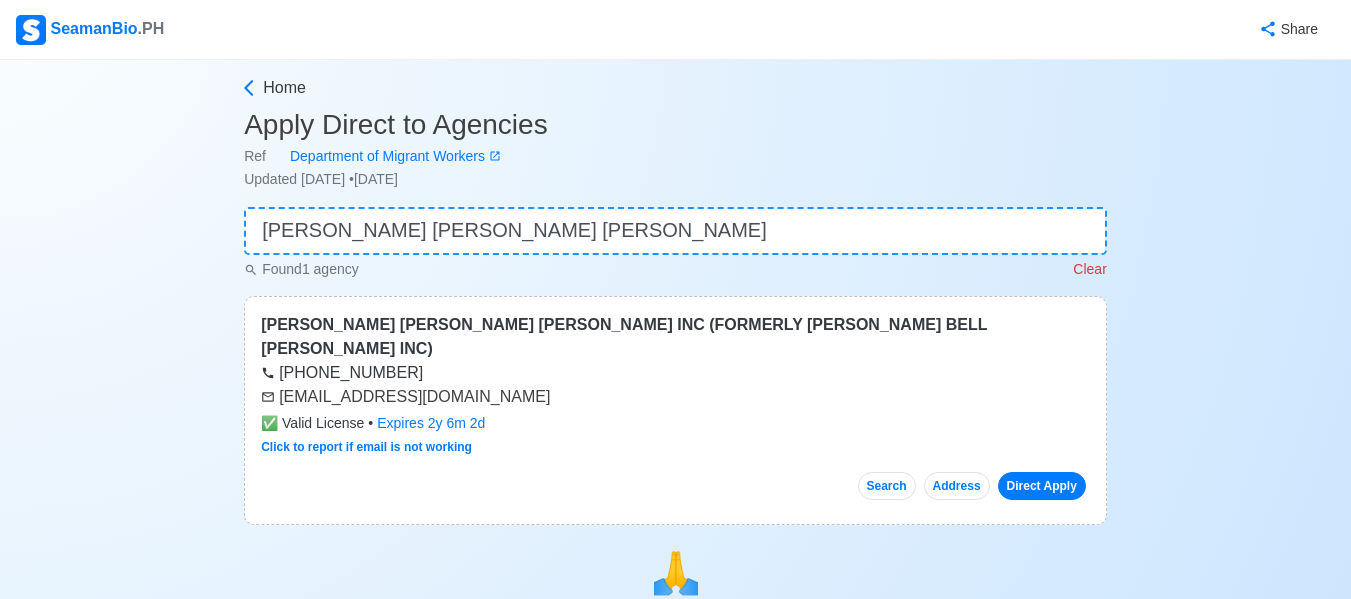 drag, startPoint x: 280, startPoint y: 375, endPoint x: 547, endPoint y: 371, distance: 267.02997 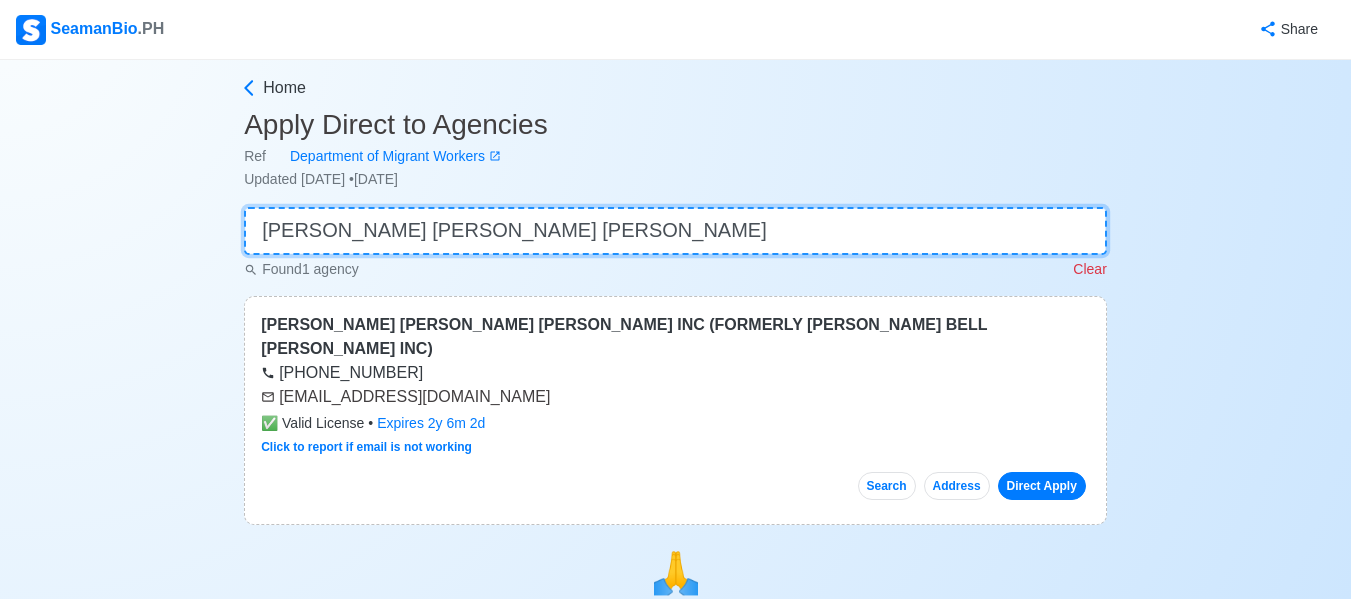 drag, startPoint x: 355, startPoint y: 226, endPoint x: 0, endPoint y: 189, distance: 356.92297 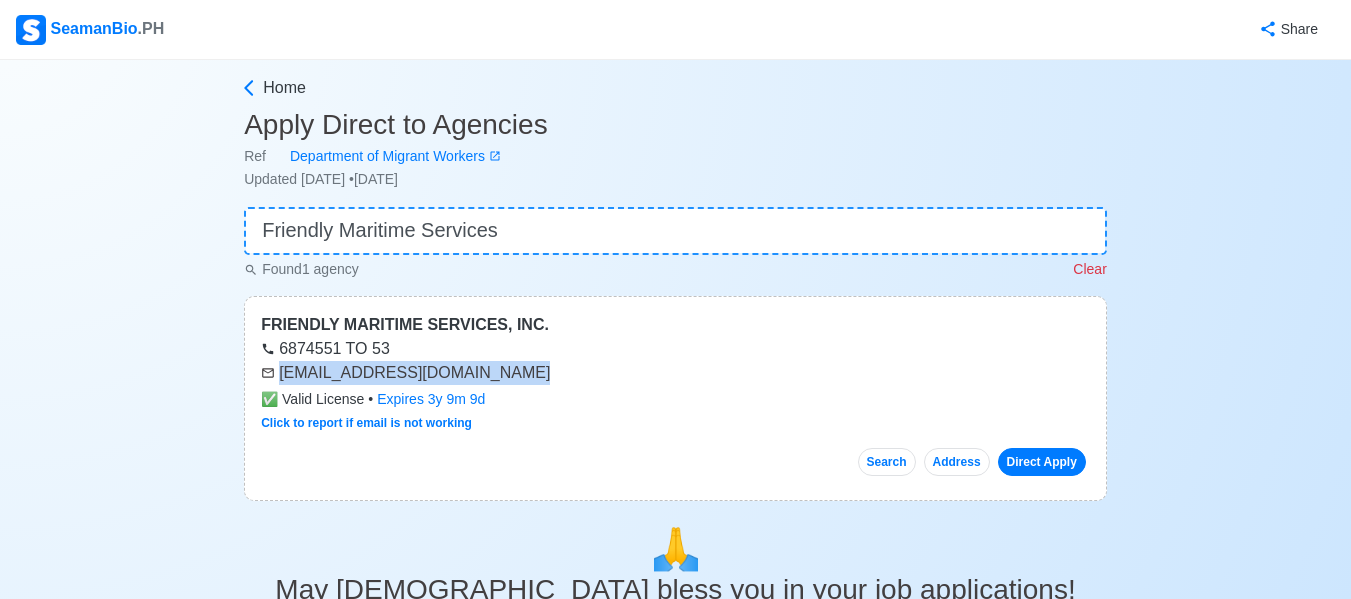 drag, startPoint x: 279, startPoint y: 378, endPoint x: 497, endPoint y: 370, distance: 218.14674 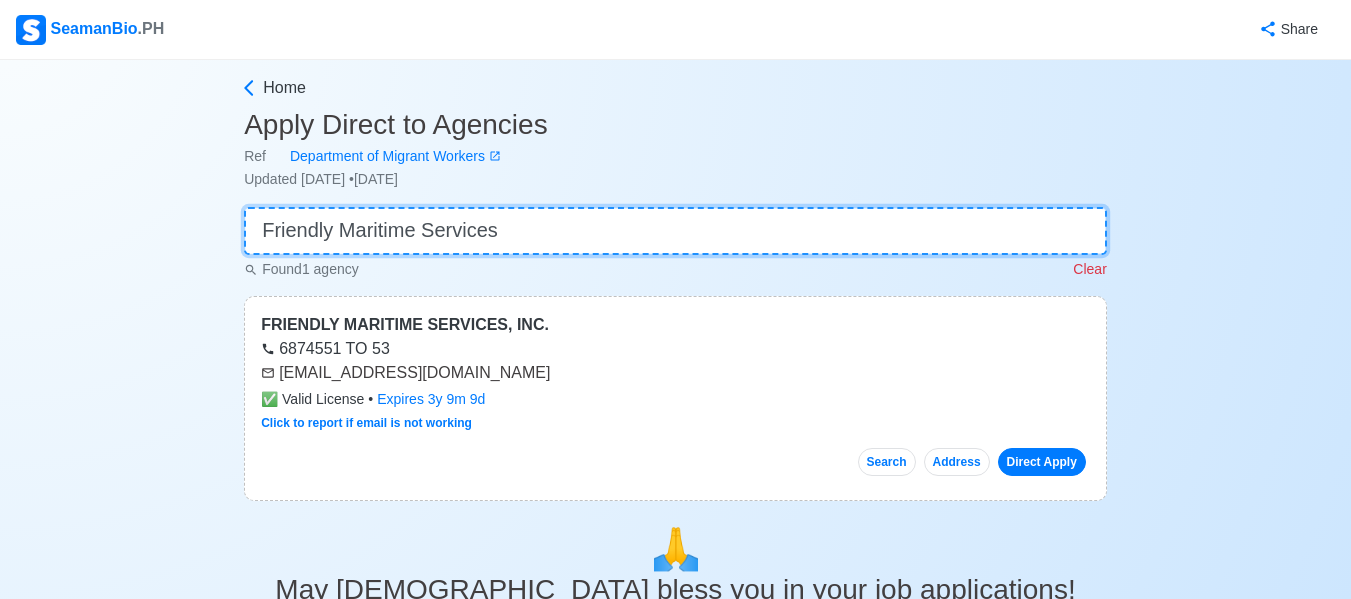 drag, startPoint x: 504, startPoint y: 238, endPoint x: 0, endPoint y: 214, distance: 504.5711 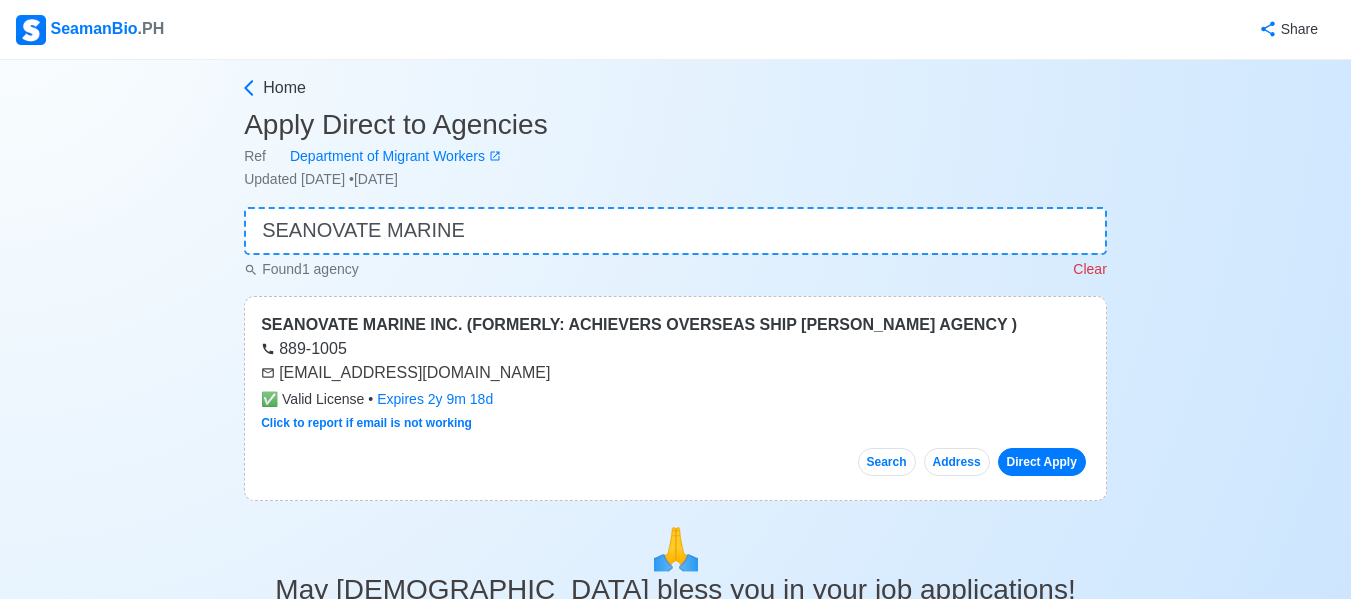 drag, startPoint x: 279, startPoint y: 373, endPoint x: 517, endPoint y: 381, distance: 238.13441 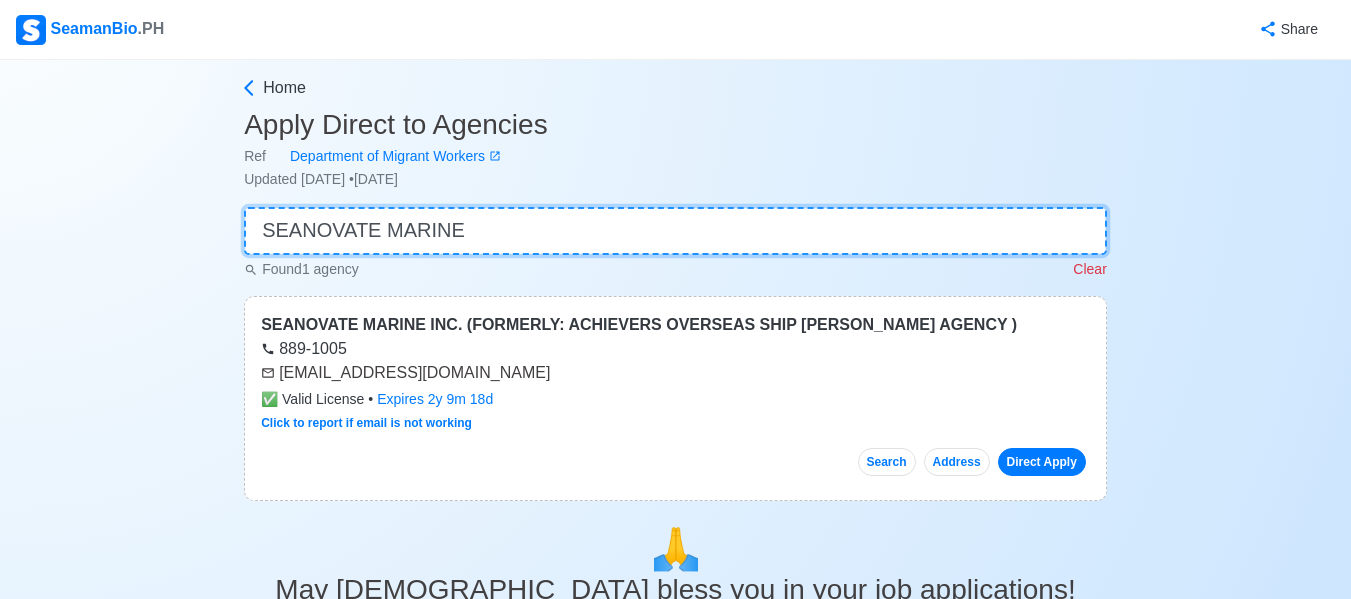 drag, startPoint x: 499, startPoint y: 224, endPoint x: 0, endPoint y: 164, distance: 502.59427 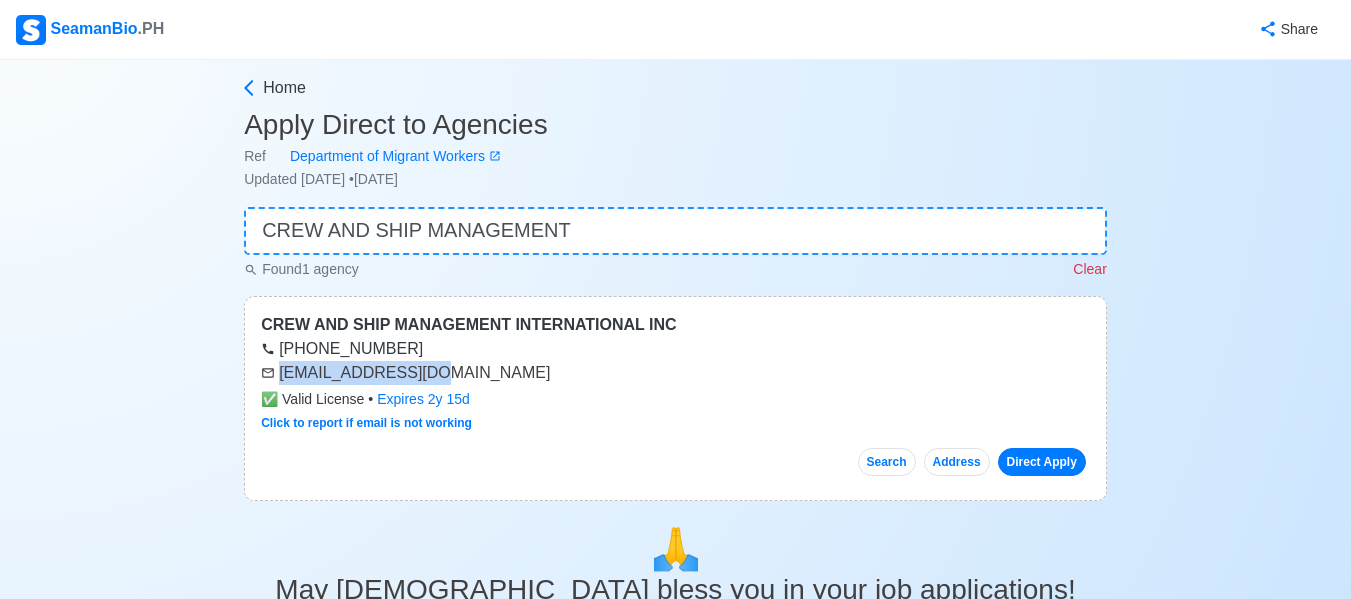 drag, startPoint x: 279, startPoint y: 371, endPoint x: 424, endPoint y: 375, distance: 145.05516 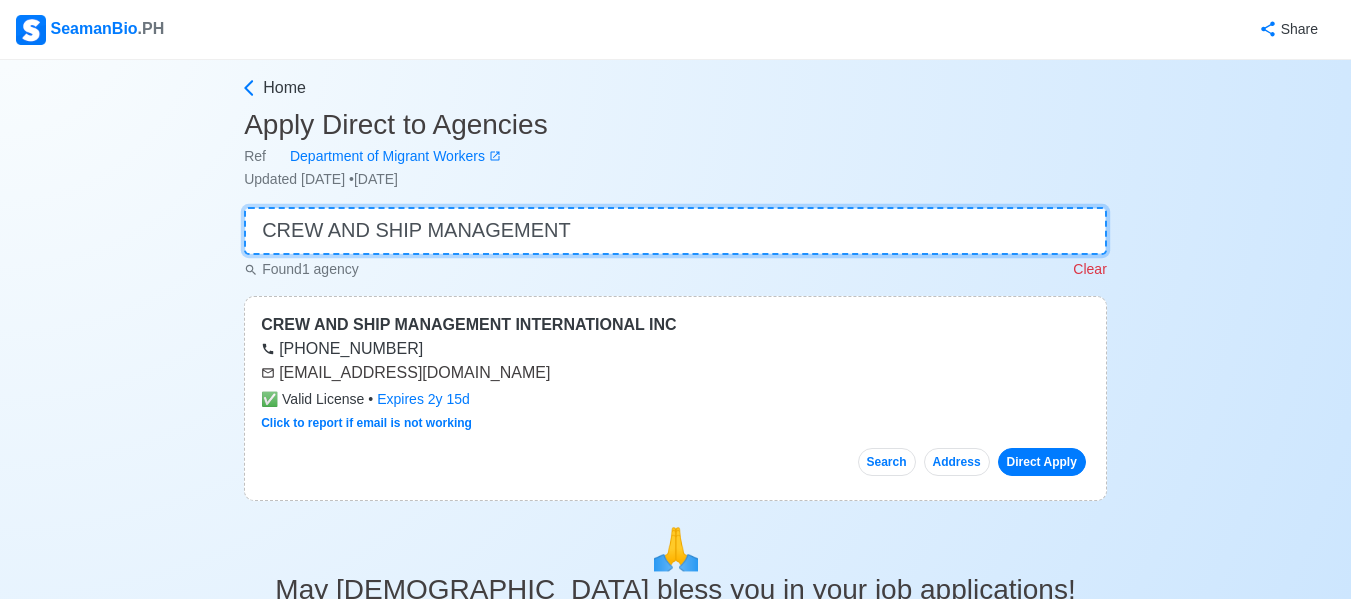 drag, startPoint x: 482, startPoint y: 215, endPoint x: 0, endPoint y: 165, distance: 484.58643 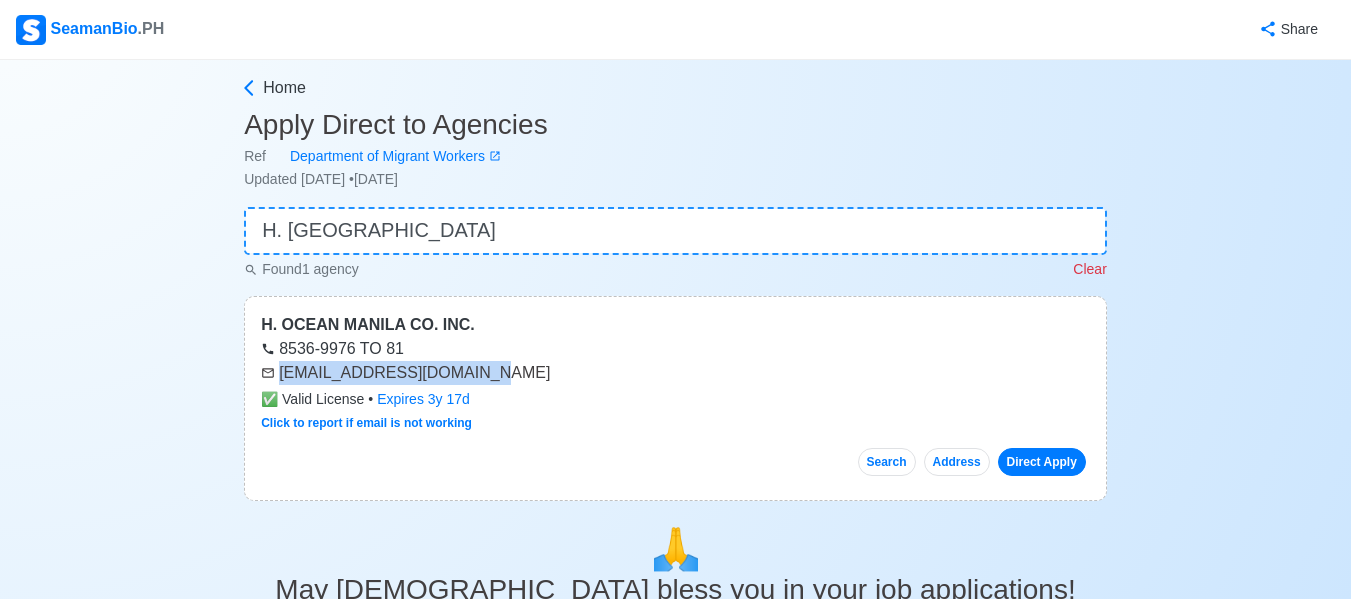 drag, startPoint x: 280, startPoint y: 374, endPoint x: 472, endPoint y: 377, distance: 192.02344 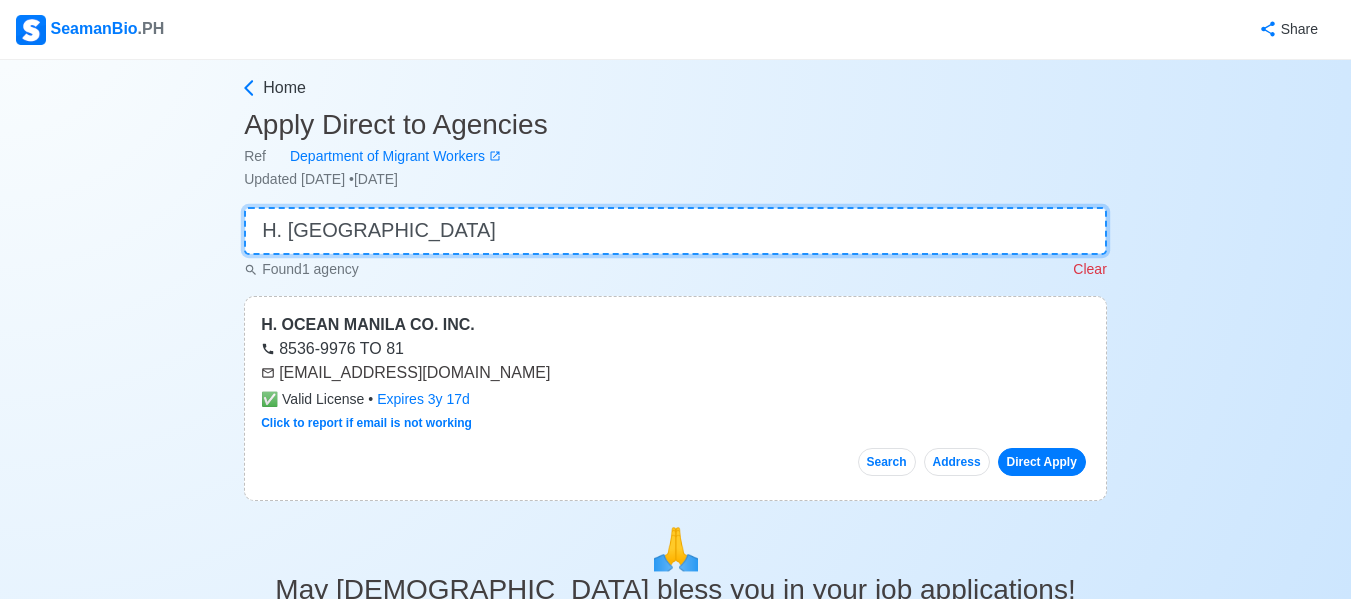 drag, startPoint x: 477, startPoint y: 222, endPoint x: 0, endPoint y: 195, distance: 477.76355 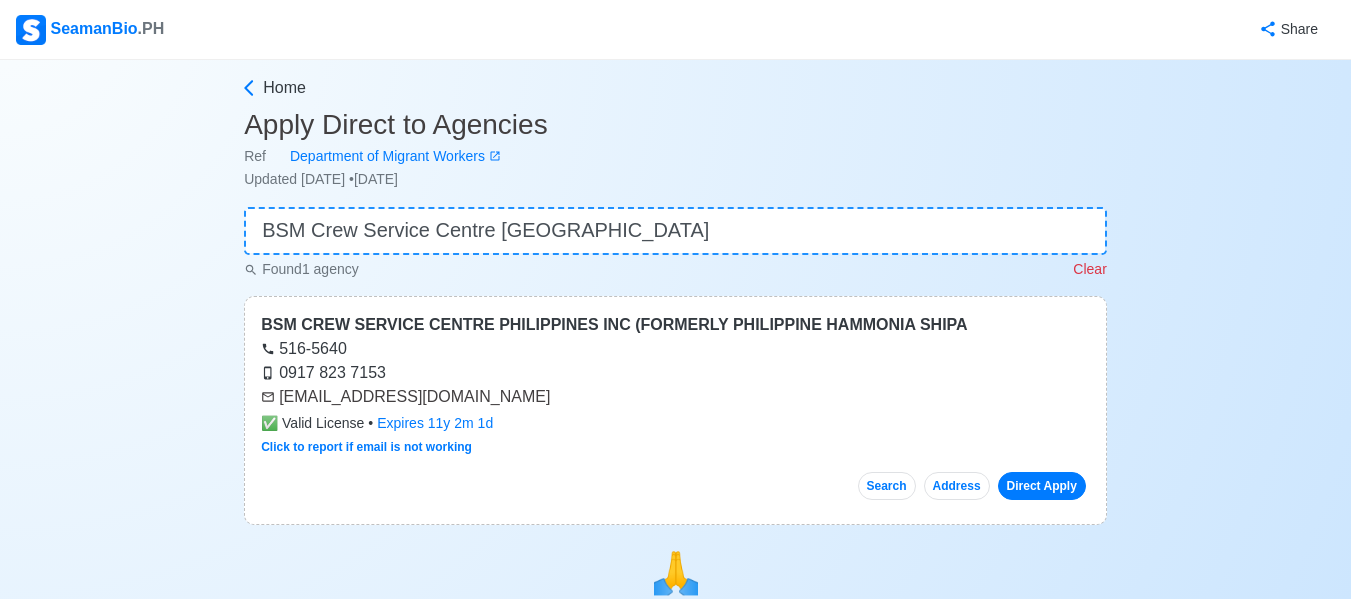 drag, startPoint x: 282, startPoint y: 393, endPoint x: 571, endPoint y: 396, distance: 289.01556 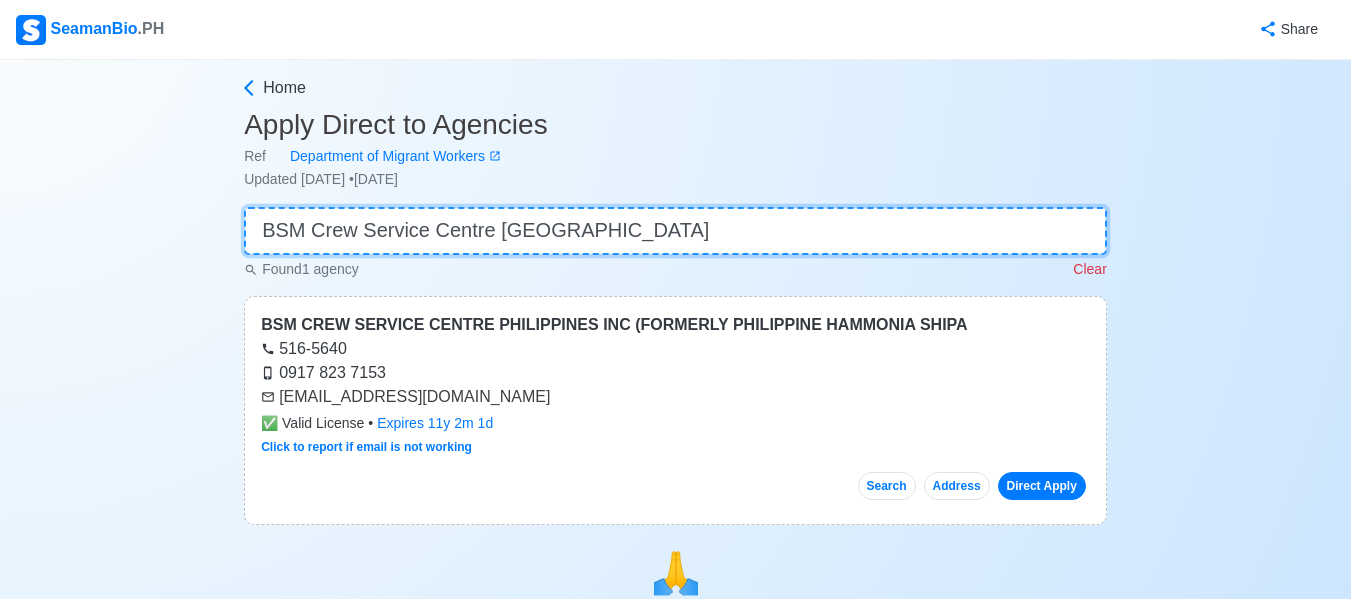 drag, startPoint x: 580, startPoint y: 217, endPoint x: 0, endPoint y: 192, distance: 580.5385 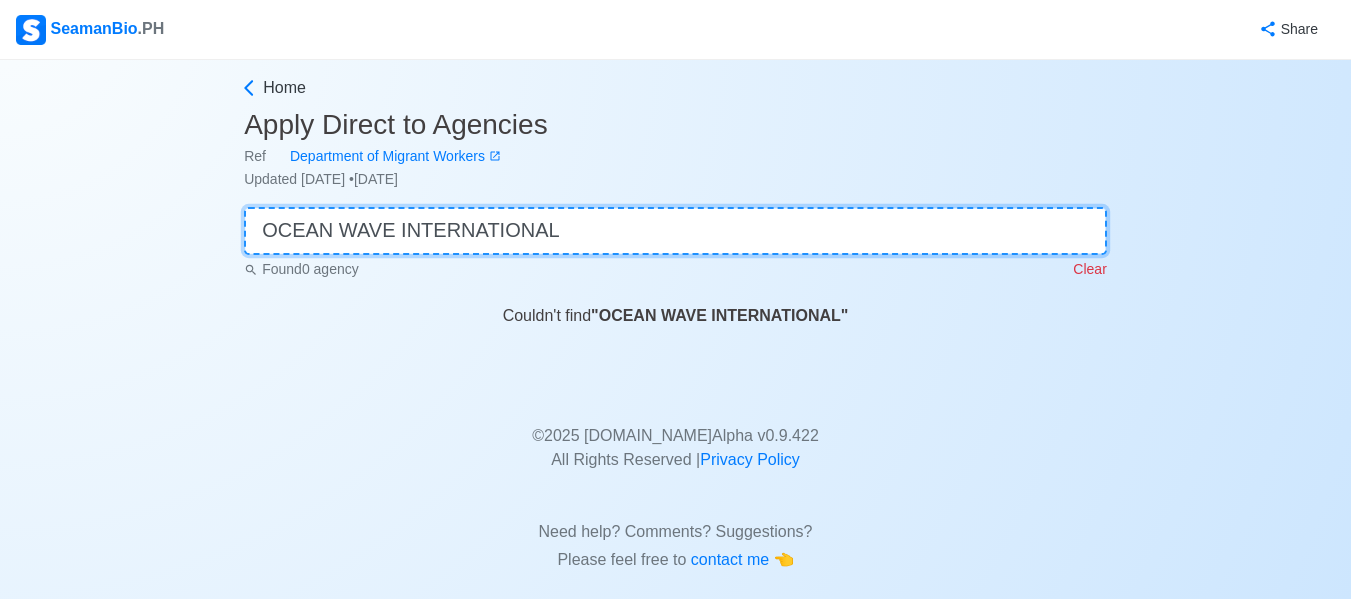drag, startPoint x: 464, startPoint y: 227, endPoint x: 0, endPoint y: 190, distance: 465.47287 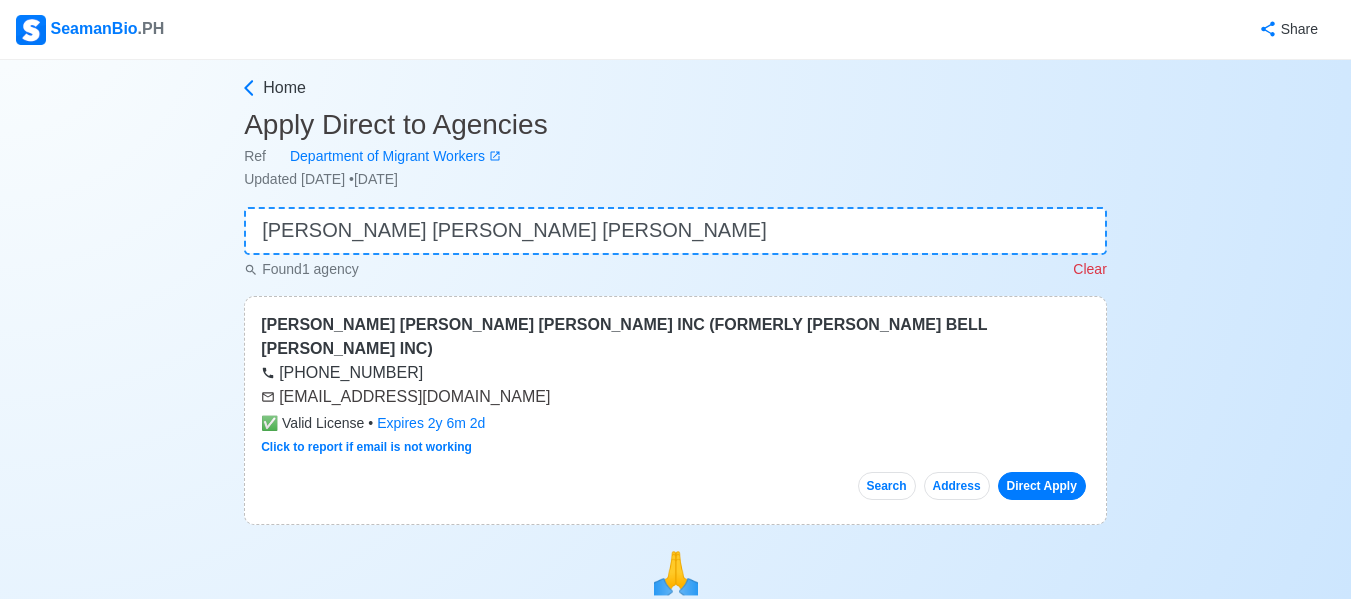 drag, startPoint x: 279, startPoint y: 368, endPoint x: 558, endPoint y: 376, distance: 279.1147 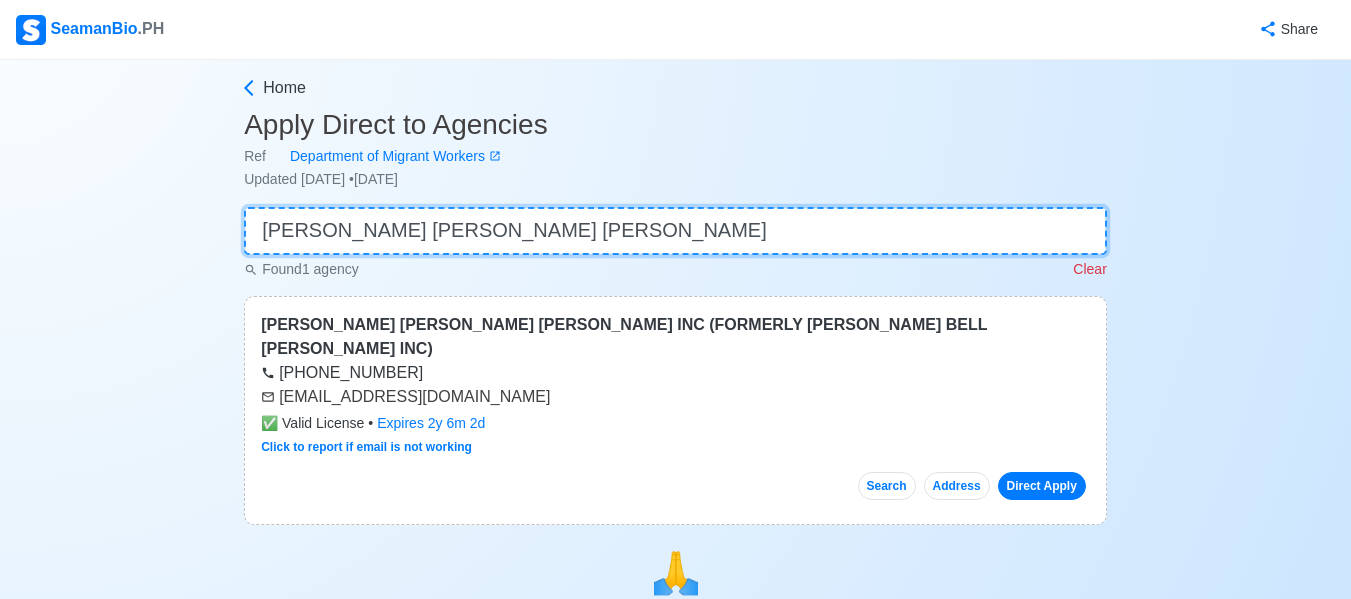 drag, startPoint x: 548, startPoint y: 233, endPoint x: 63, endPoint y: 224, distance: 485.0835 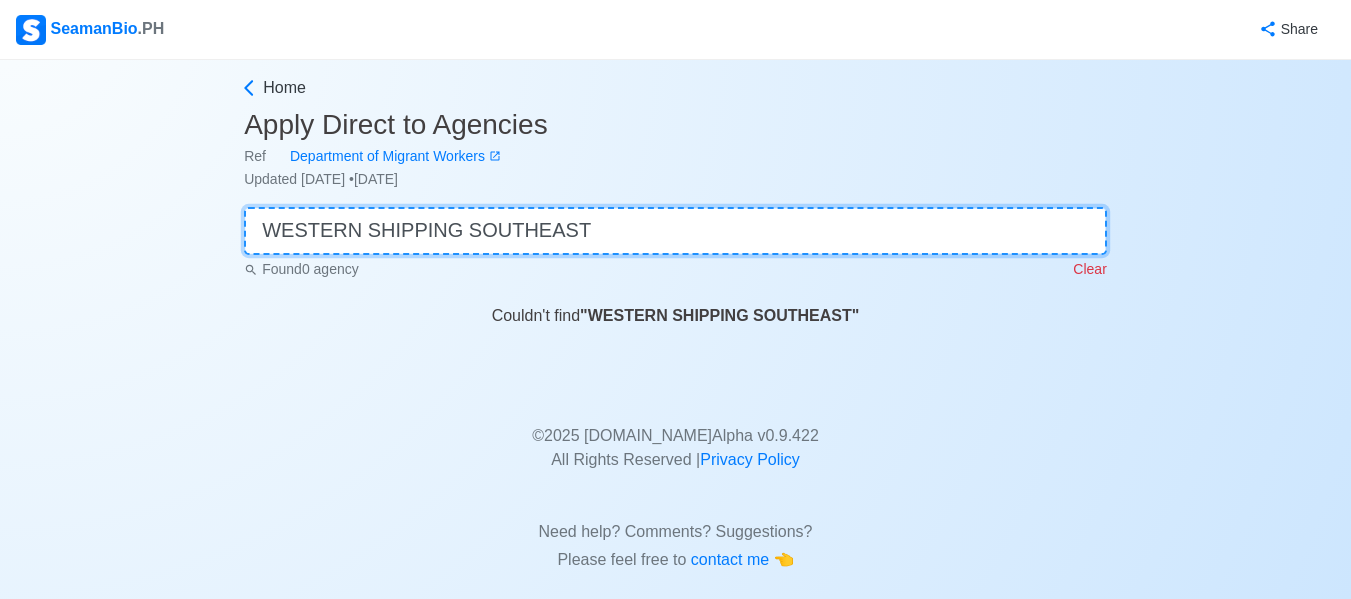 drag, startPoint x: 589, startPoint y: 239, endPoint x: 0, endPoint y: 204, distance: 590.039 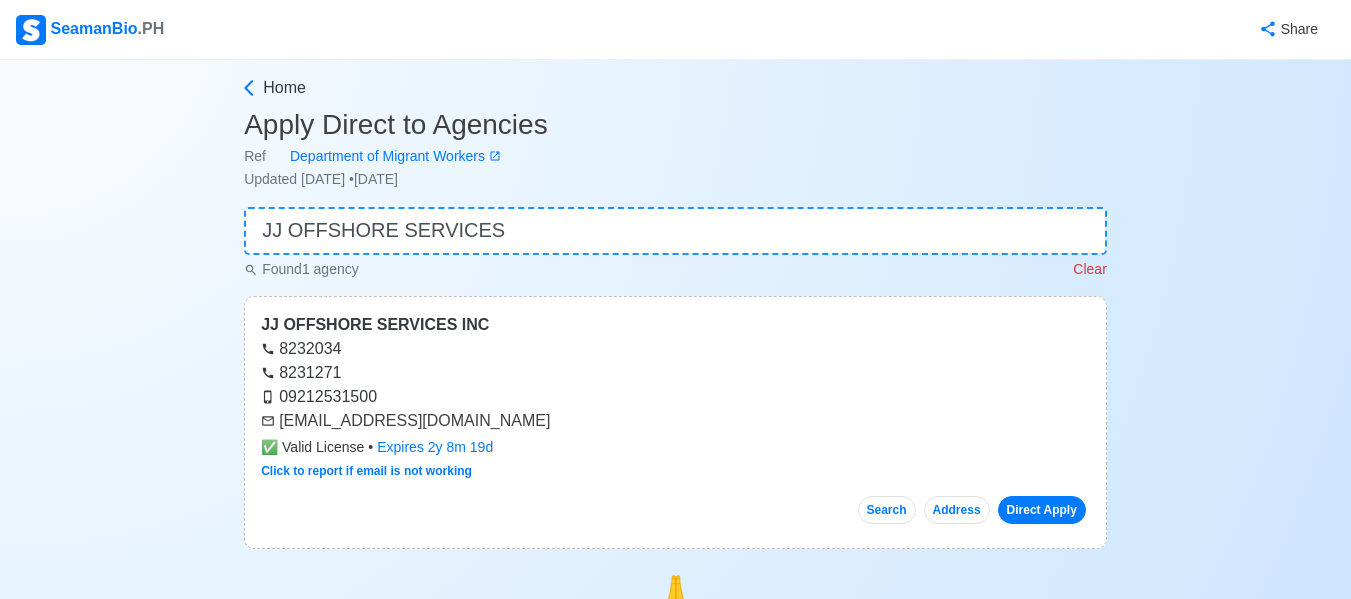 drag, startPoint x: 280, startPoint y: 418, endPoint x: 548, endPoint y: 419, distance: 268.00186 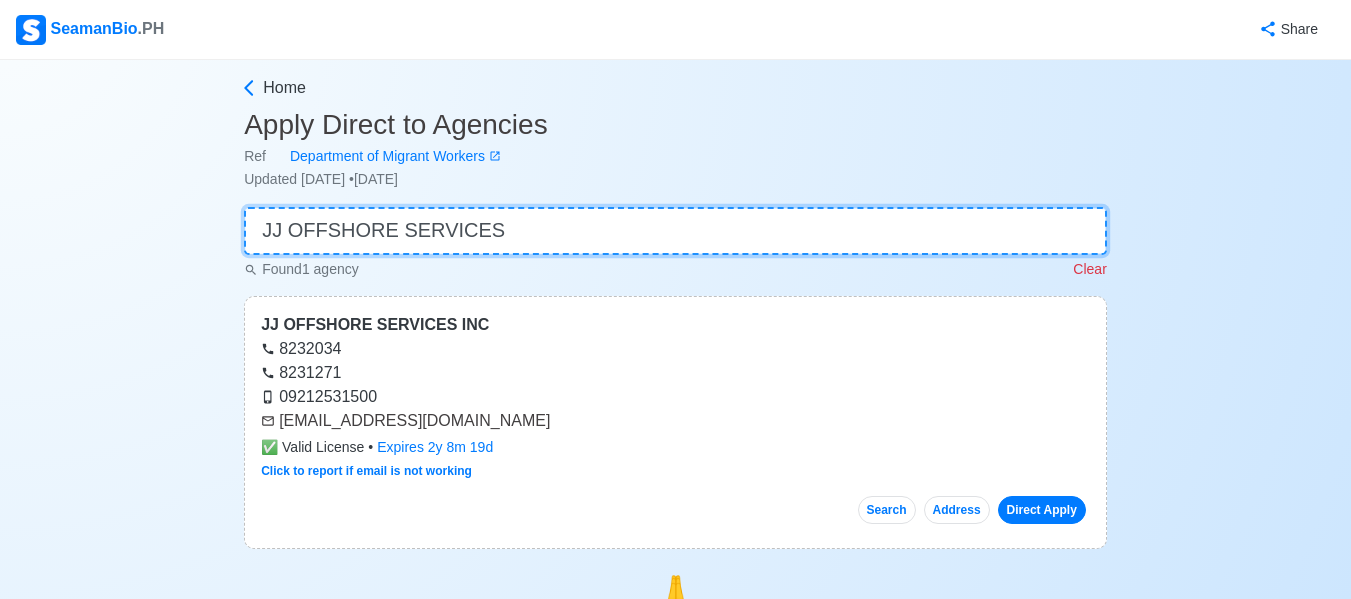 drag, startPoint x: 552, startPoint y: 240, endPoint x: 0, endPoint y: 203, distance: 553.23865 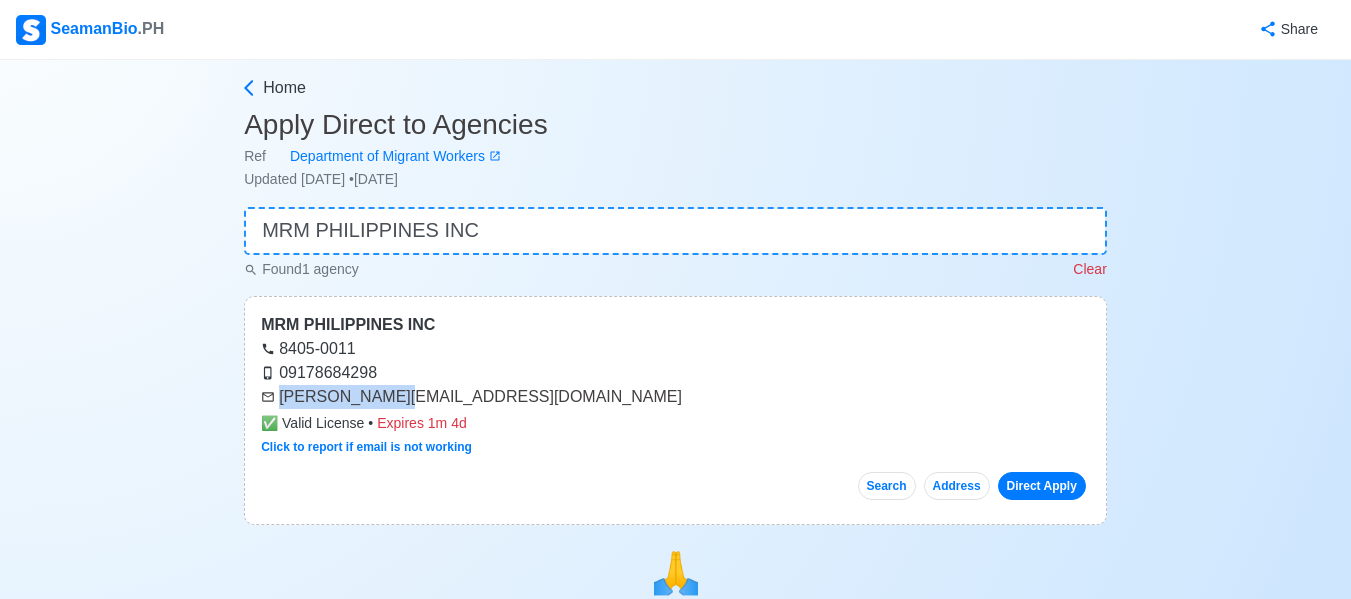drag, startPoint x: 278, startPoint y: 391, endPoint x: 428, endPoint y: 392, distance: 150.00333 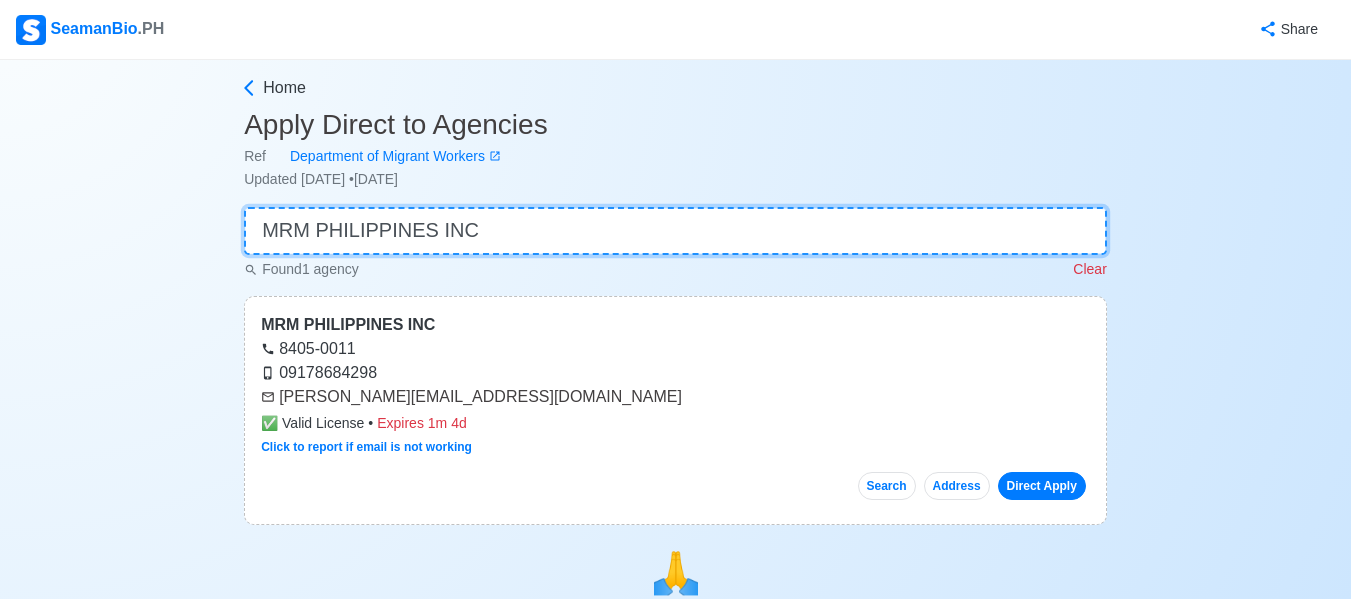 drag, startPoint x: 432, startPoint y: 226, endPoint x: 0, endPoint y: 236, distance: 432.11572 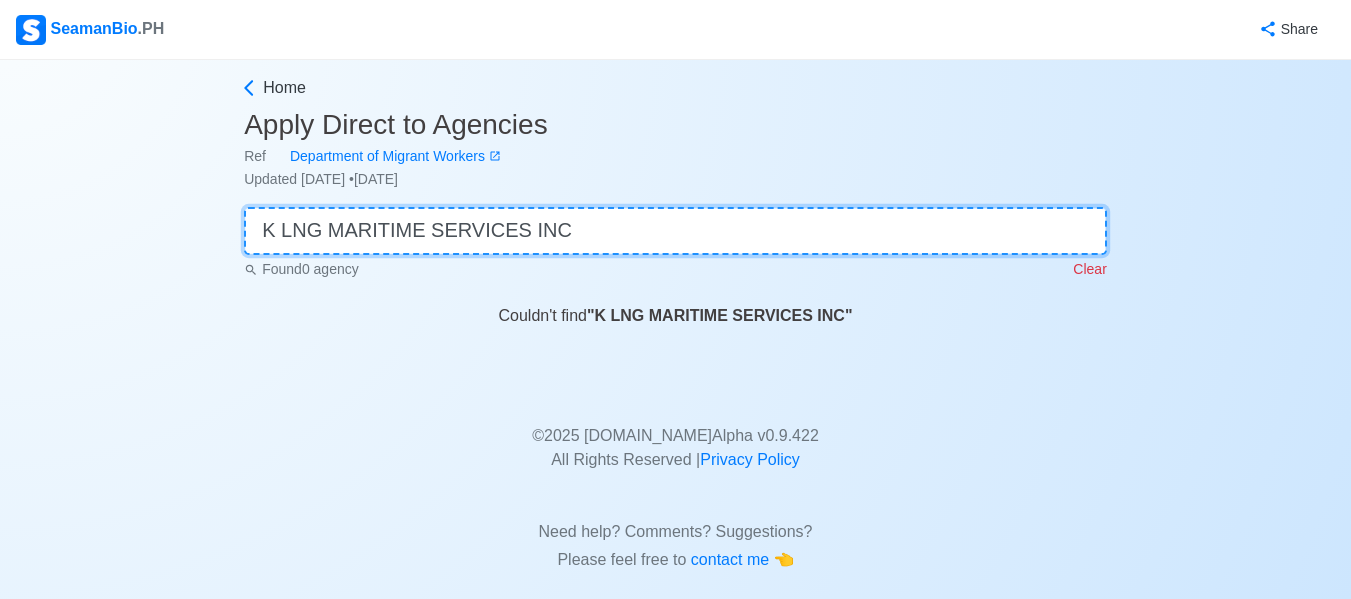 drag, startPoint x: 569, startPoint y: 241, endPoint x: 0, endPoint y: 191, distance: 571.1926 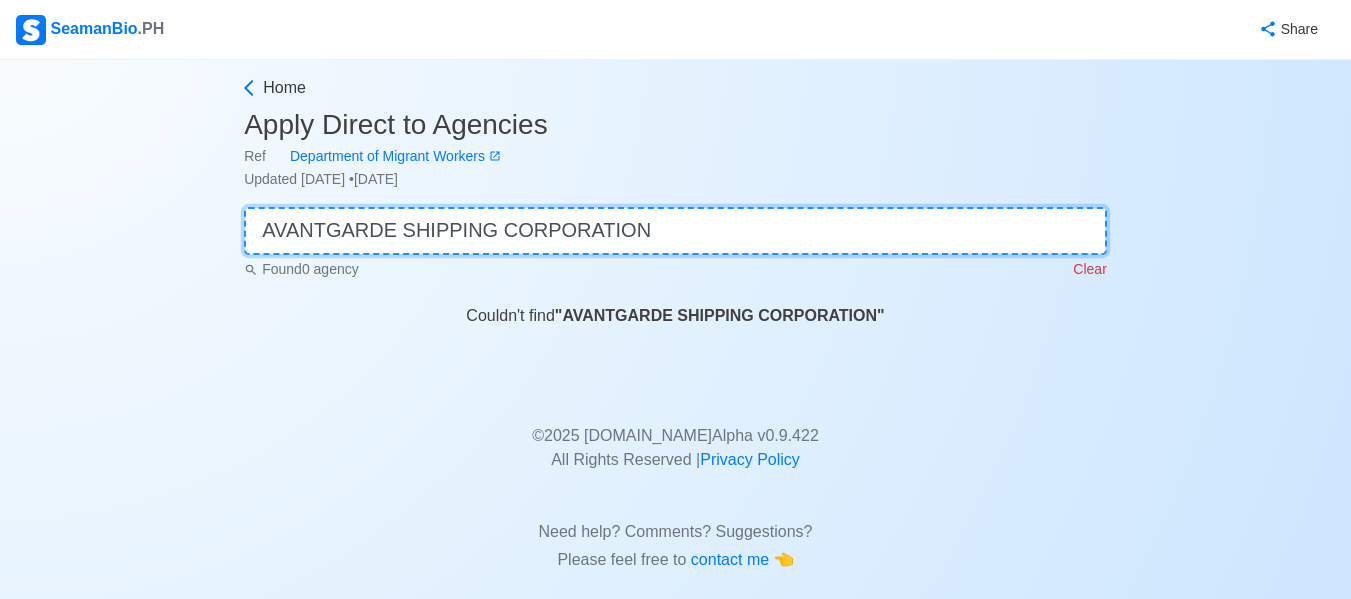 drag, startPoint x: 597, startPoint y: 233, endPoint x: 9, endPoint y: 229, distance: 588.0136 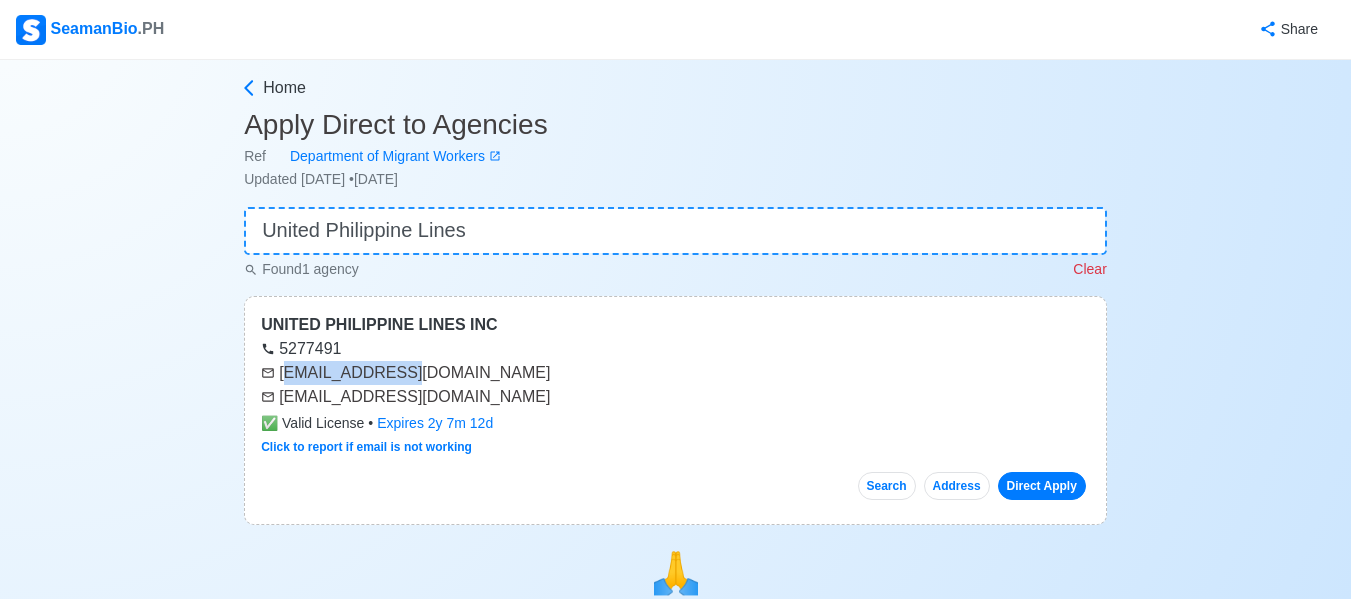 drag, startPoint x: 284, startPoint y: 374, endPoint x: 359, endPoint y: 377, distance: 75.059975 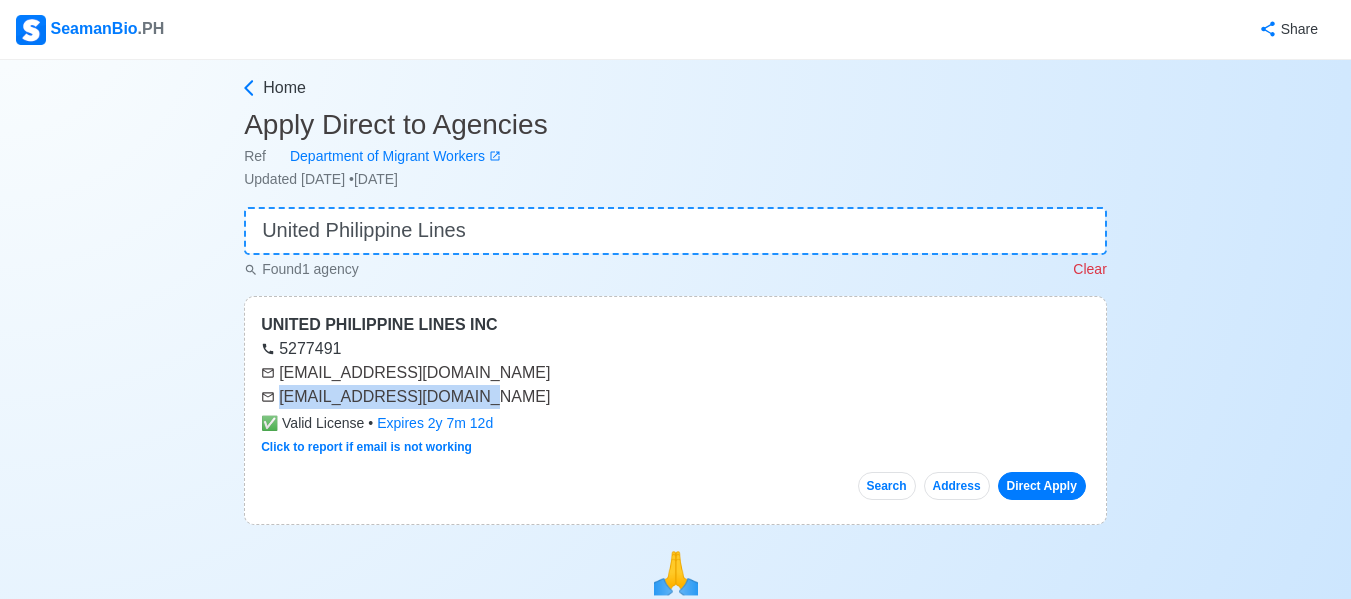 drag, startPoint x: 280, startPoint y: 397, endPoint x: 466, endPoint y: 394, distance: 186.02419 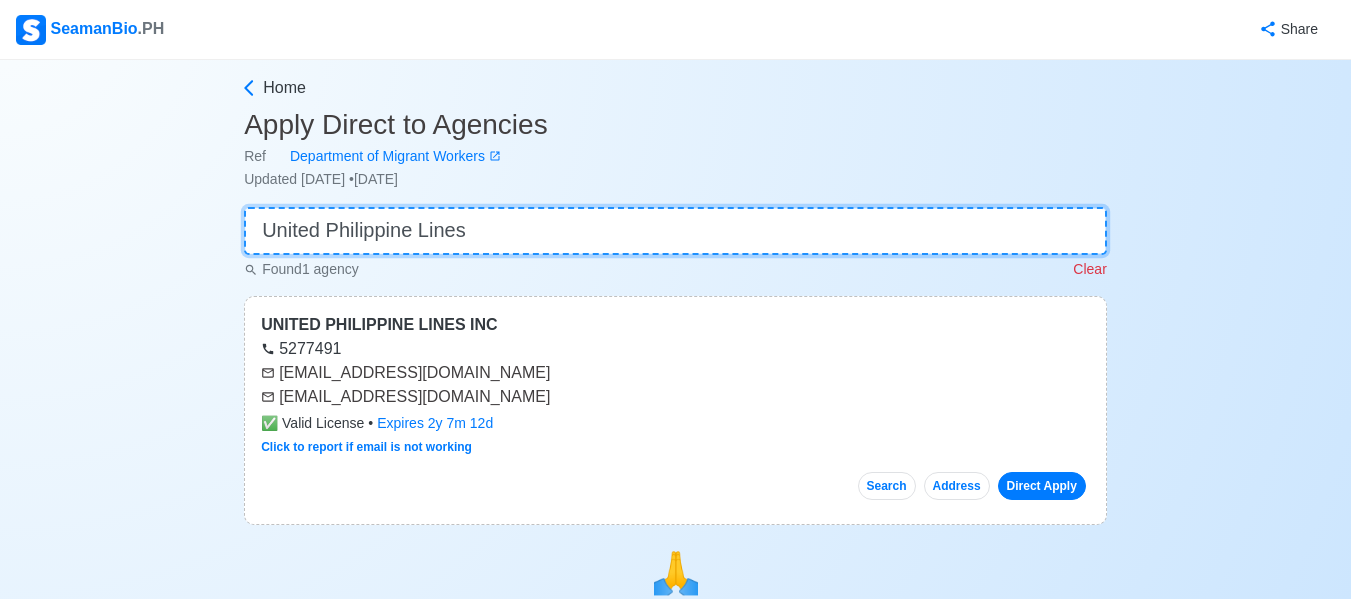 drag, startPoint x: 0, startPoint y: 229, endPoint x: 0, endPoint y: 216, distance: 13 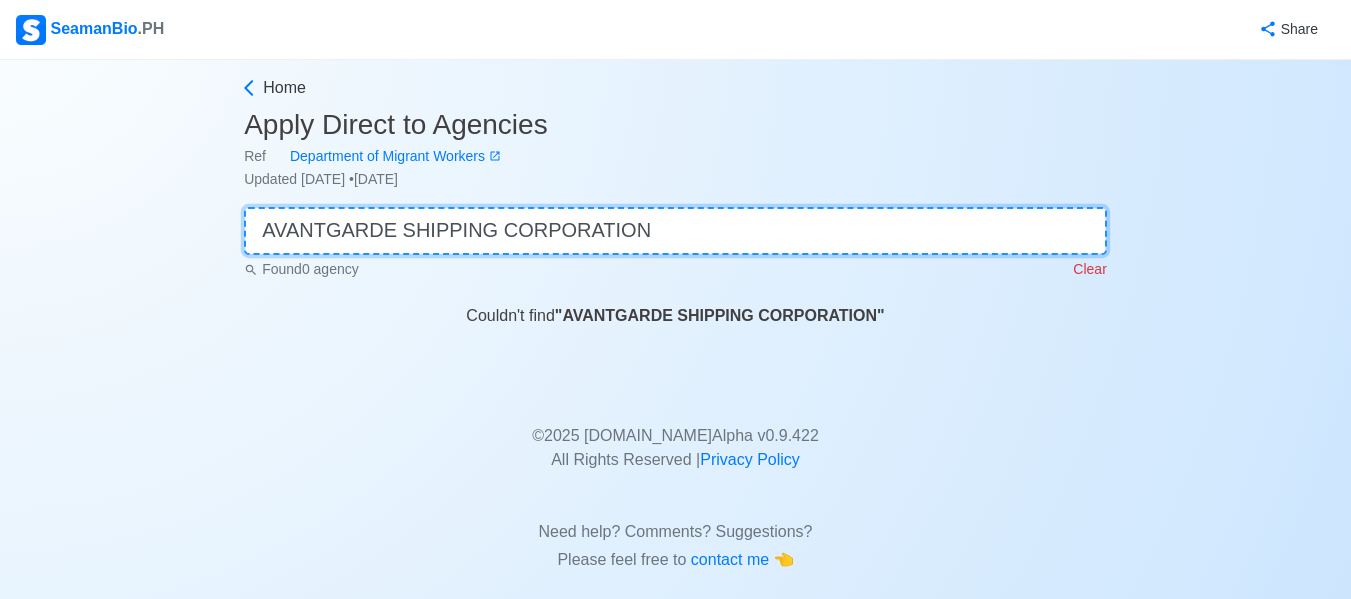 drag, startPoint x: 657, startPoint y: 222, endPoint x: 0, endPoint y: 205, distance: 657.2199 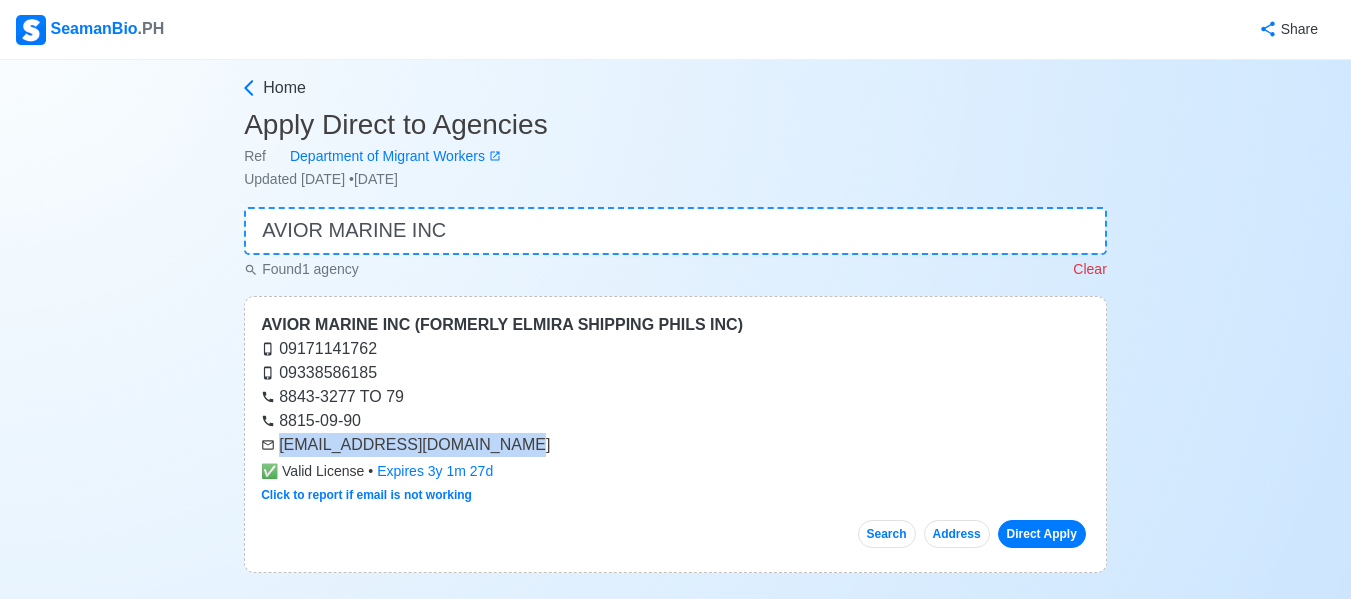 drag, startPoint x: 278, startPoint y: 444, endPoint x: 491, endPoint y: 448, distance: 213.03755 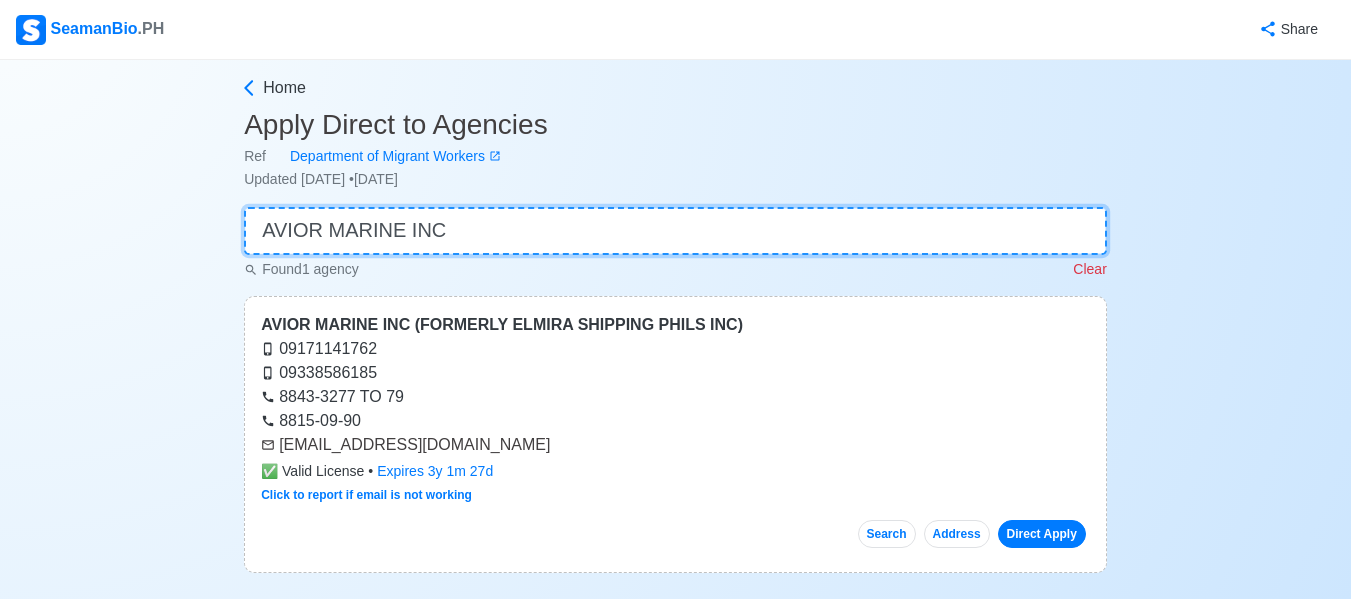 drag, startPoint x: 529, startPoint y: 237, endPoint x: 0, endPoint y: 177, distance: 532.3918 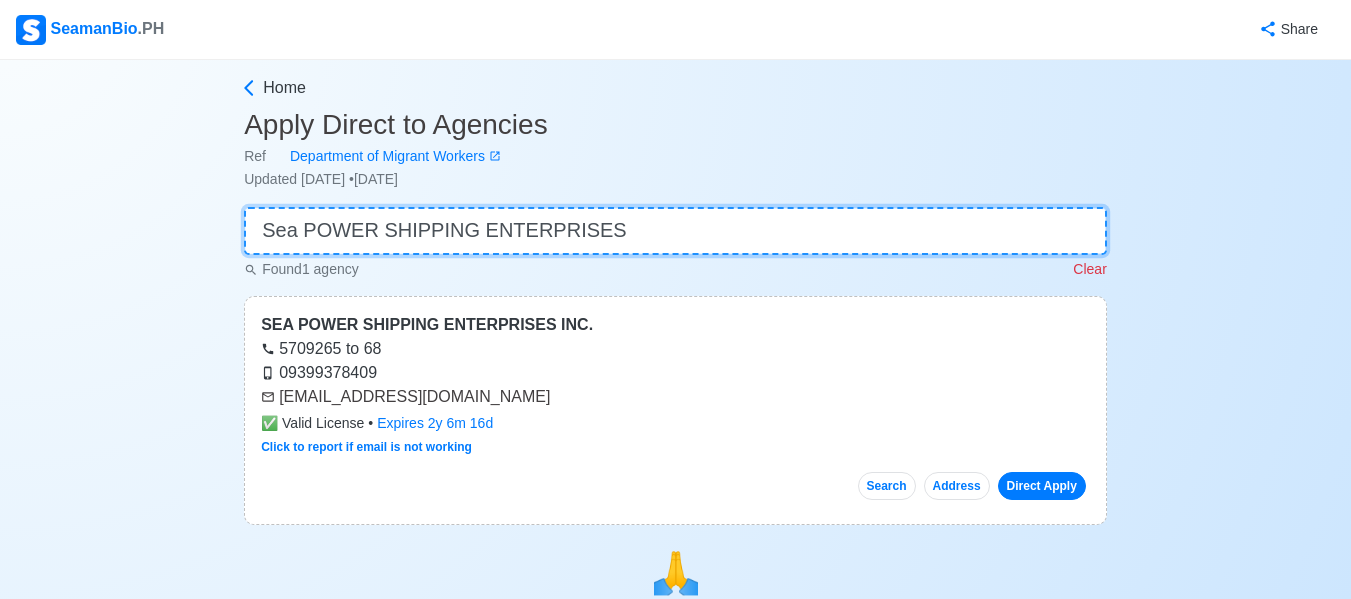 type on "Sea POWER SHIPPING ENTERPRISES" 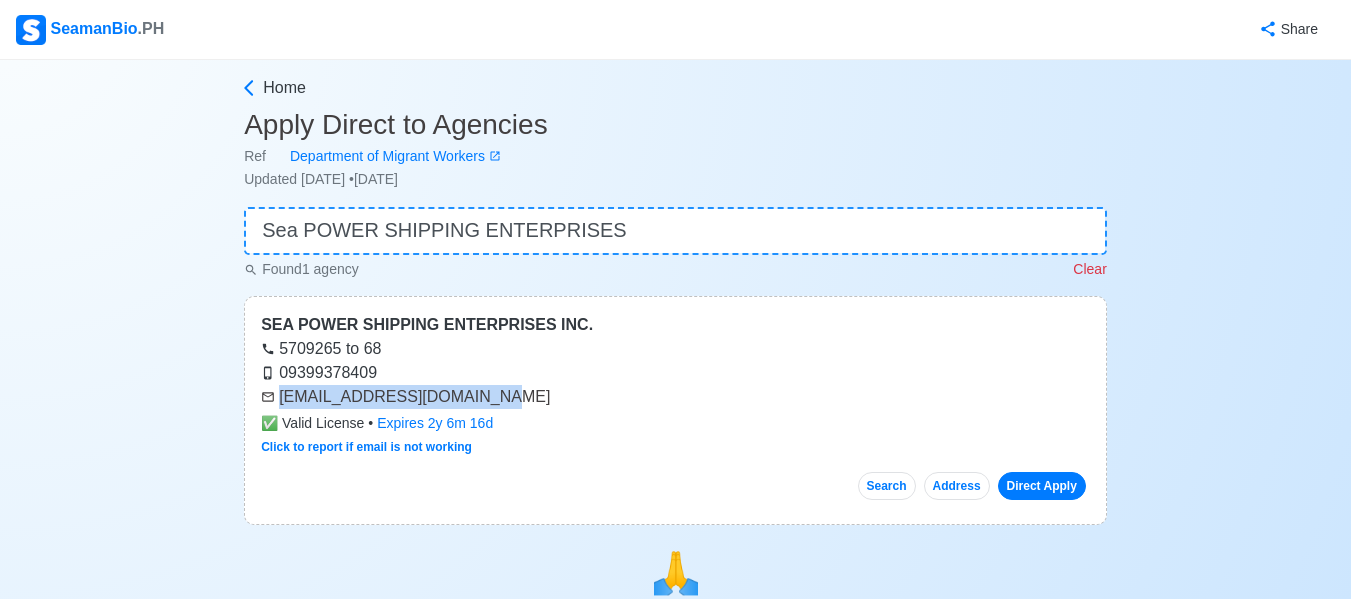 drag, startPoint x: 279, startPoint y: 393, endPoint x: 524, endPoint y: 393, distance: 245 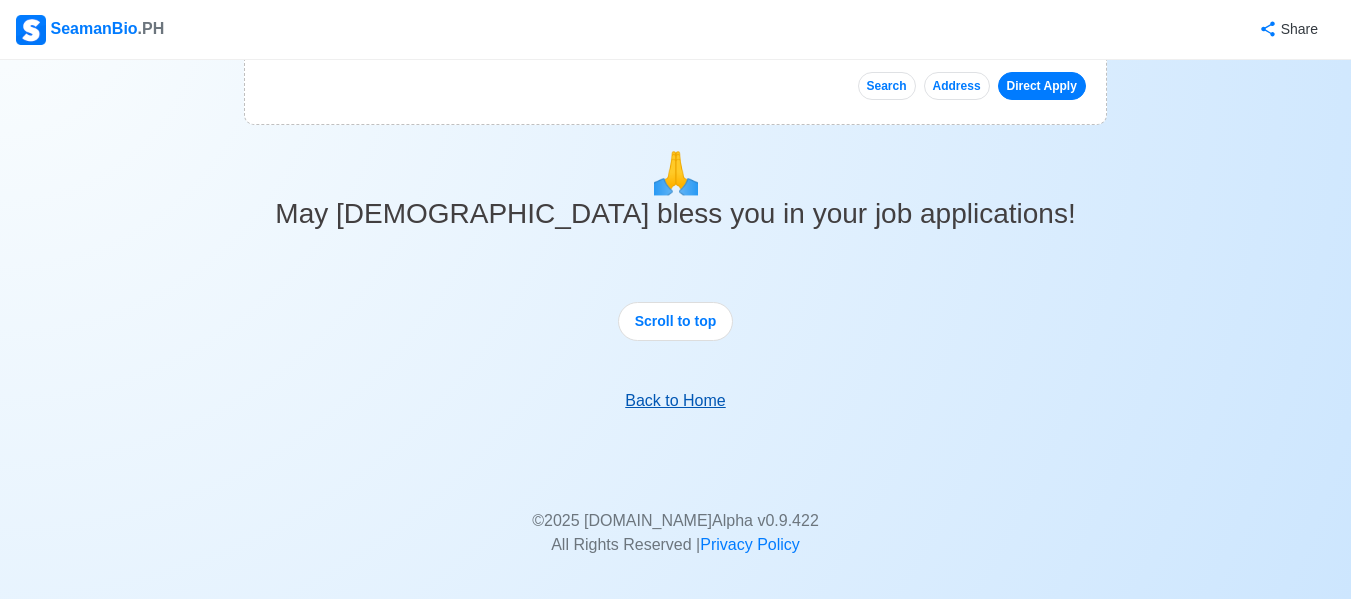 click on "Back to Home" at bounding box center (675, 400) 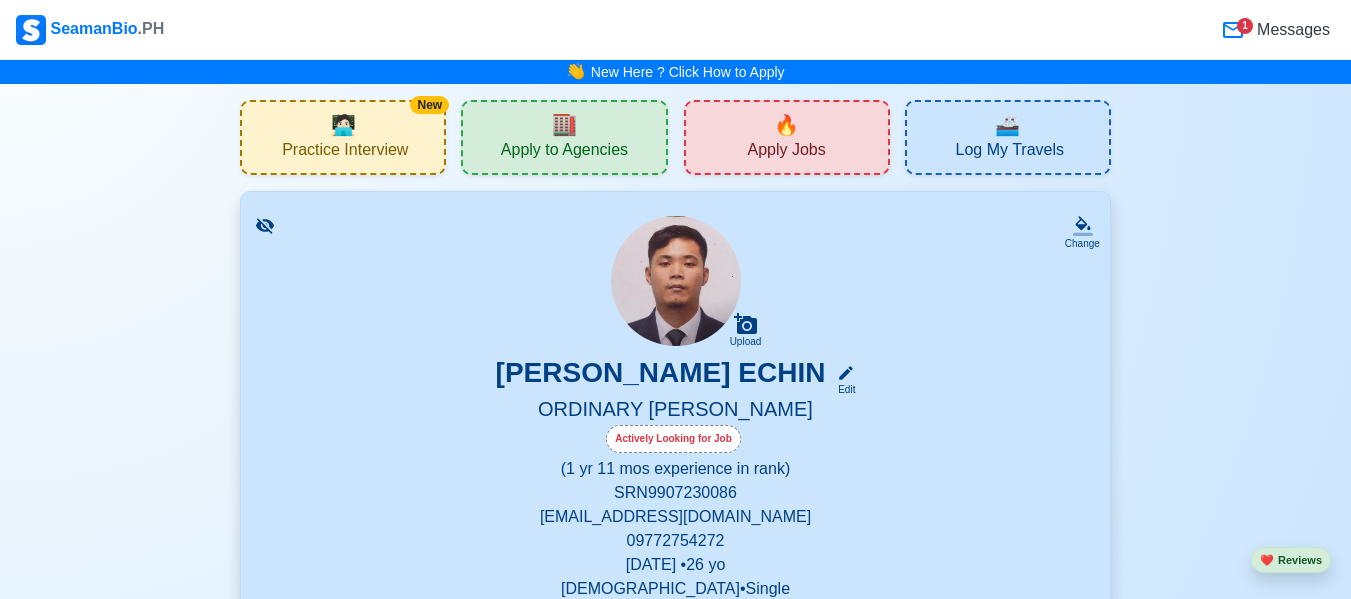 scroll, scrollTop: 1002, scrollLeft: 0, axis: vertical 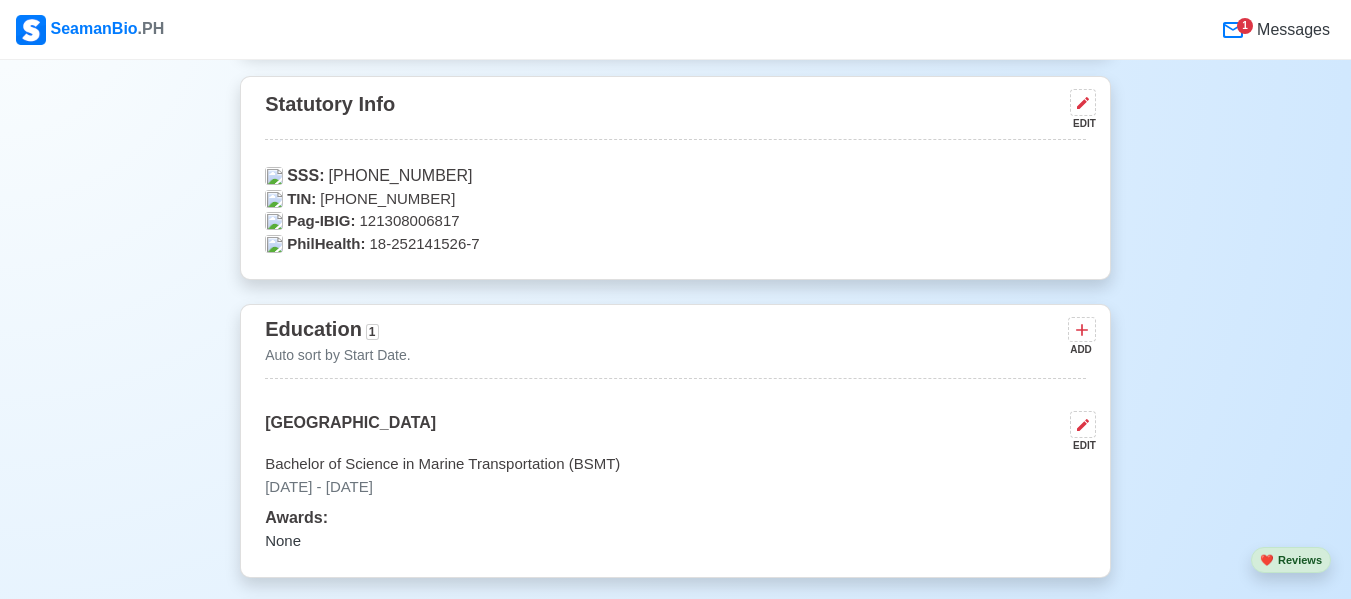 click on "1" at bounding box center [1245, 26] 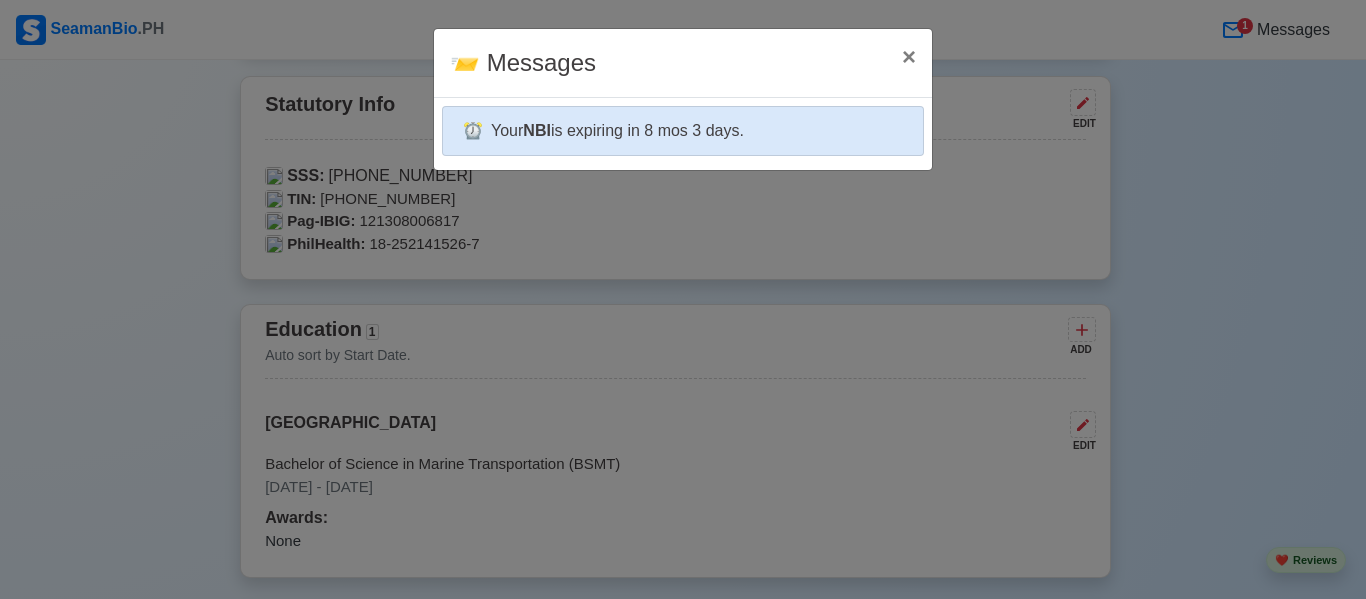 click on "⏰ Your  NBI  is   expiring in 8 mos 3 days." at bounding box center [683, 131] 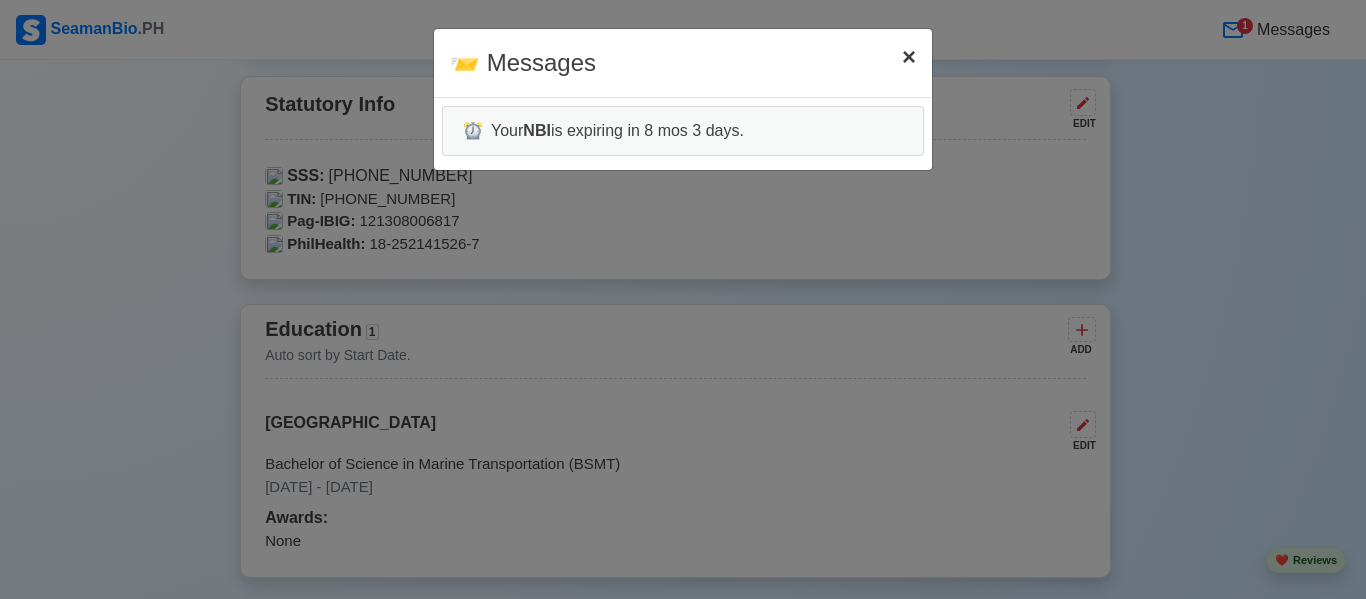 click on "×" at bounding box center [909, 56] 